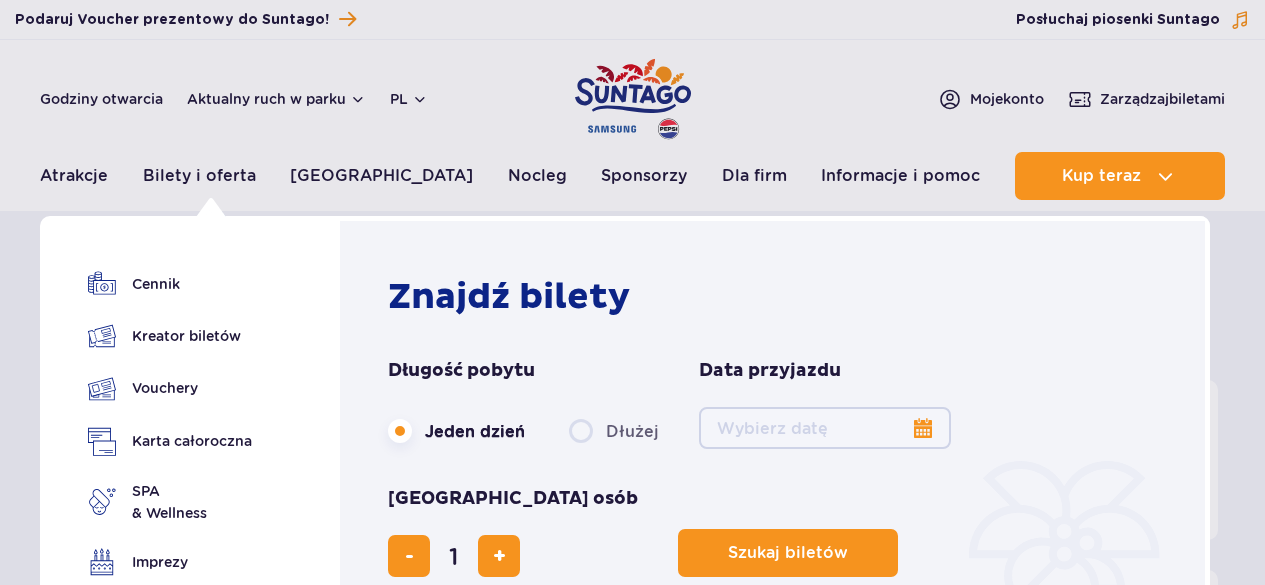 scroll, scrollTop: 0, scrollLeft: 0, axis: both 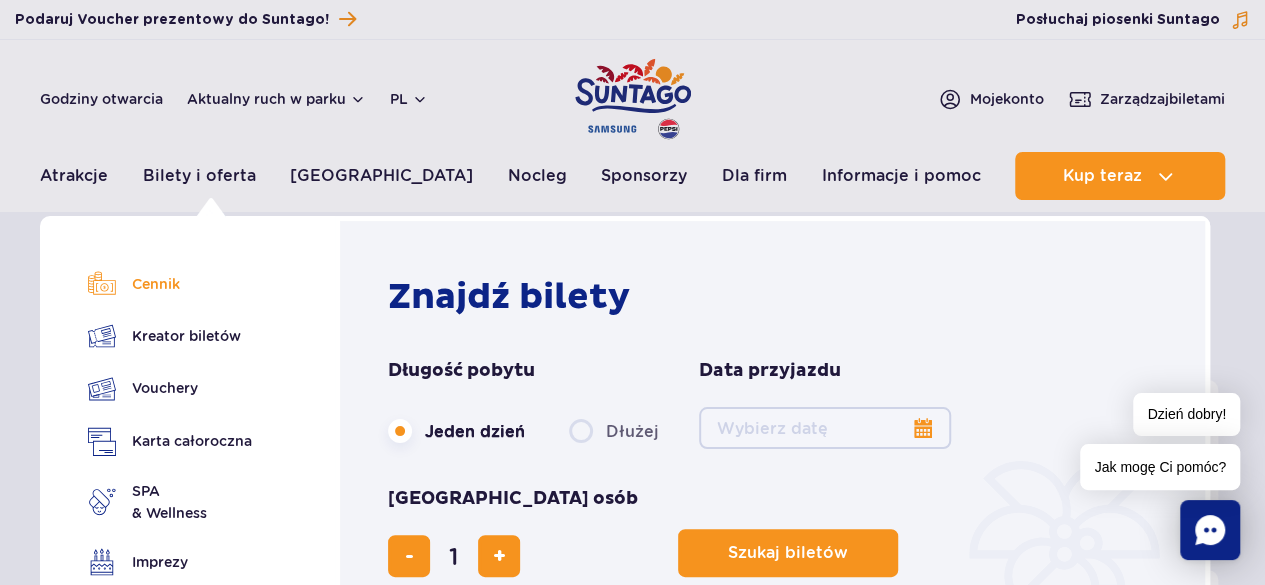 click on "Cennik" at bounding box center [170, 284] 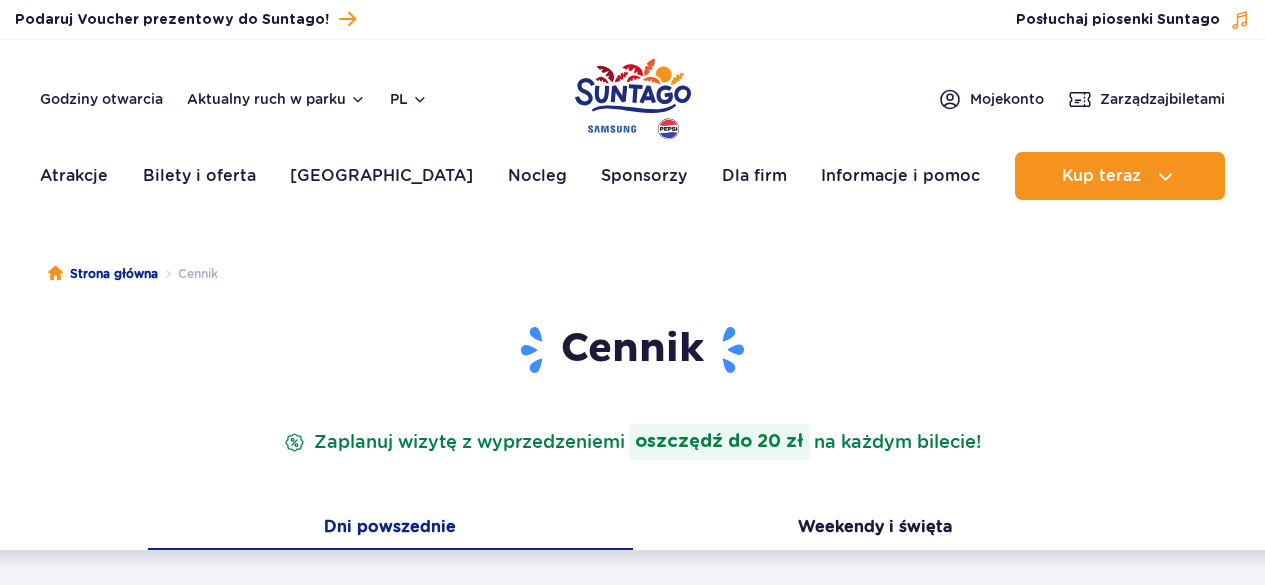 scroll, scrollTop: 0, scrollLeft: 0, axis: both 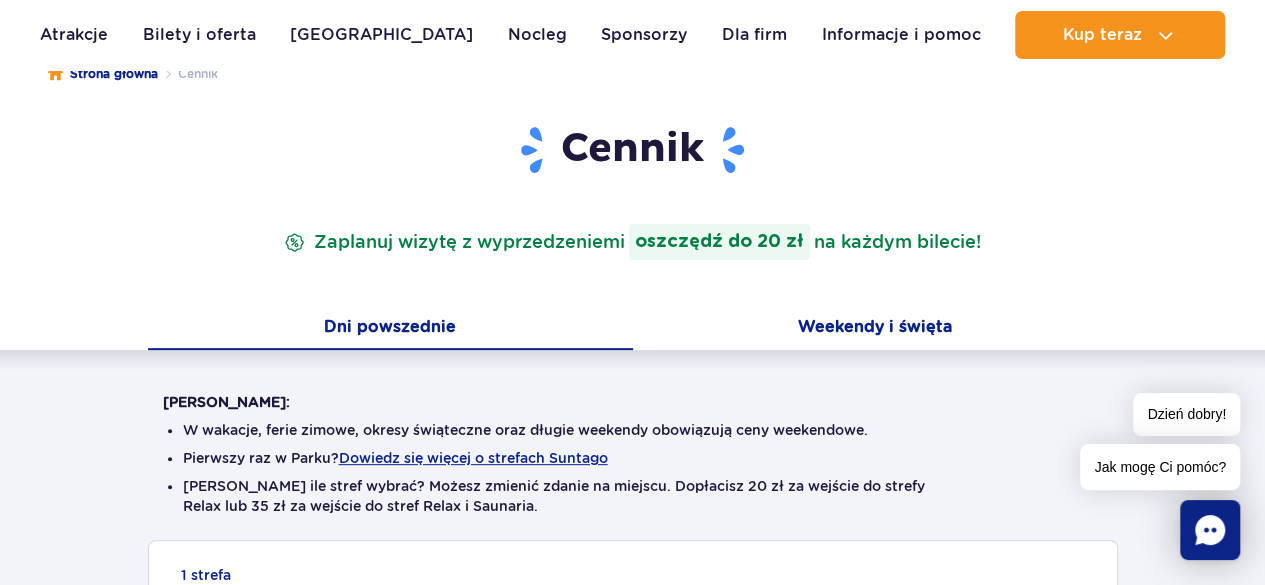 click on "Weekendy i święta" at bounding box center [875, 329] 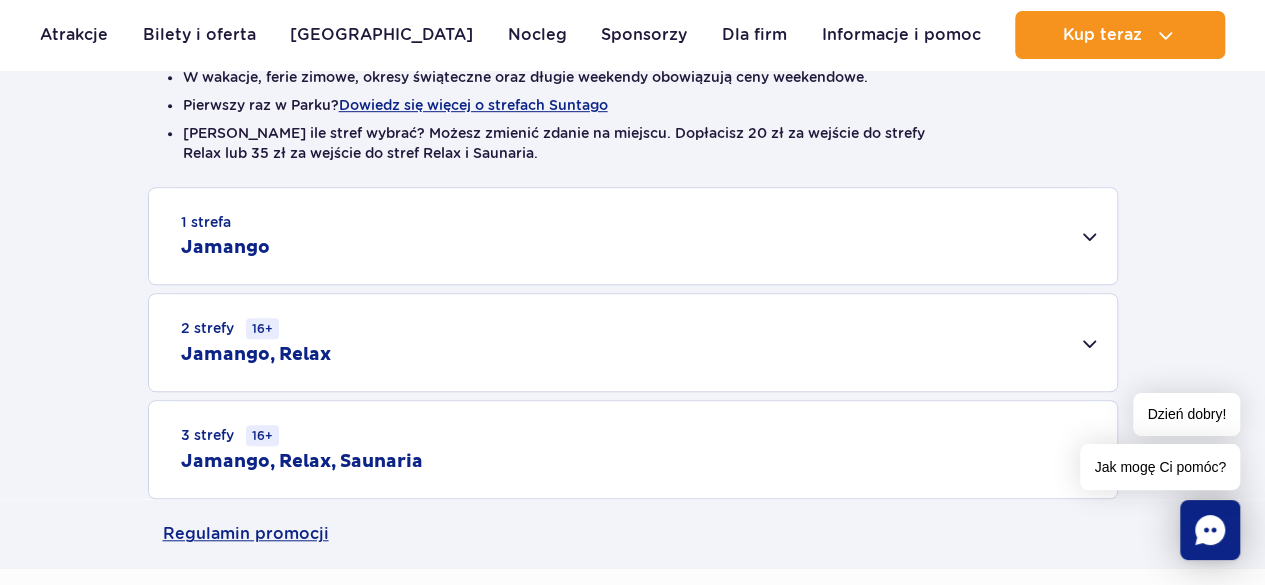 scroll, scrollTop: 600, scrollLeft: 0, axis: vertical 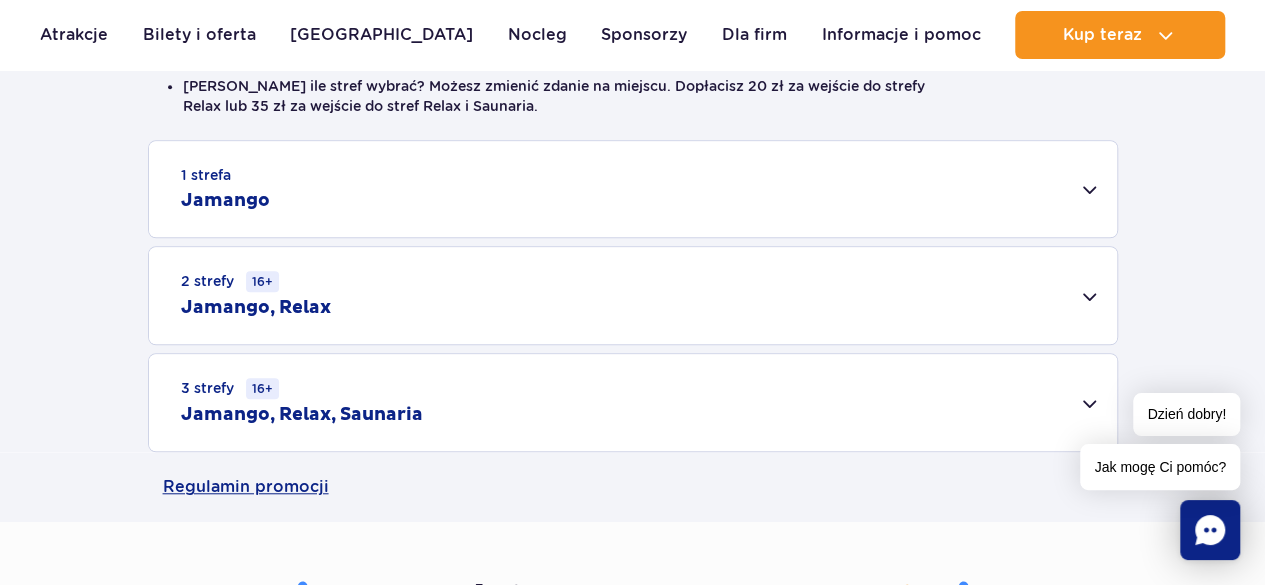 click on "1 strefa
Jamango" at bounding box center (633, 189) 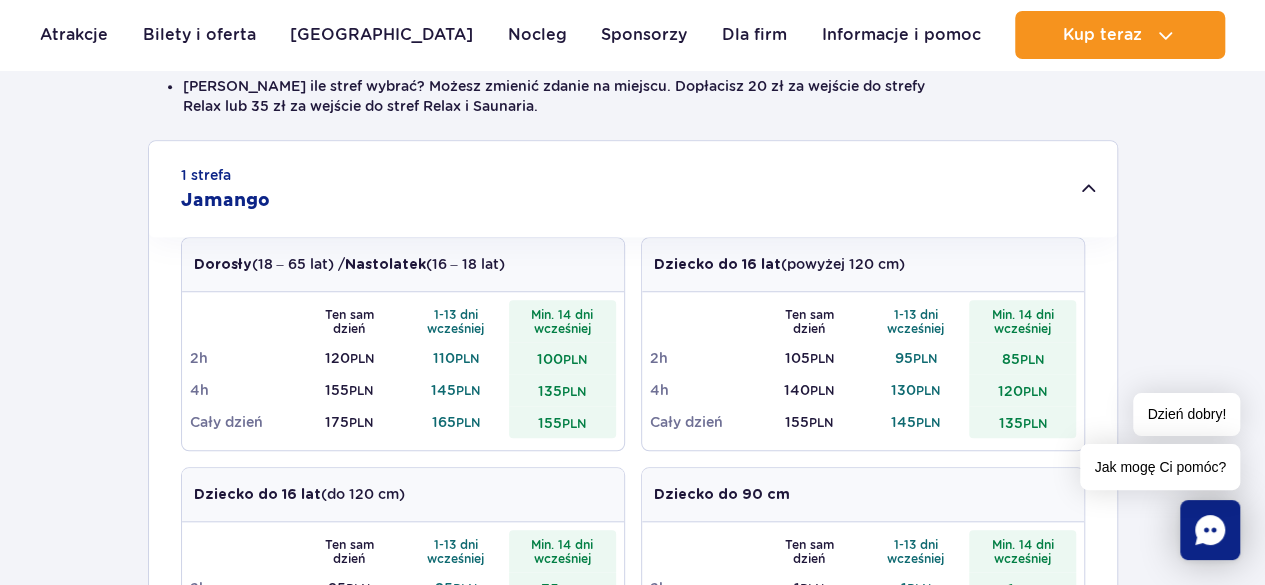 click on "Jamango" at bounding box center [225, 201] 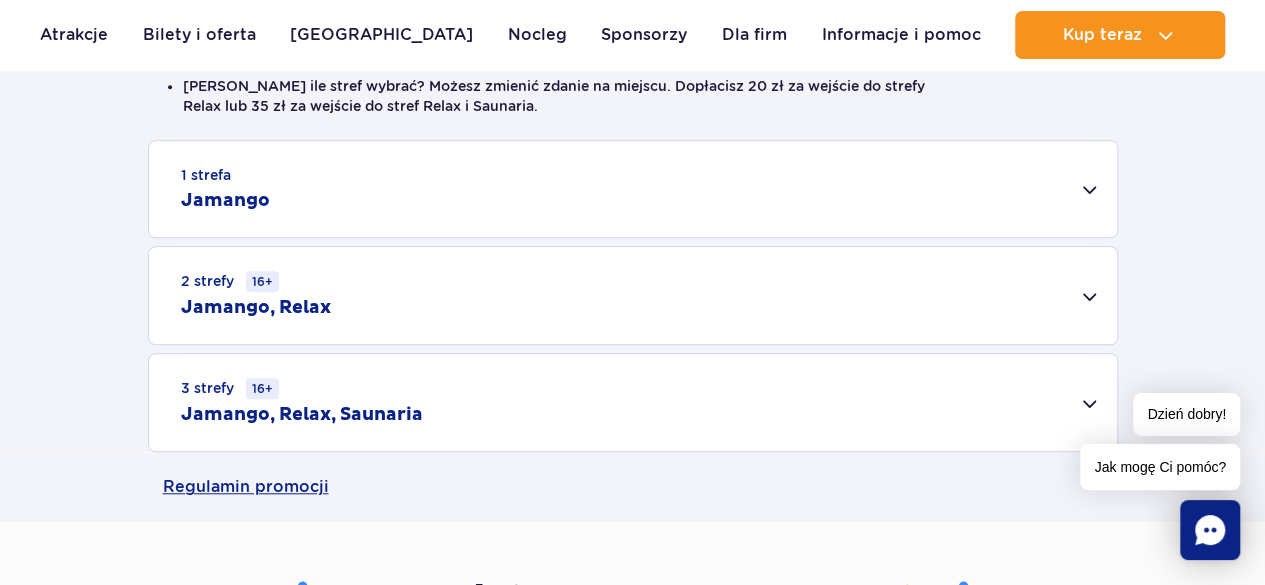 click on "Jamango" at bounding box center (225, 201) 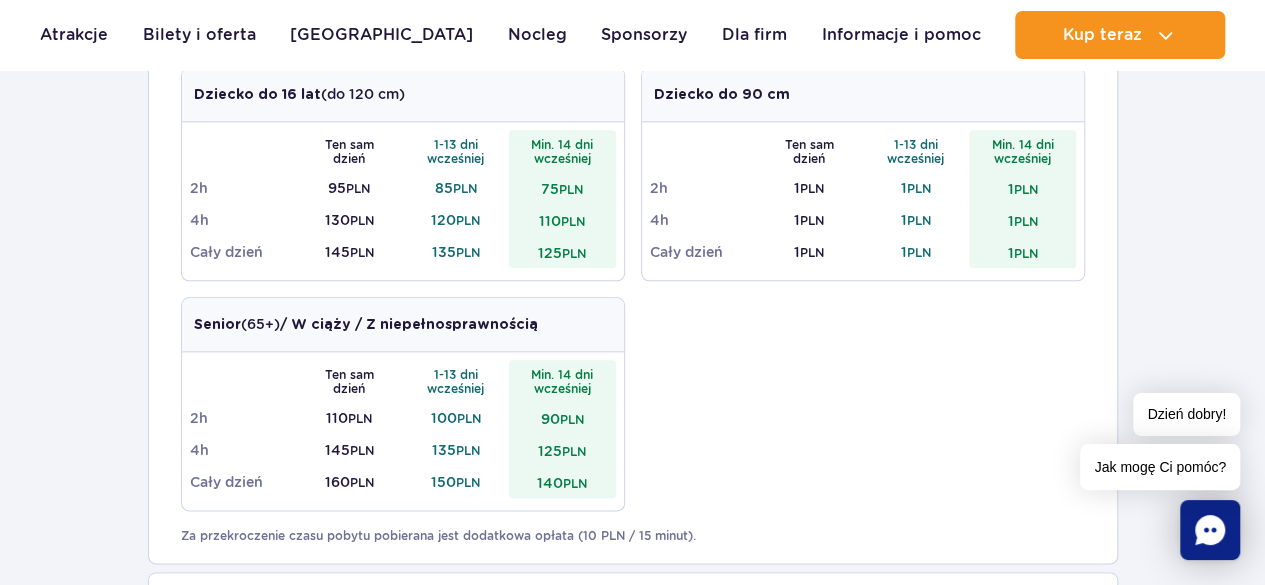 scroll, scrollTop: 1300, scrollLeft: 0, axis: vertical 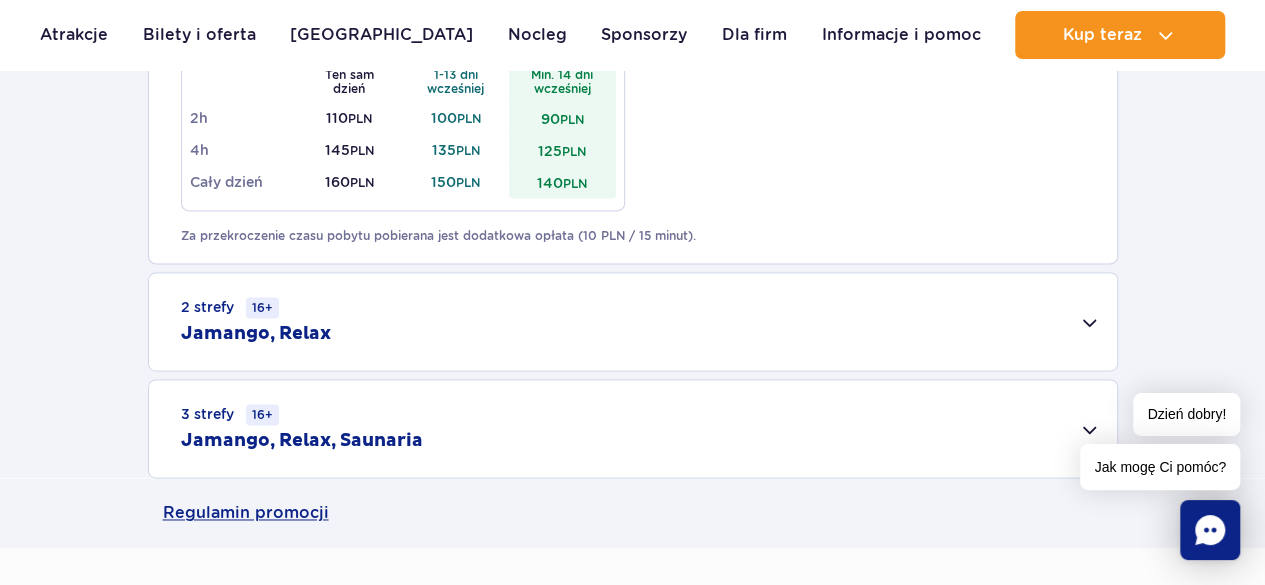 click on "2 strefy  16+
Jamango, Relax" at bounding box center (633, 321) 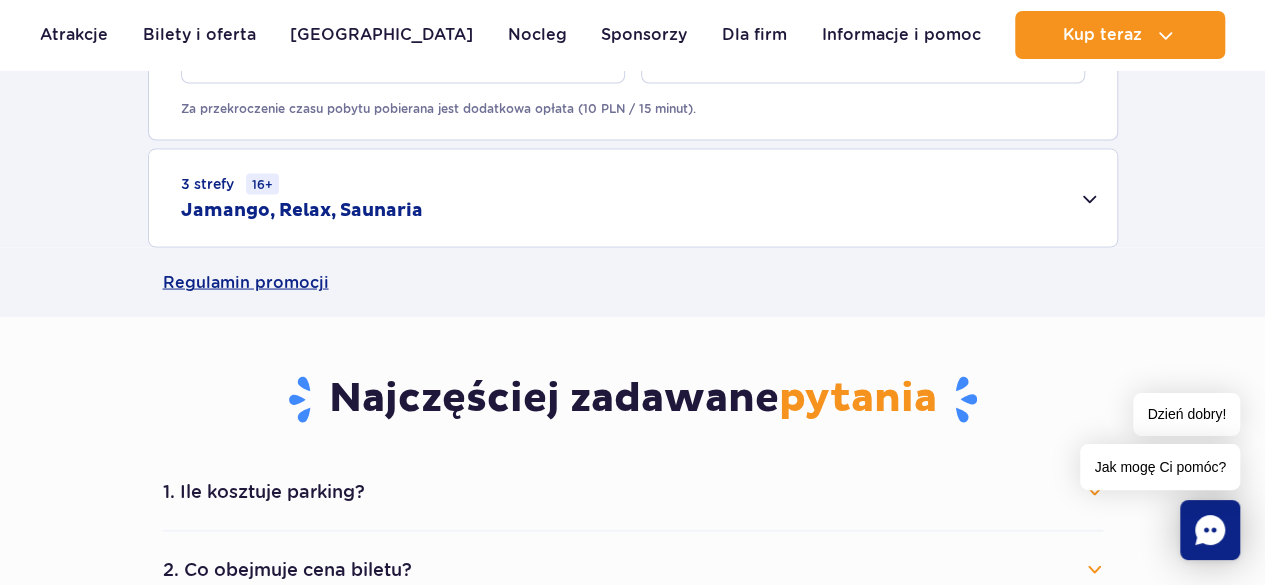 scroll, scrollTop: 1900, scrollLeft: 0, axis: vertical 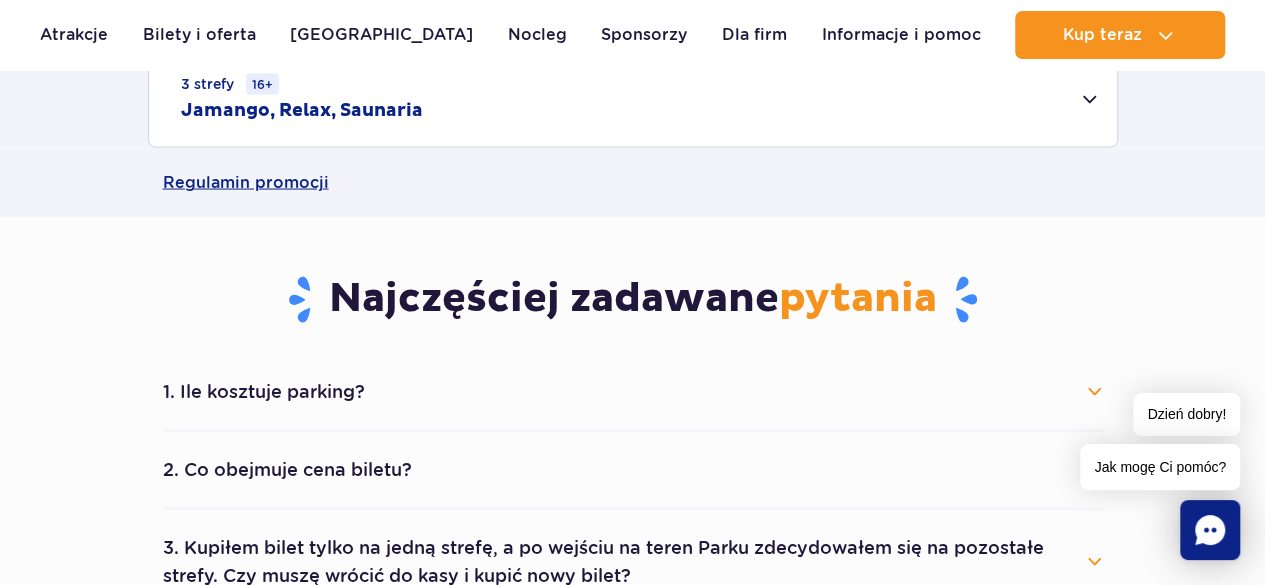 click on "3 strefy  16+
Jamango, Relax, Saunaria" at bounding box center [633, 98] 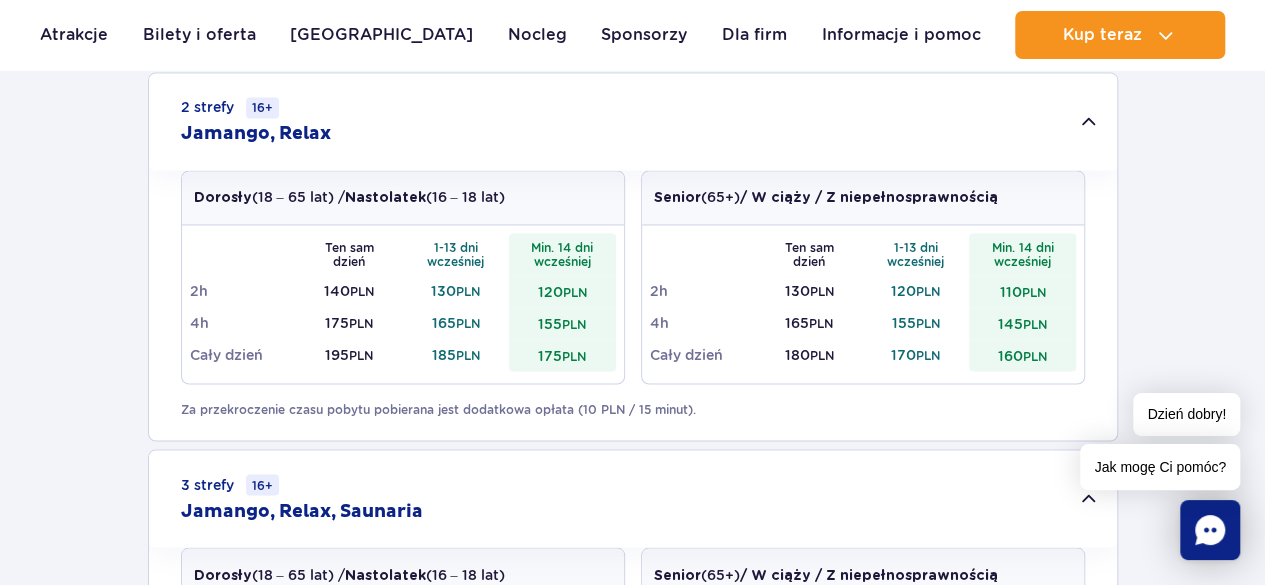 scroll, scrollTop: 1400, scrollLeft: 0, axis: vertical 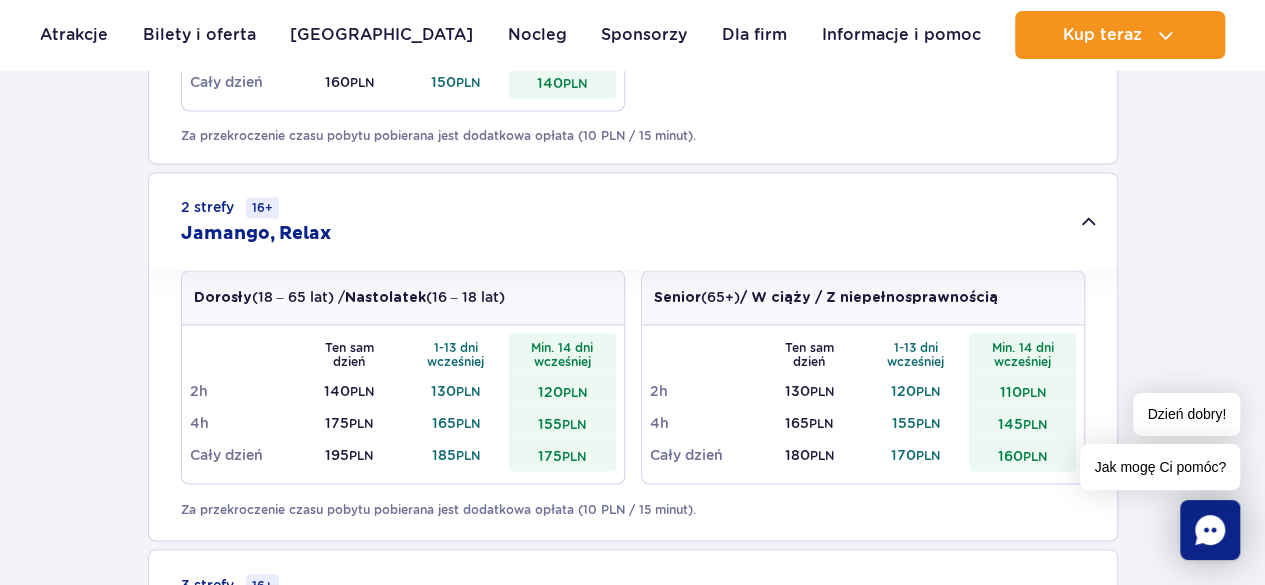 click on "Jamango, Relax" at bounding box center [256, 234] 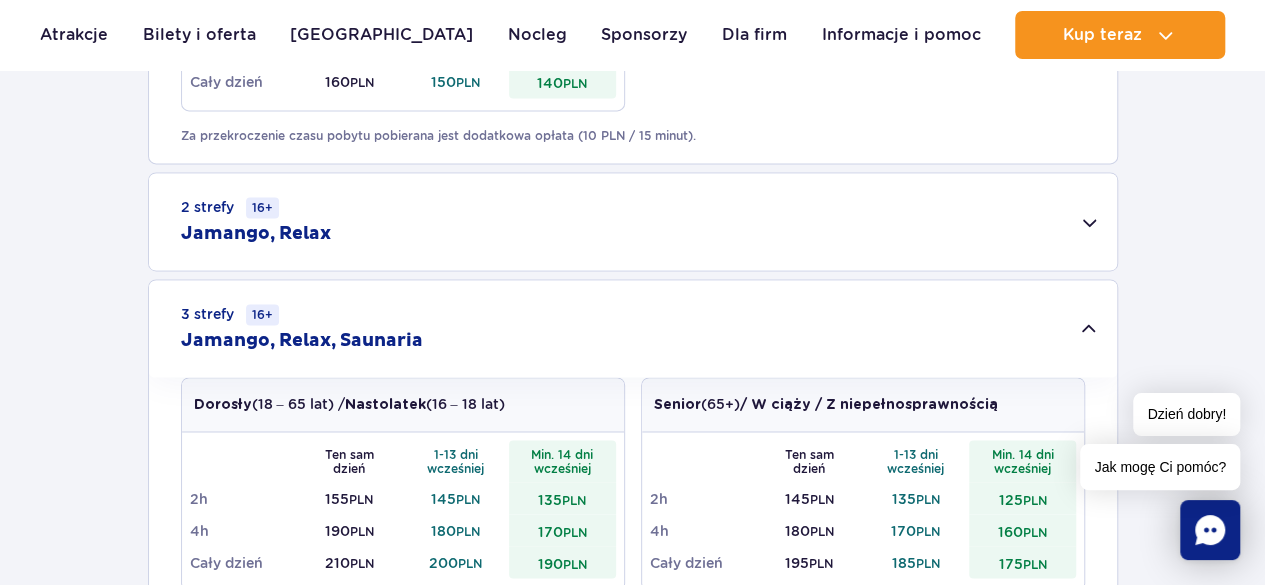 click on "Jamango, Relax" at bounding box center (256, 234) 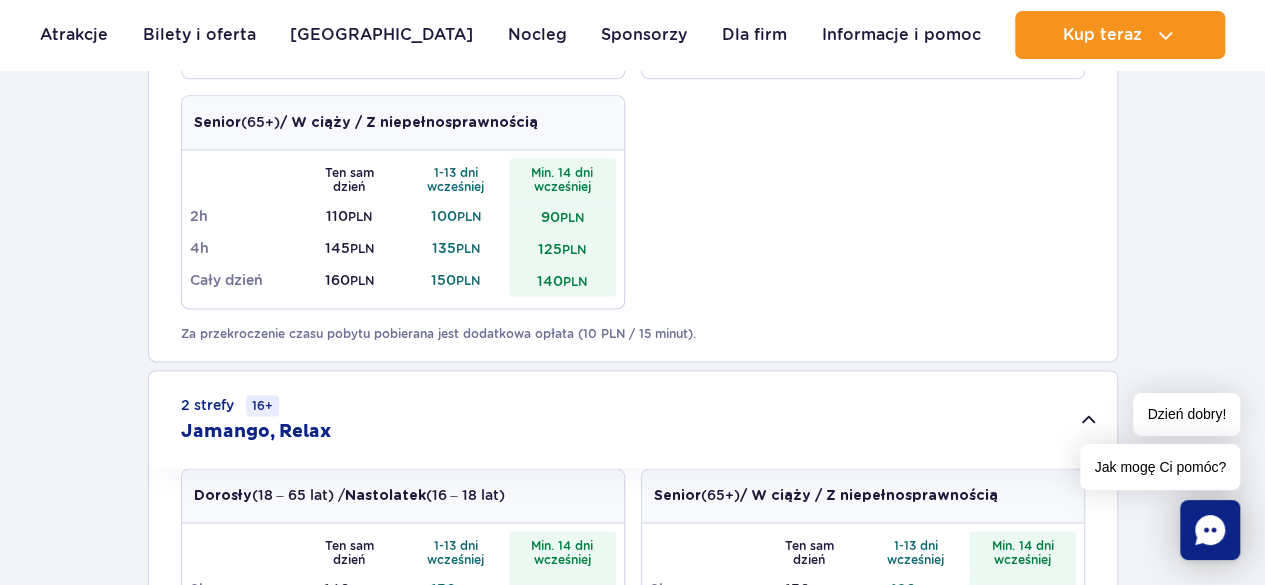 scroll, scrollTop: 1500, scrollLeft: 0, axis: vertical 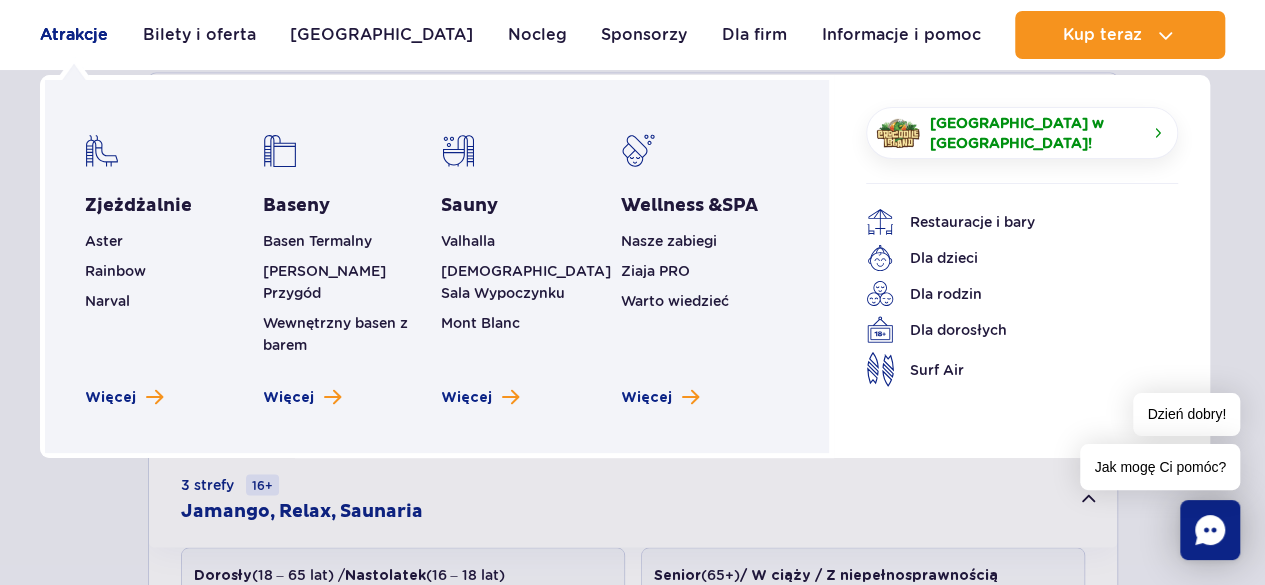 click on "Atrakcje" at bounding box center [74, 35] 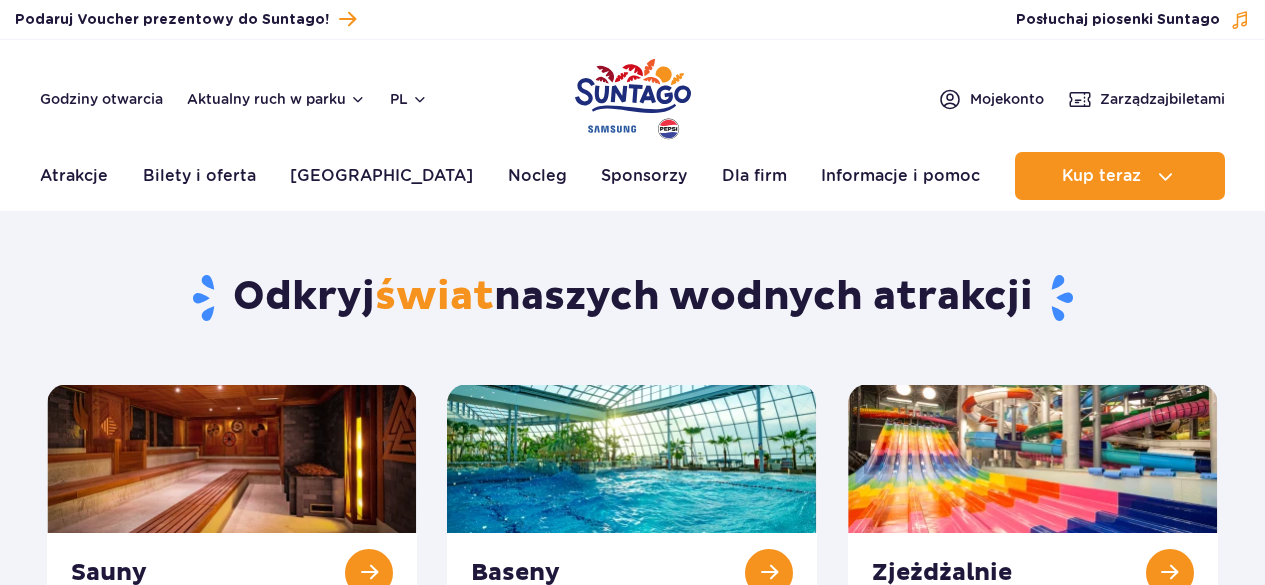 scroll, scrollTop: 0, scrollLeft: 0, axis: both 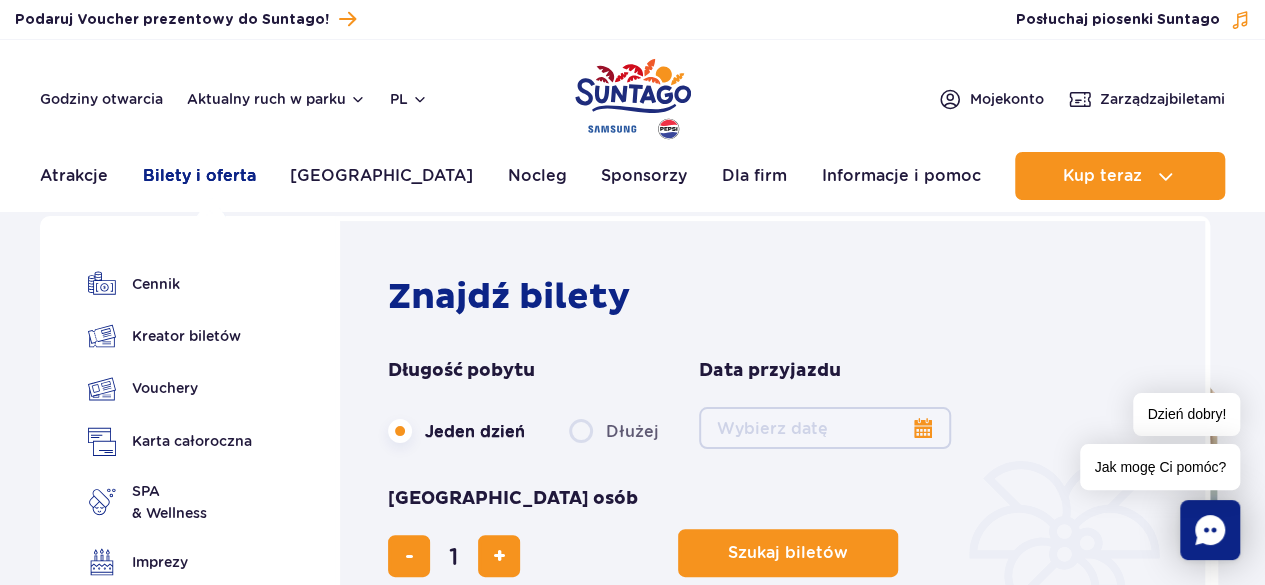 click on "Bilety i oferta" at bounding box center (199, 176) 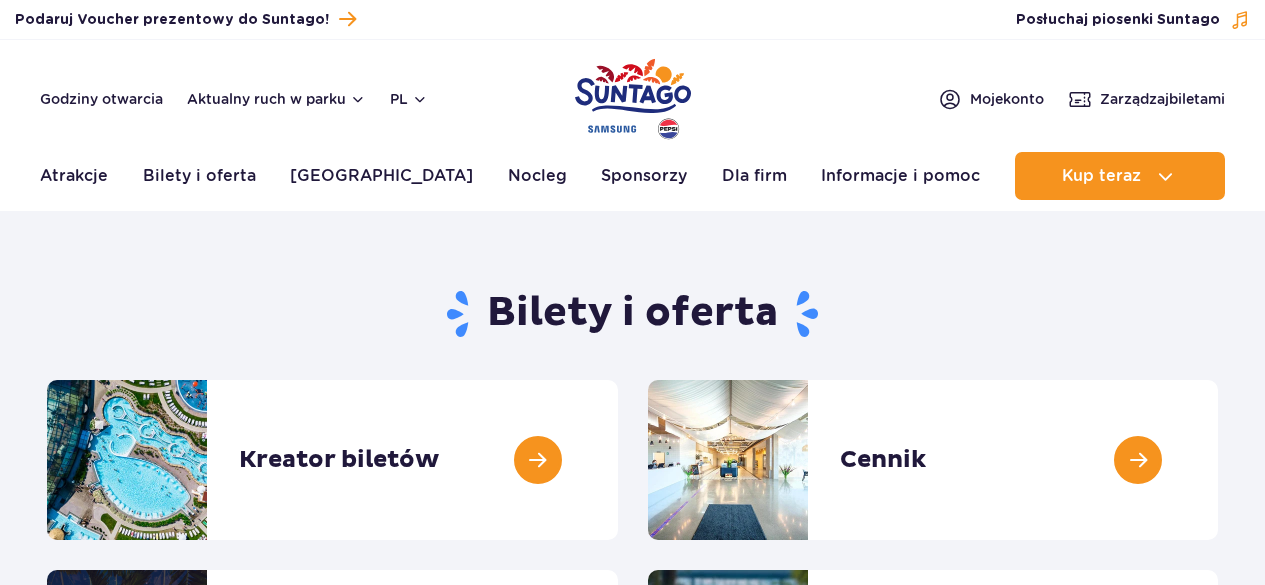 scroll, scrollTop: 0, scrollLeft: 0, axis: both 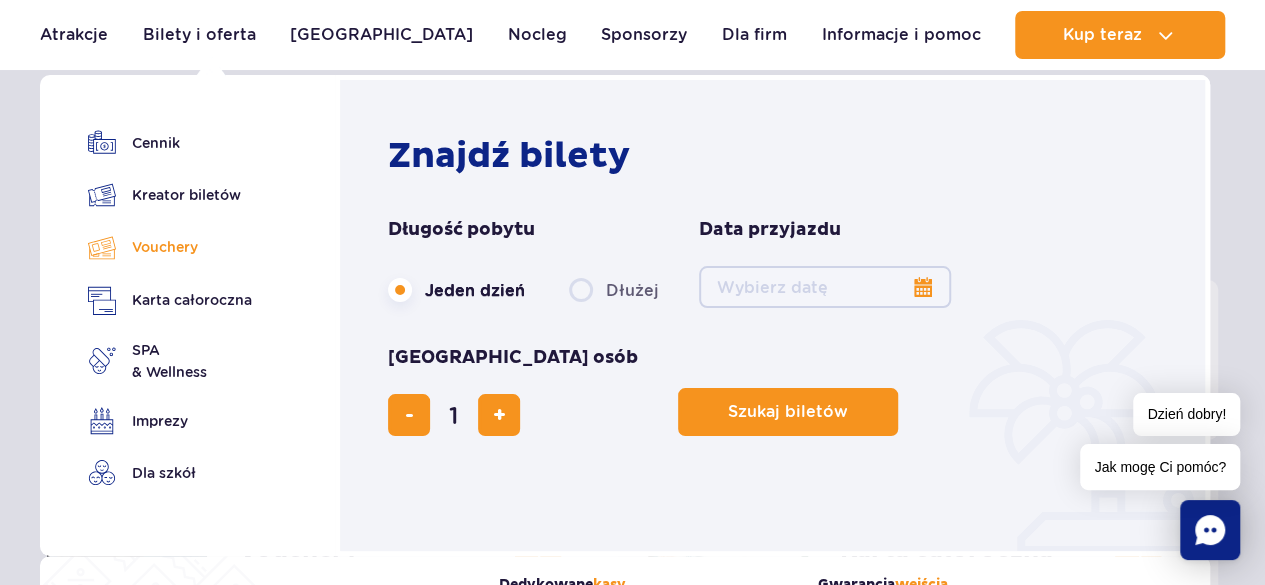 click on "Vouchery" at bounding box center [170, 247] 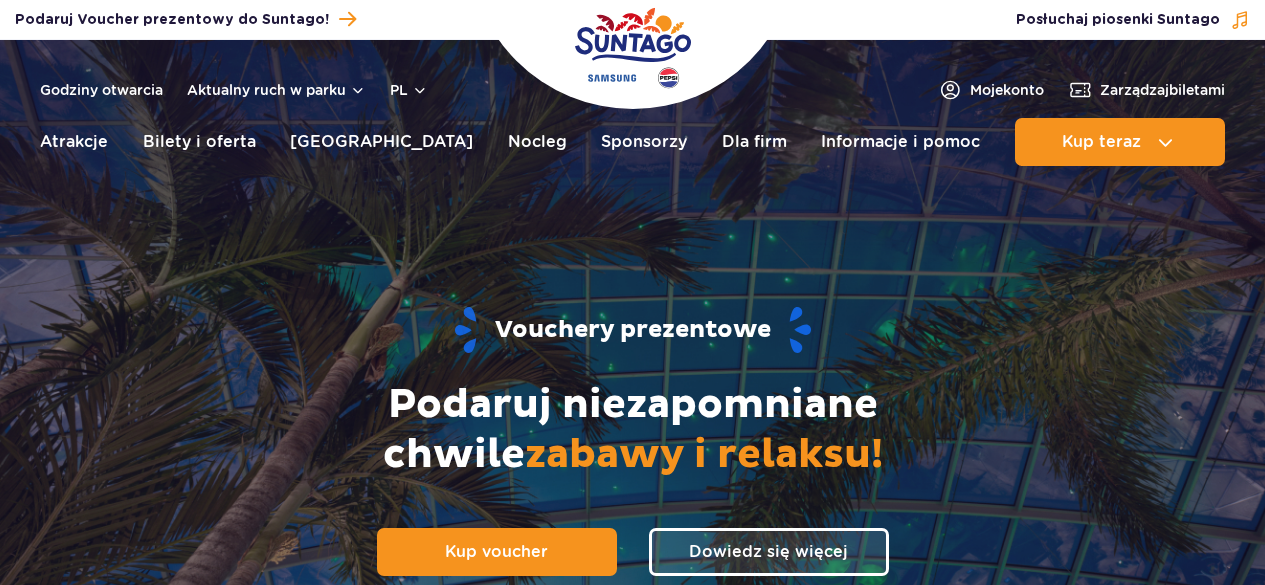scroll, scrollTop: 0, scrollLeft: 0, axis: both 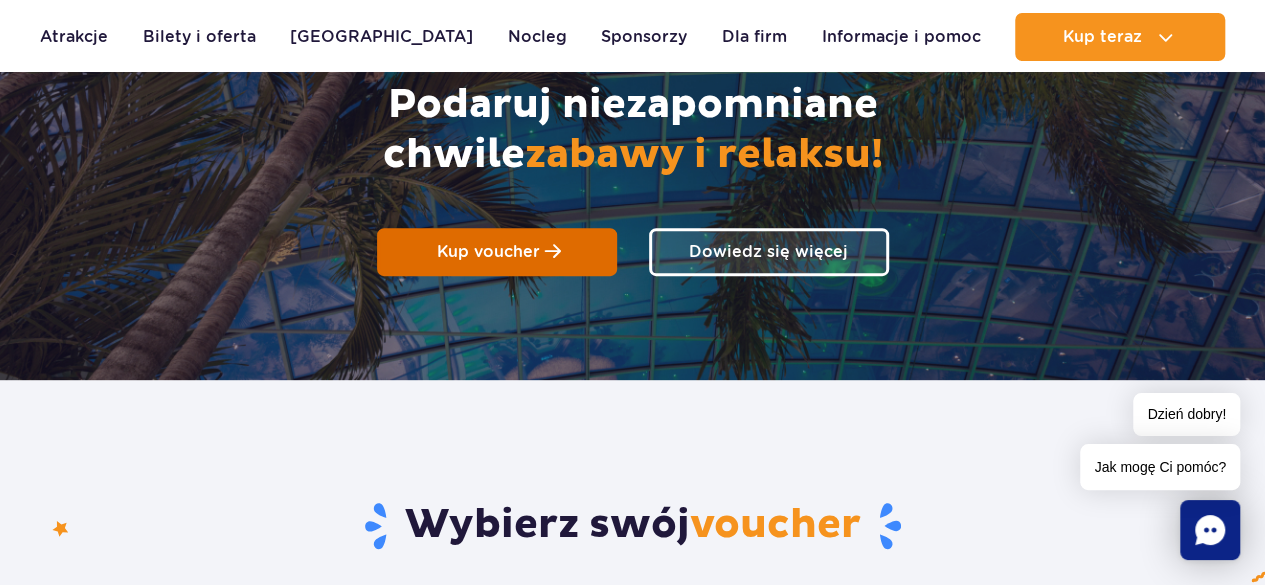 click on "Kup voucher" at bounding box center [497, 252] 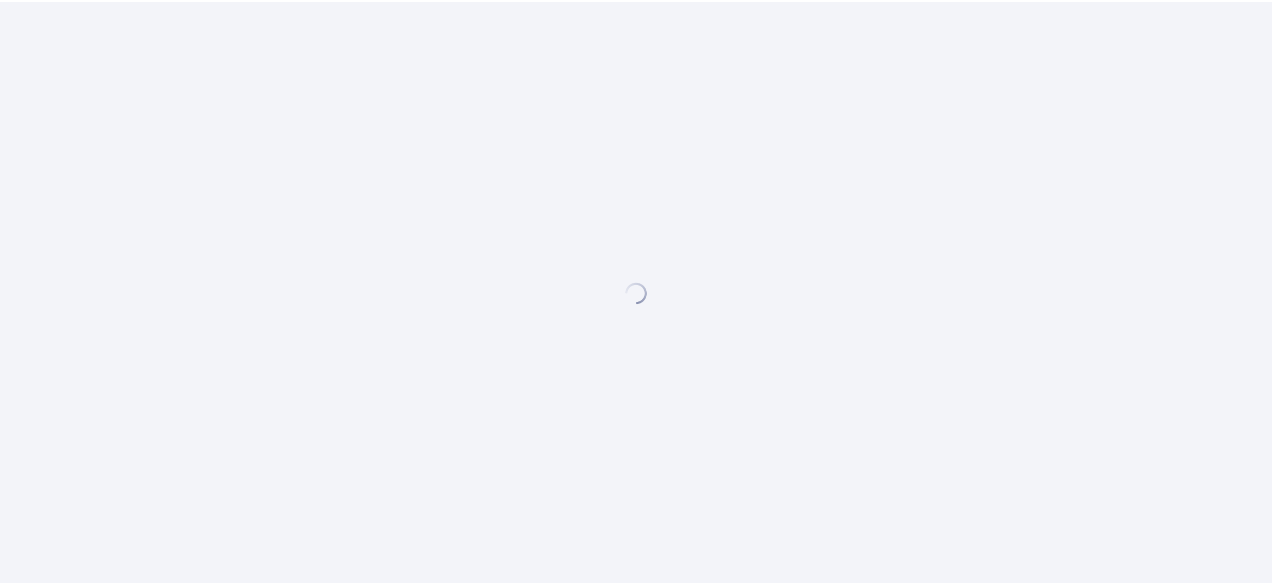 scroll, scrollTop: 0, scrollLeft: 0, axis: both 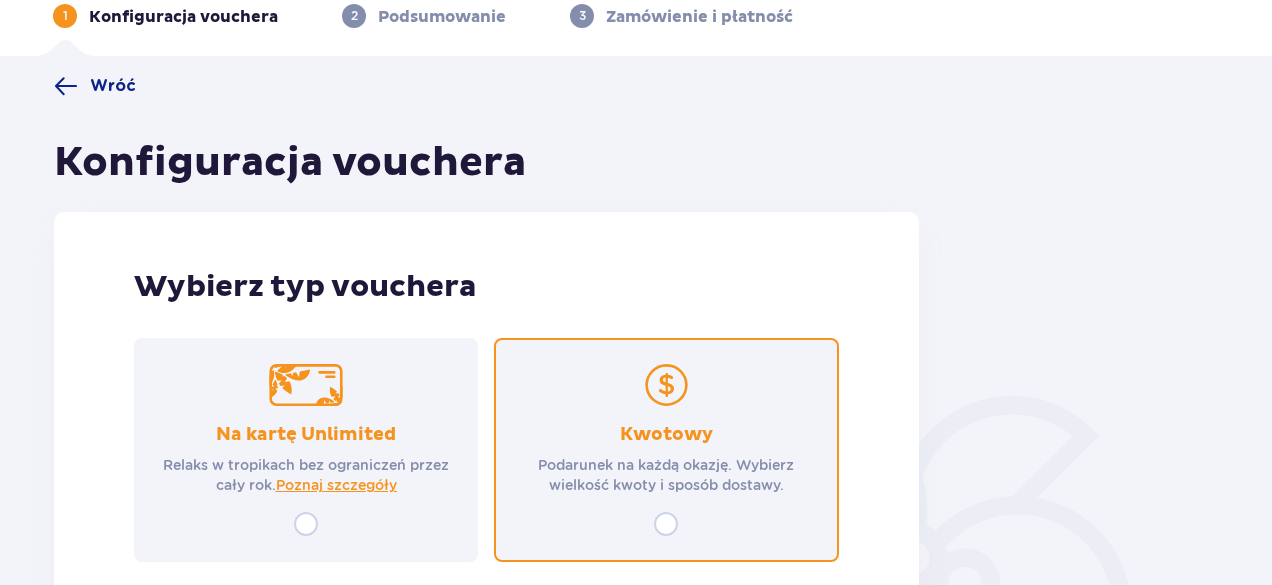 click at bounding box center (666, 524) 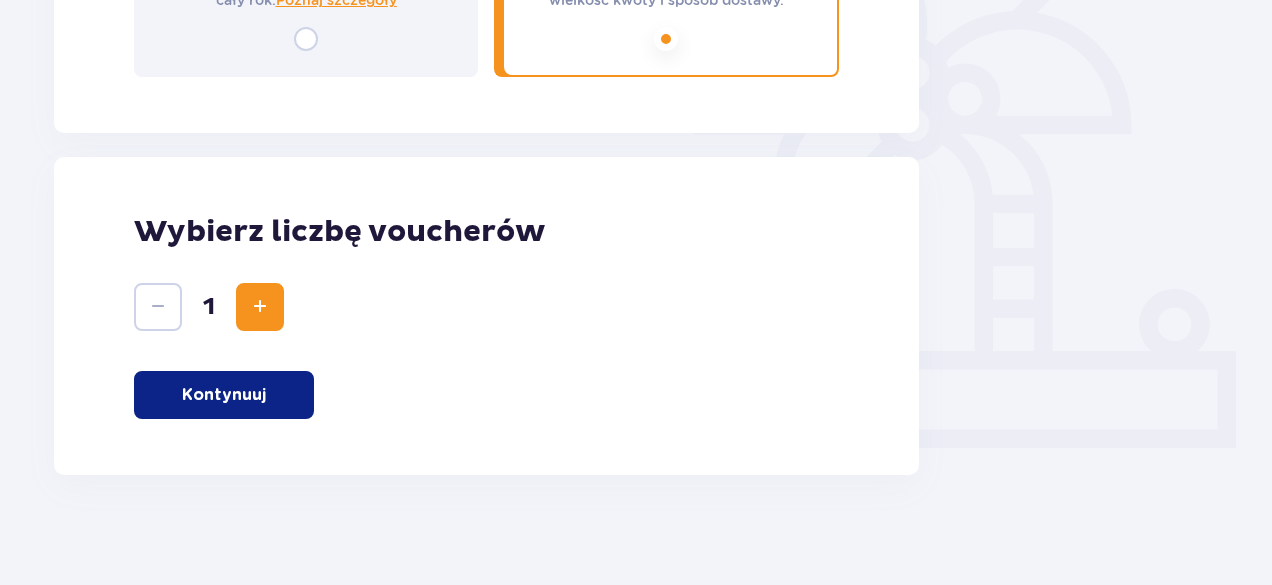 scroll, scrollTop: 594, scrollLeft: 0, axis: vertical 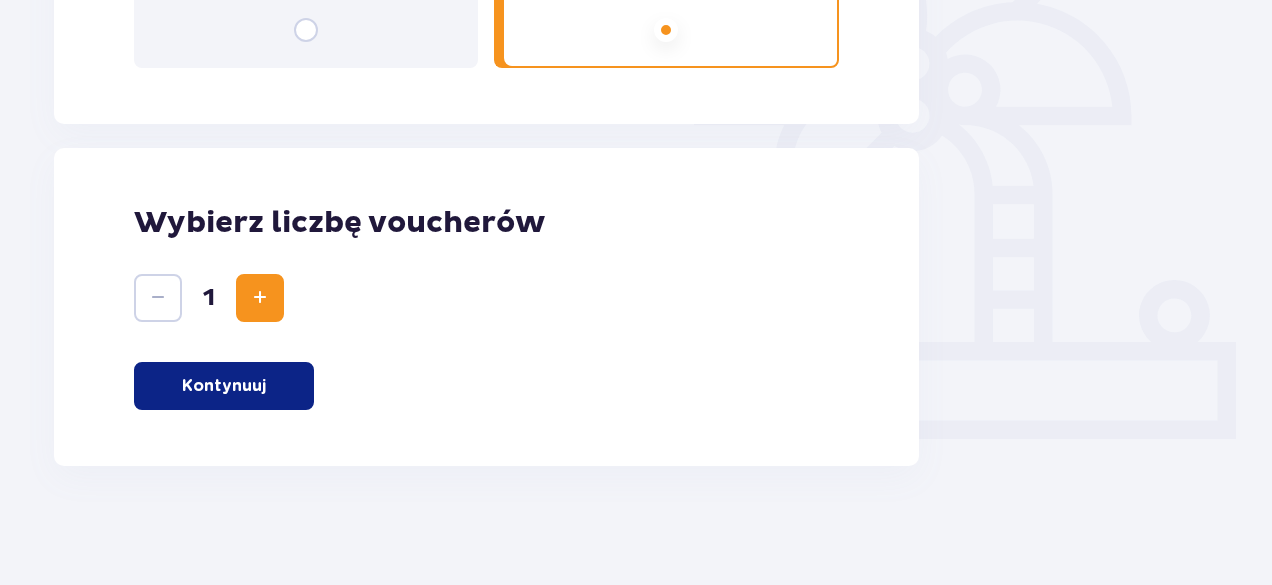 click on "Kontynuuj" at bounding box center (224, 386) 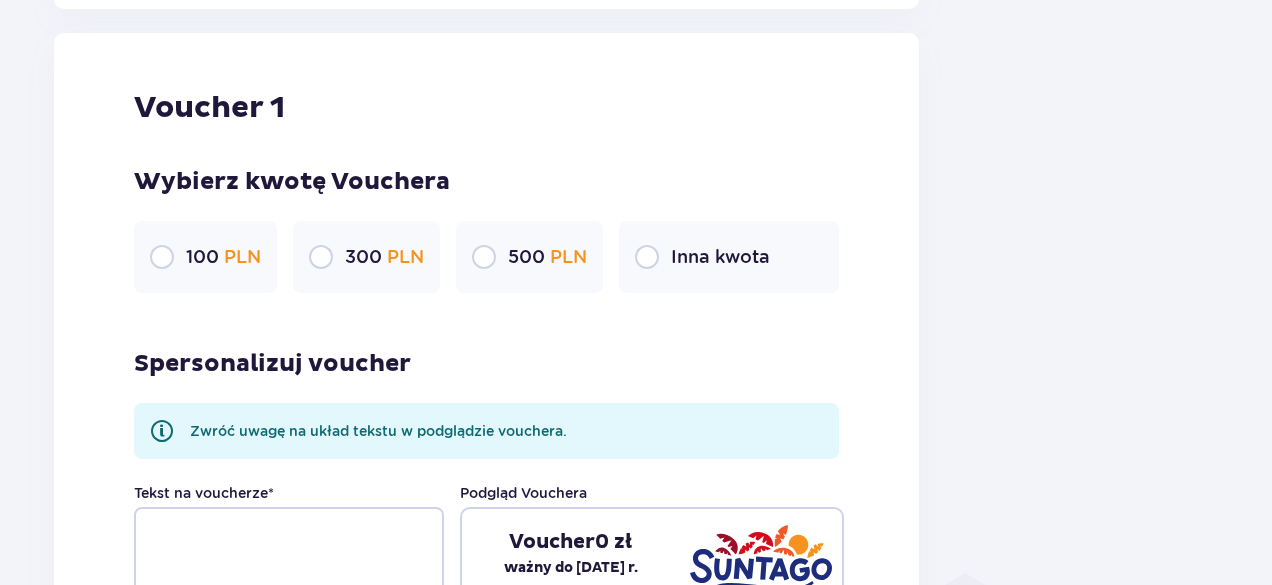 scroll, scrollTop: 1060, scrollLeft: 0, axis: vertical 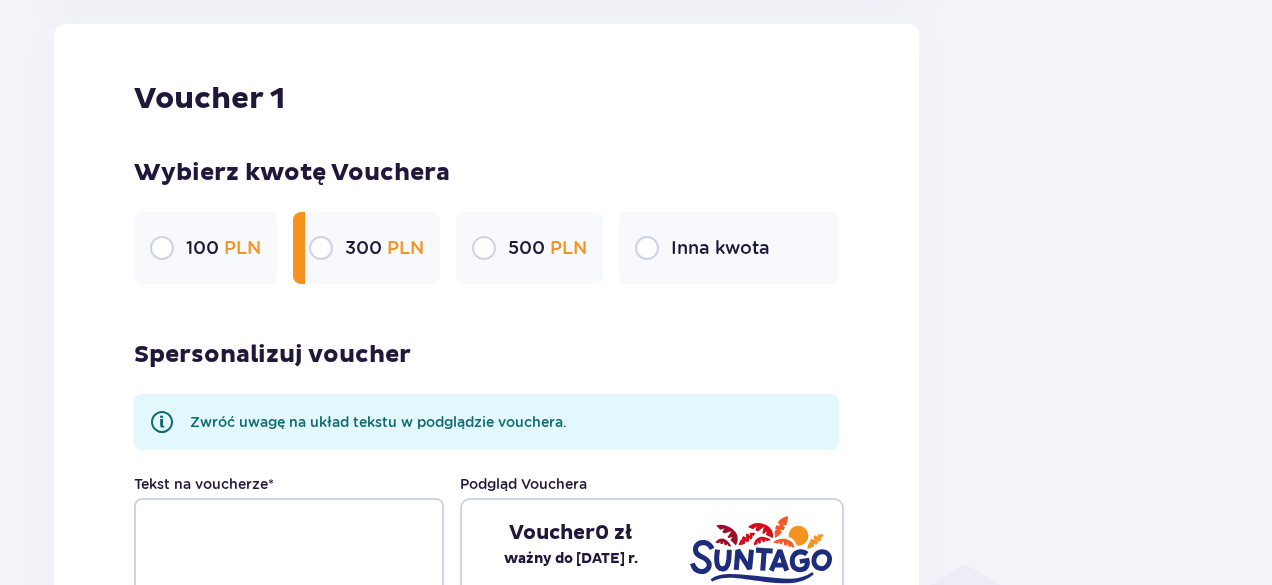 click at bounding box center (321, 248) 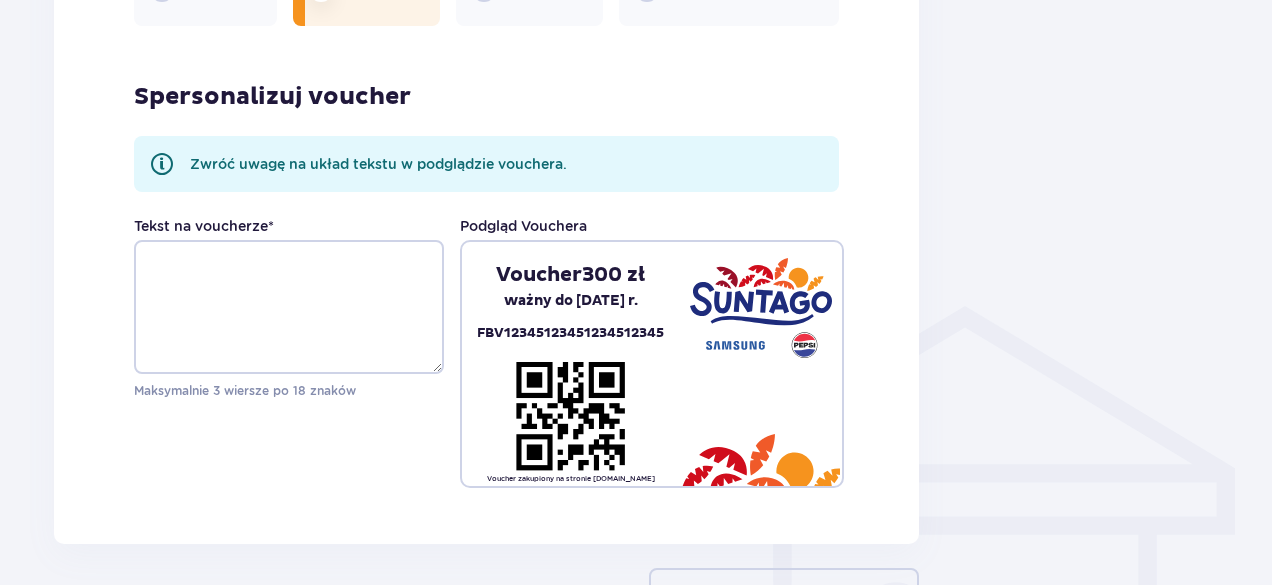 scroll, scrollTop: 1360, scrollLeft: 0, axis: vertical 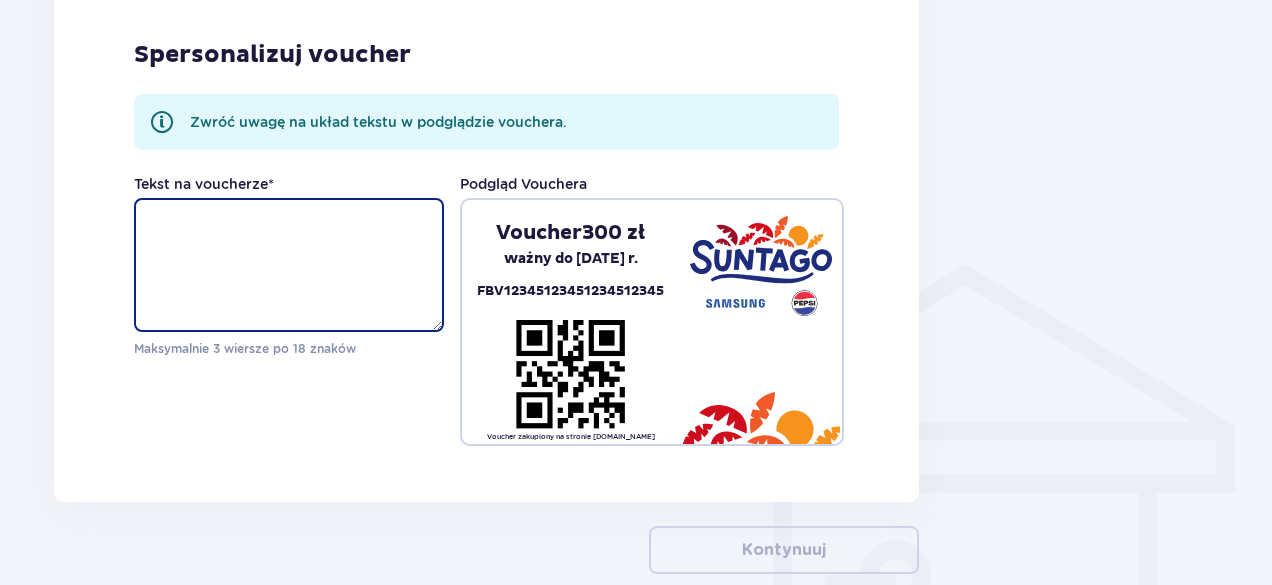 click on "Tekst na voucherze *" at bounding box center [289, 265] 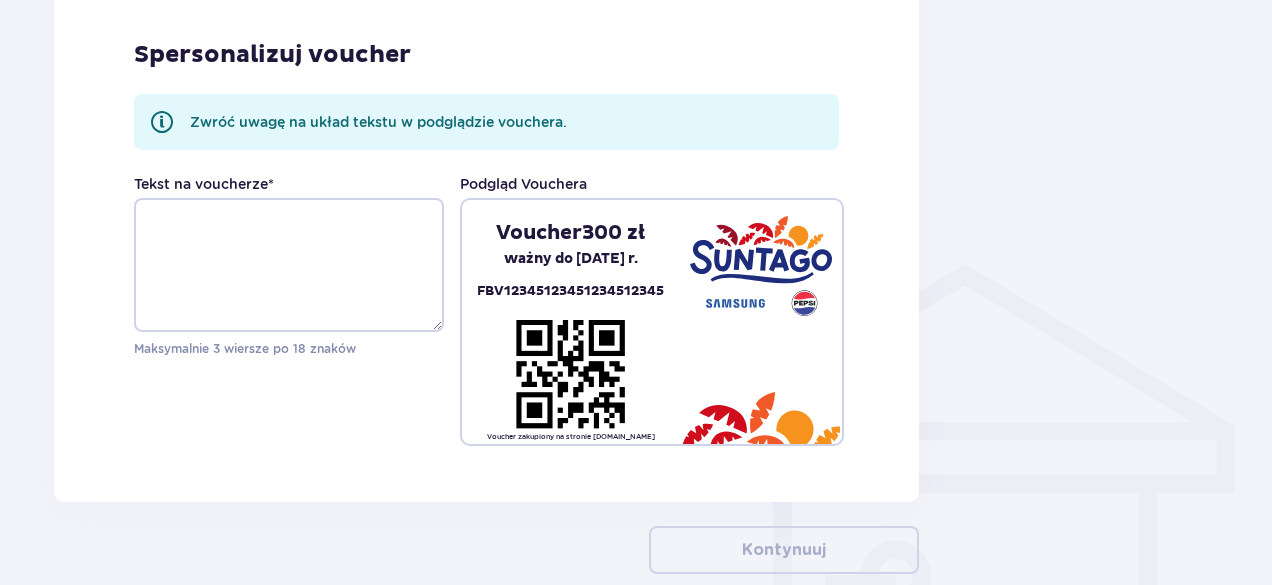 click at bounding box center [571, 374] 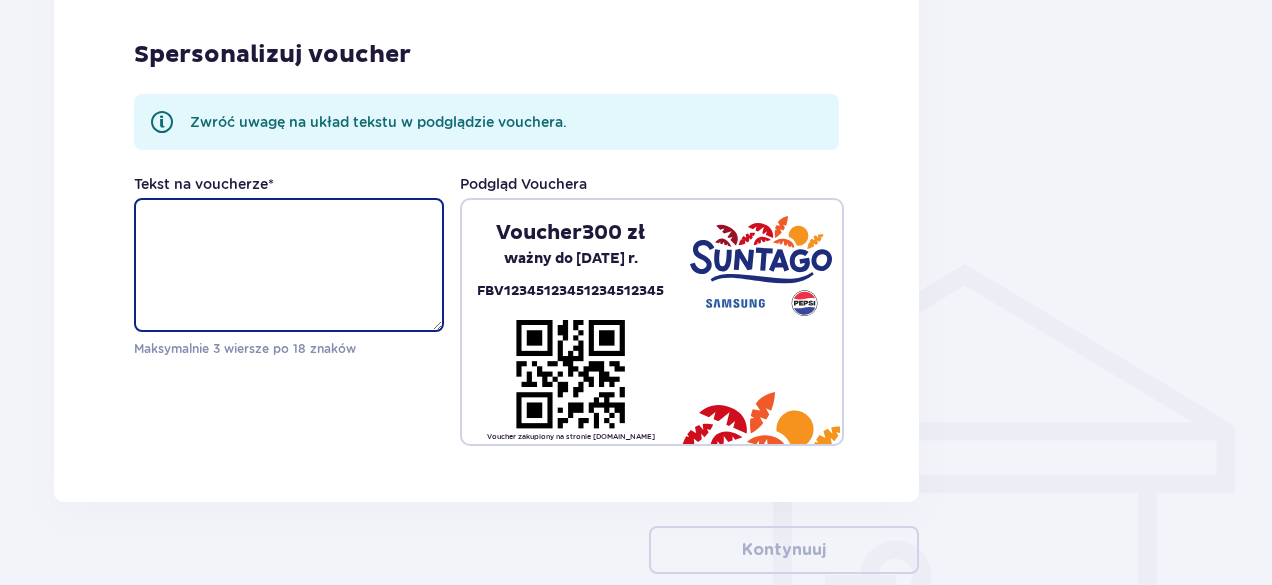 click on "Tekst na voucherze *" at bounding box center (289, 265) 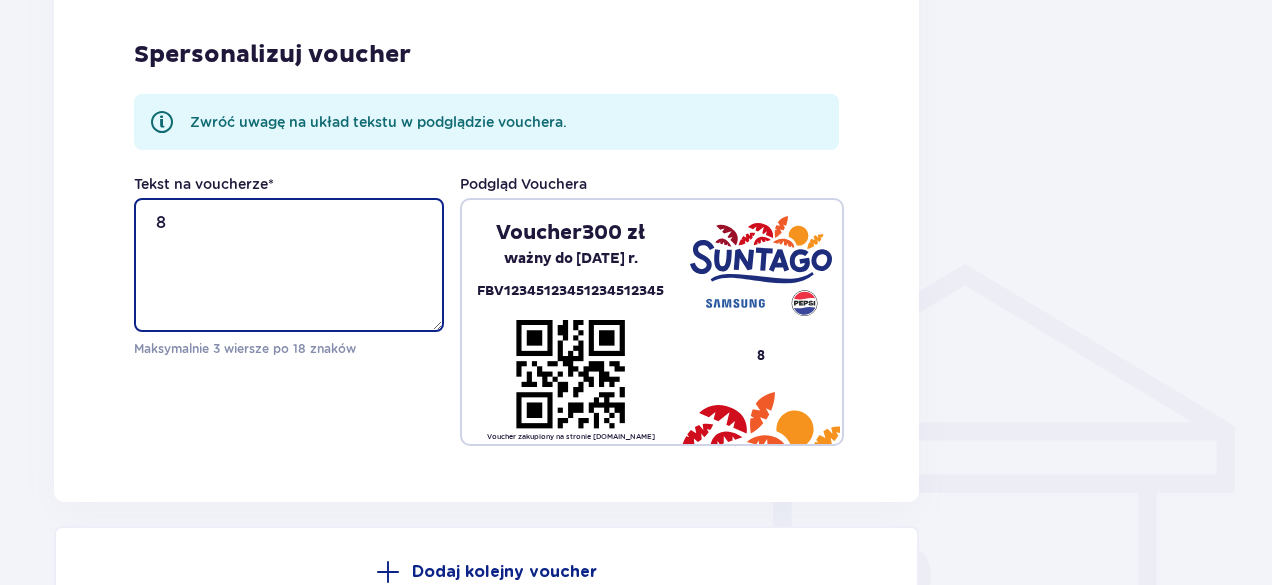 type on "8" 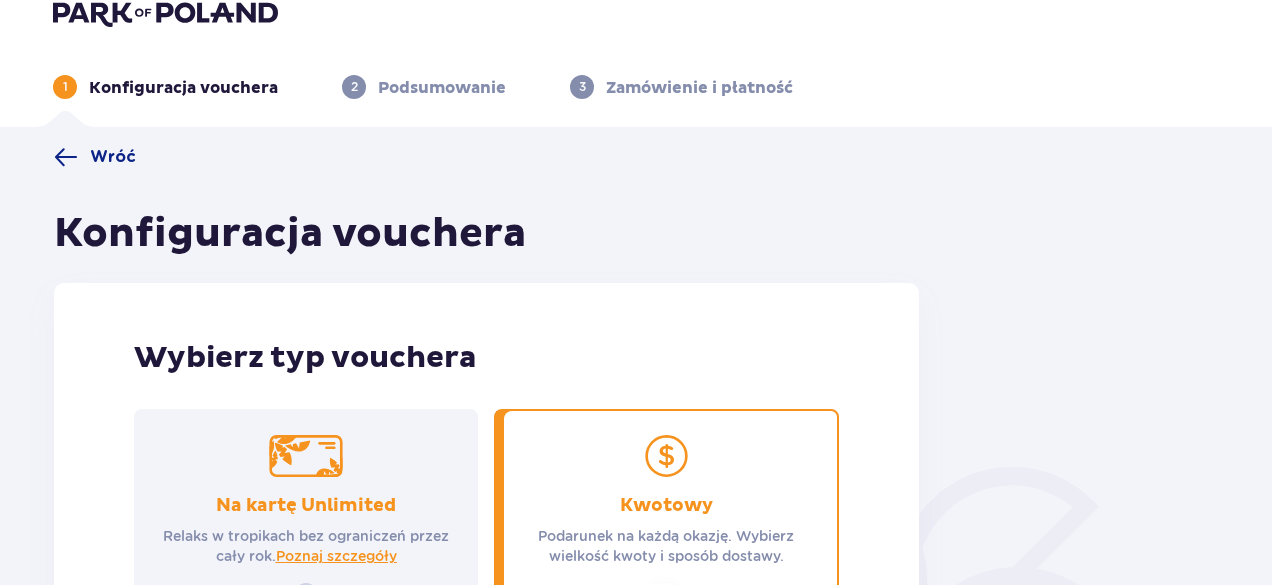 scroll, scrollTop: 0, scrollLeft: 0, axis: both 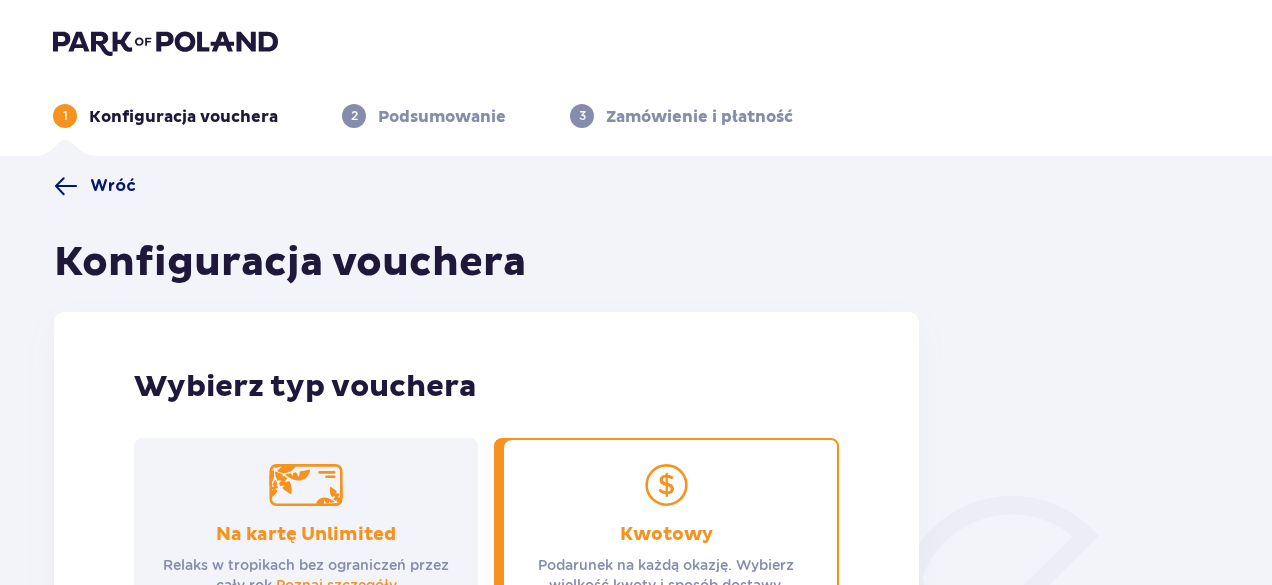 click at bounding box center (66, 186) 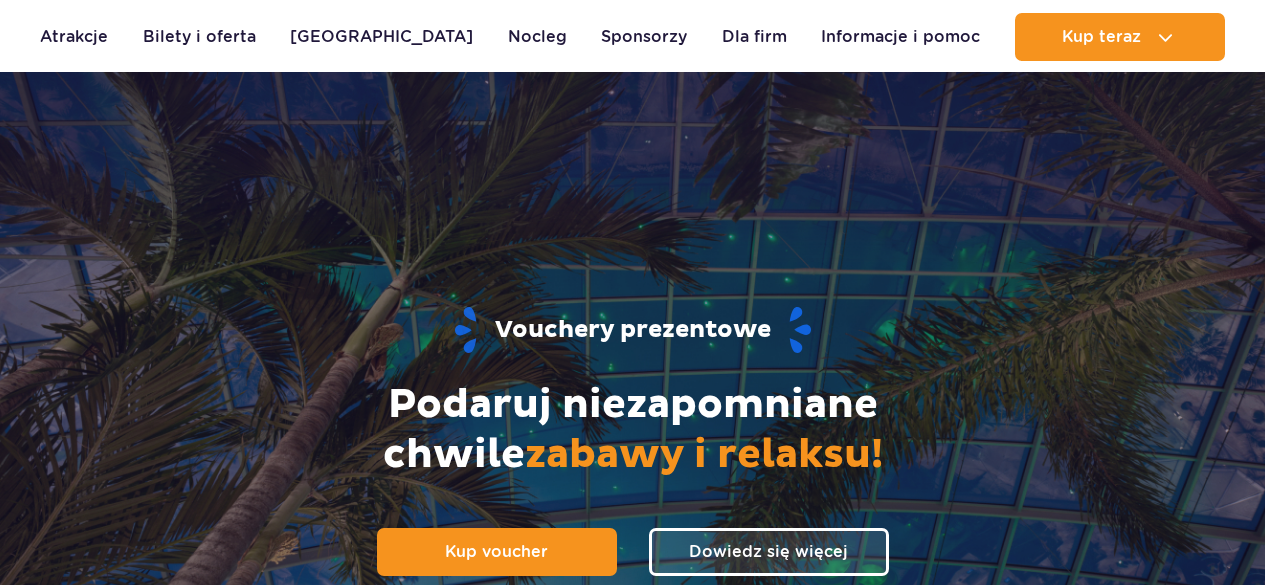 scroll, scrollTop: 1439, scrollLeft: 0, axis: vertical 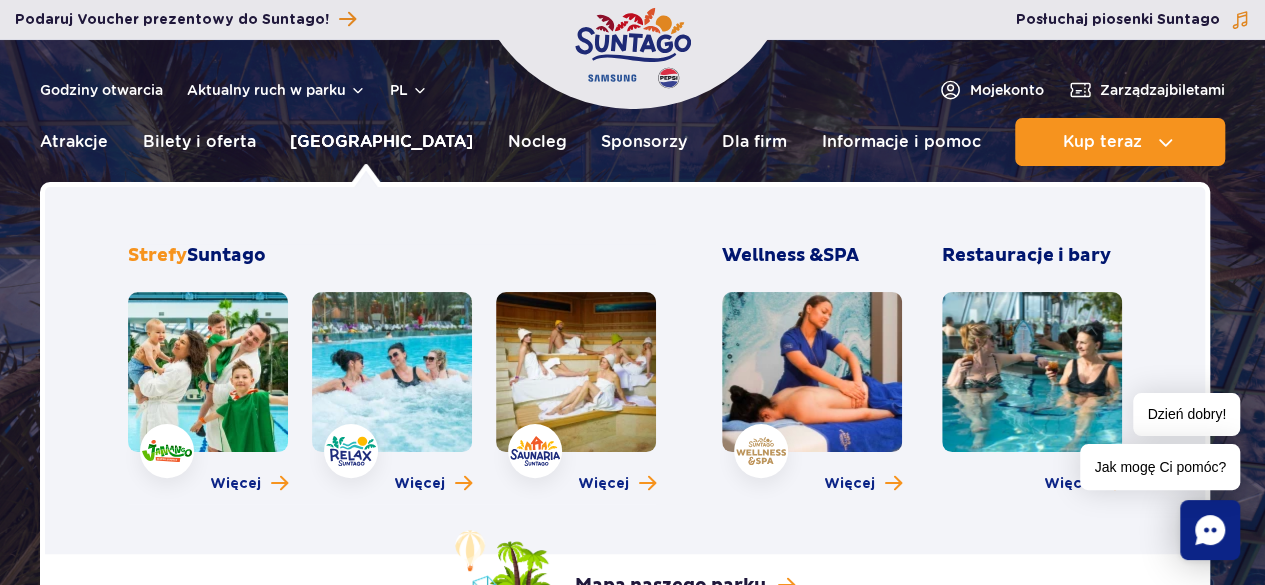 click on "[GEOGRAPHIC_DATA]" at bounding box center [381, 142] 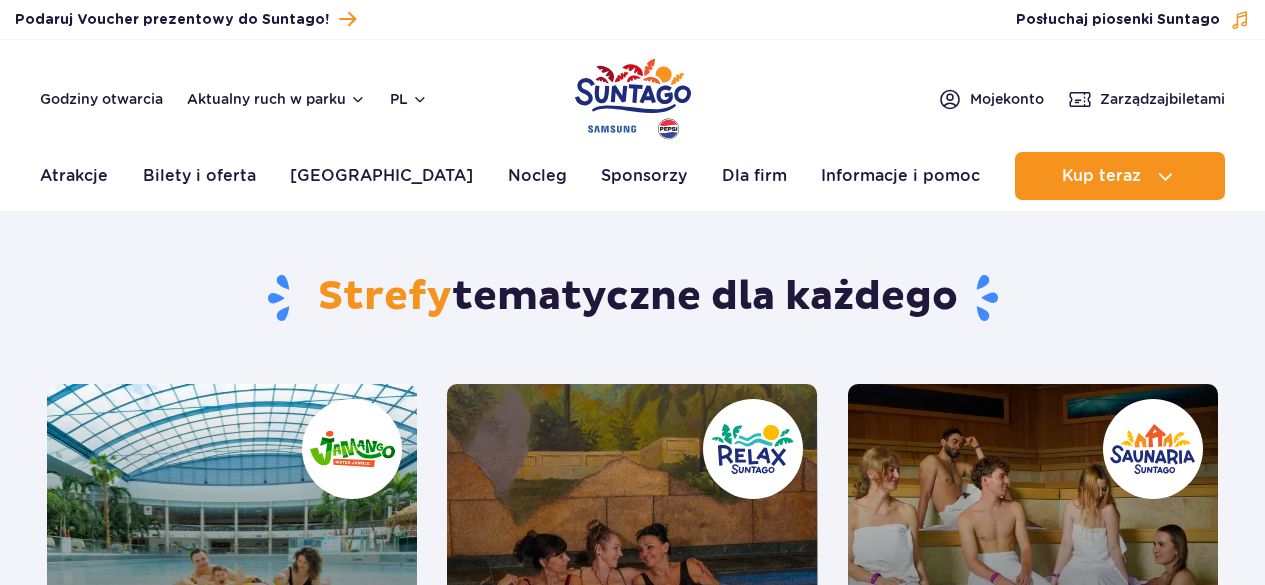 scroll, scrollTop: 0, scrollLeft: 0, axis: both 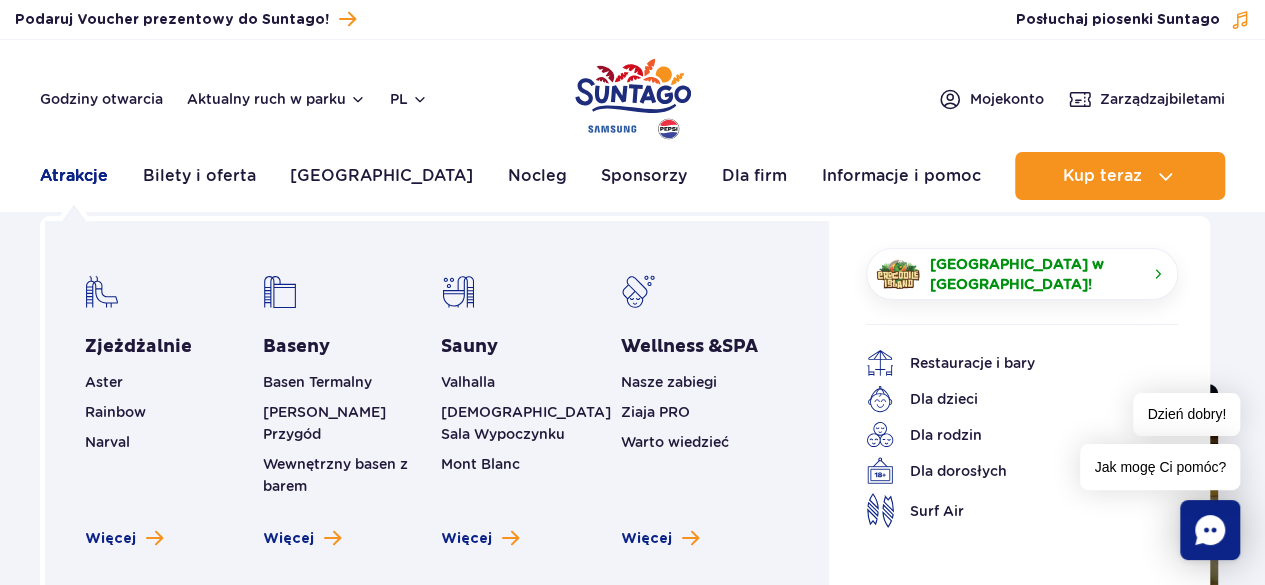 click on "Atrakcje" at bounding box center [74, 176] 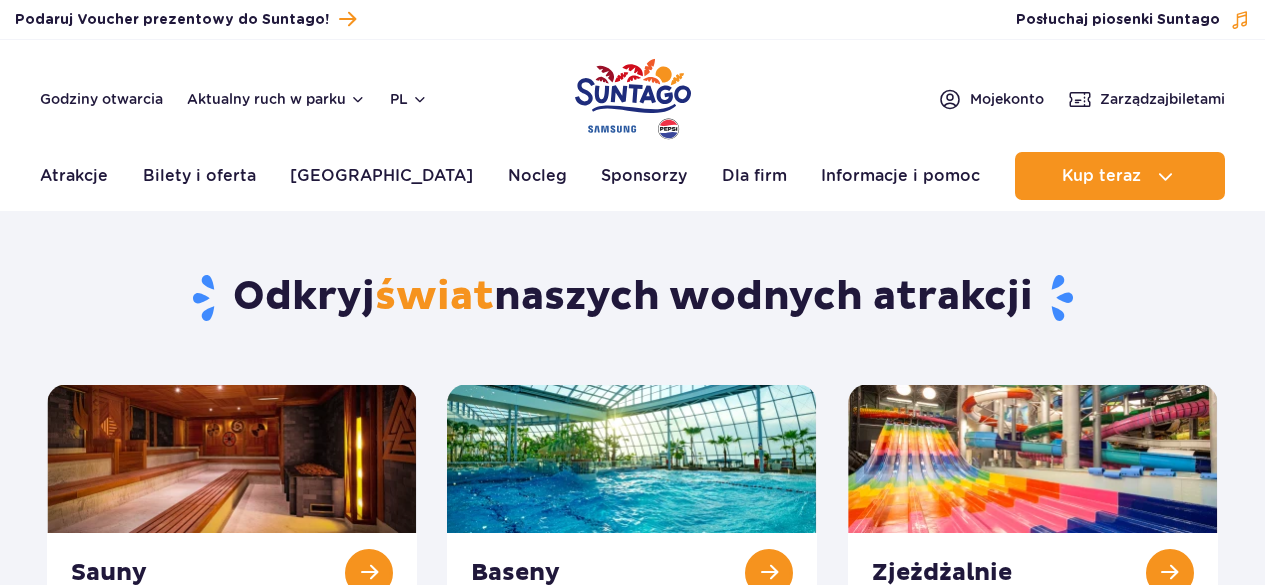 scroll, scrollTop: 0, scrollLeft: 0, axis: both 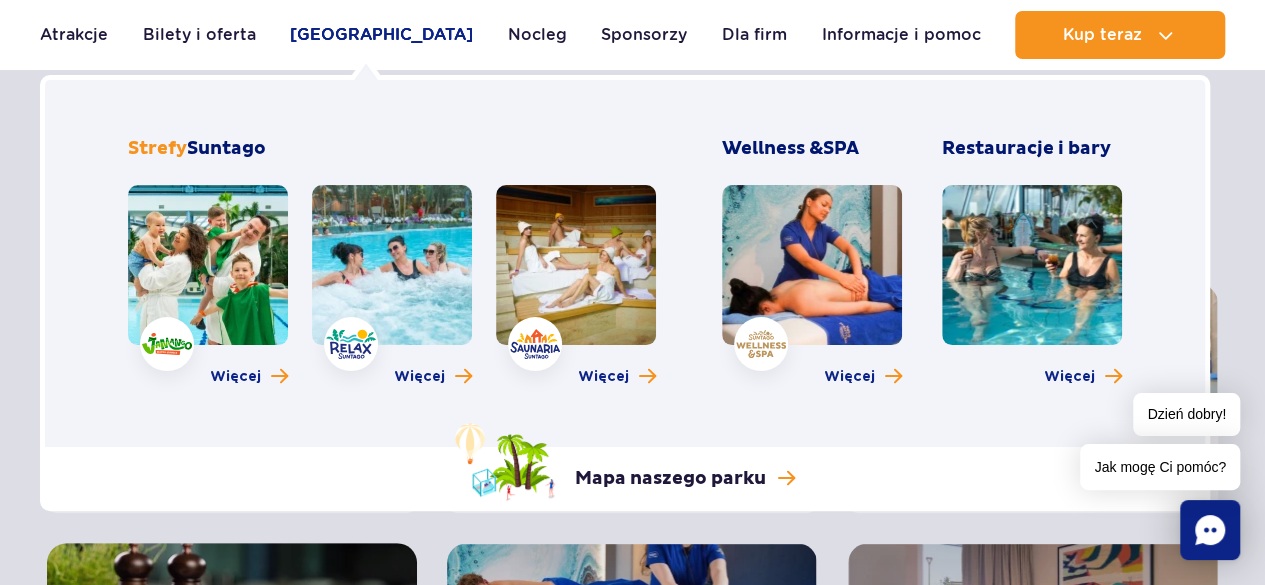 click on "[GEOGRAPHIC_DATA]" at bounding box center (381, 35) 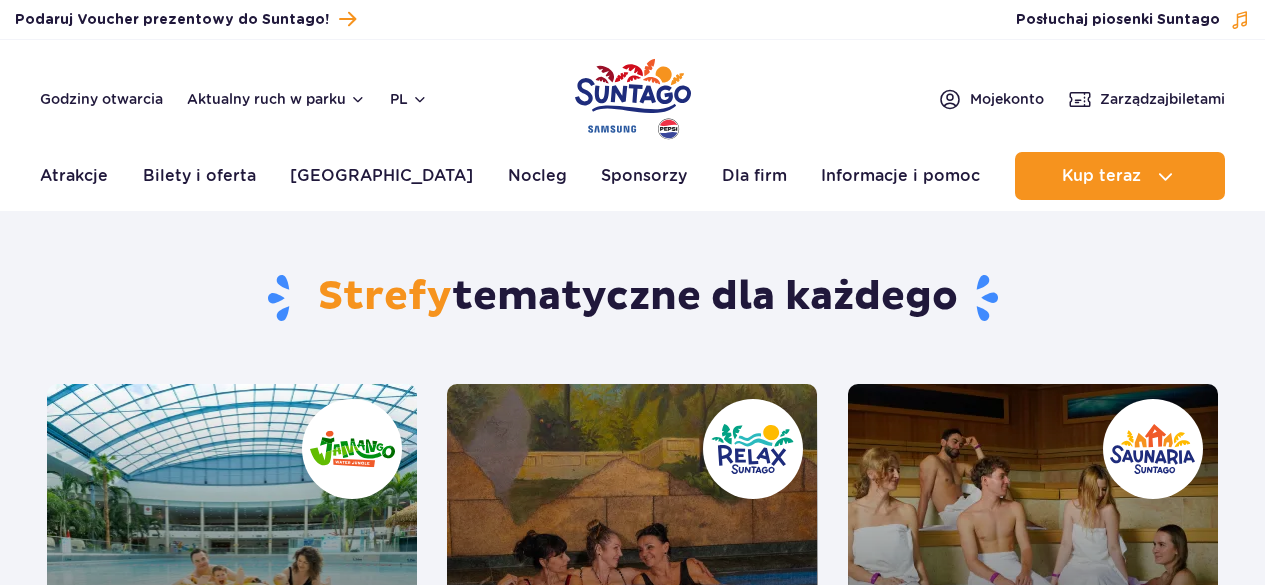 scroll, scrollTop: 0, scrollLeft: 0, axis: both 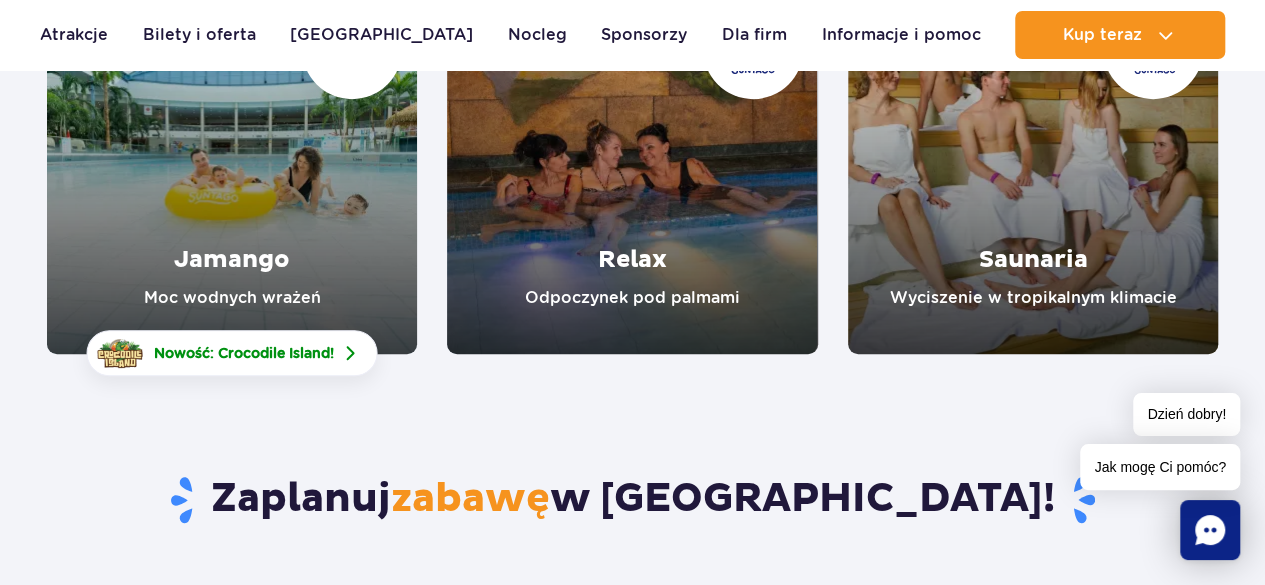 click at bounding box center (232, 169) 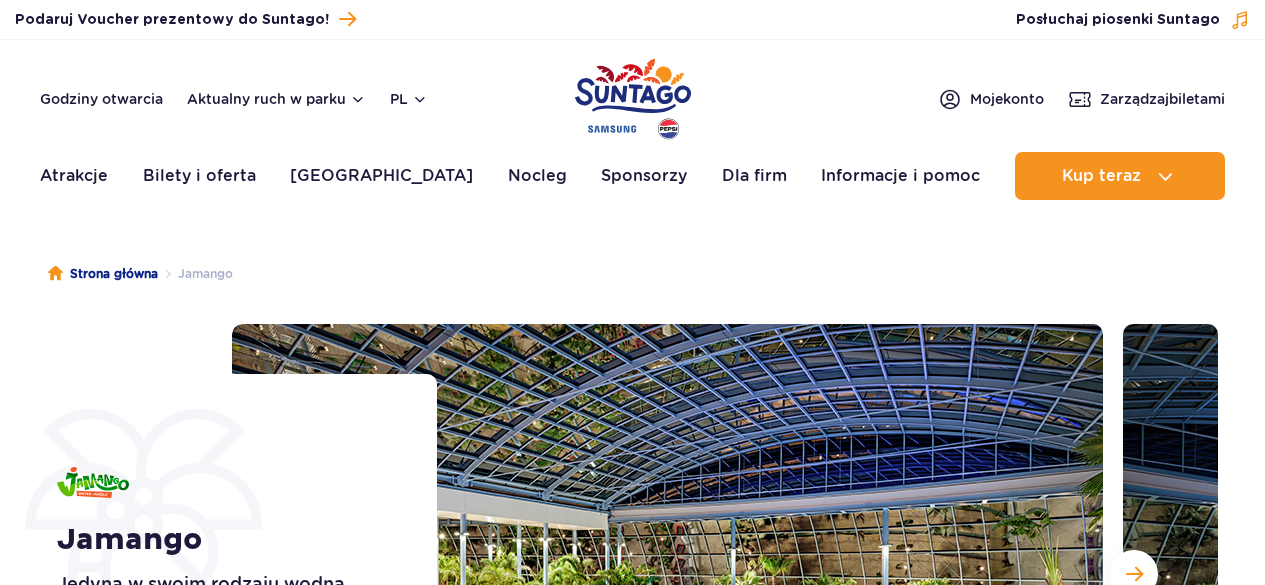 scroll, scrollTop: 113, scrollLeft: 0, axis: vertical 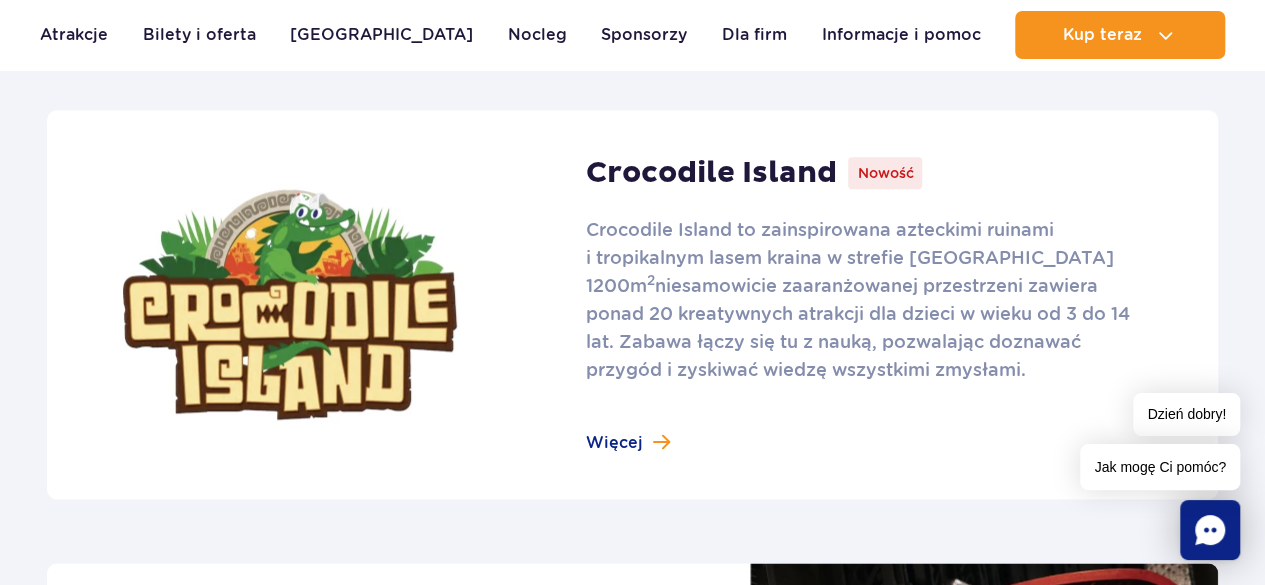 click at bounding box center (632, 304) 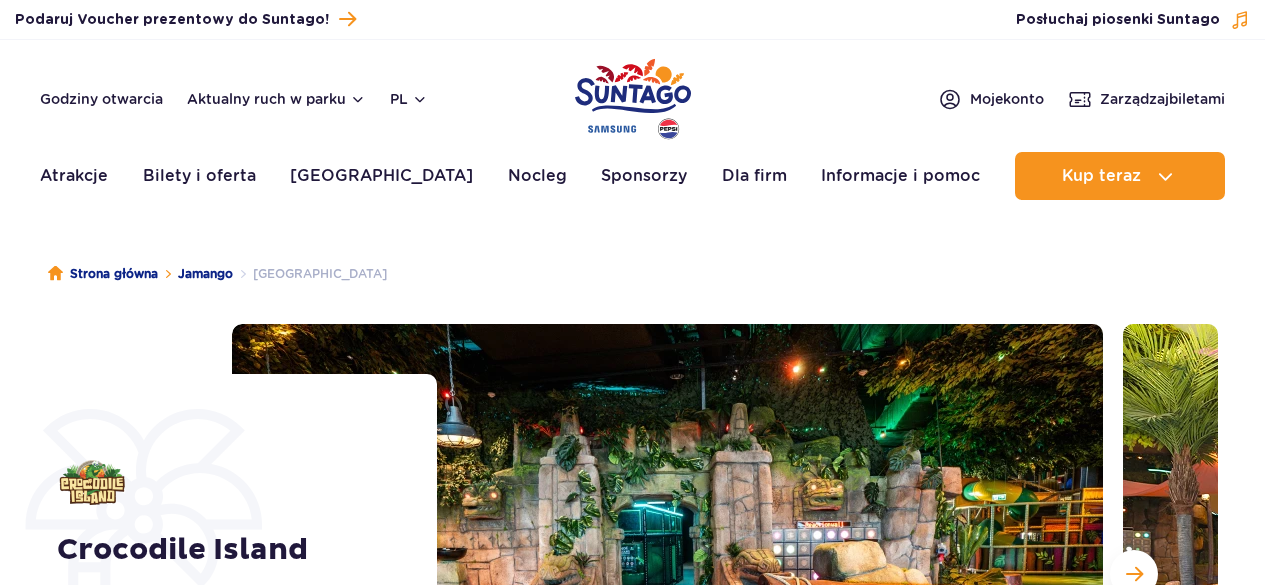 scroll, scrollTop: 0, scrollLeft: 0, axis: both 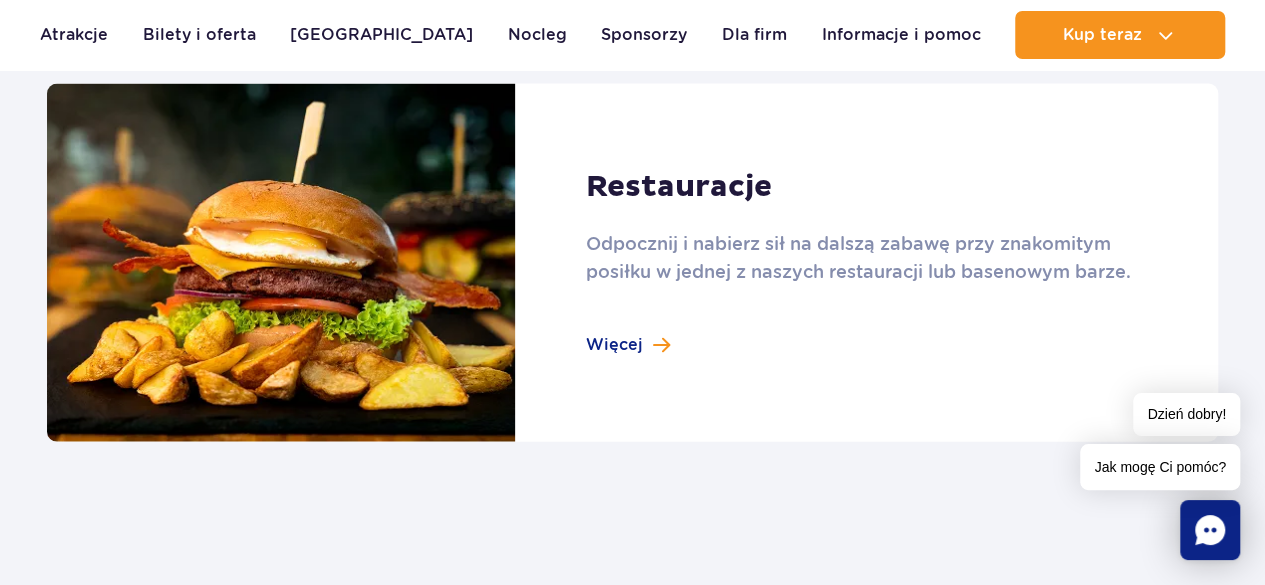 click at bounding box center (632, 263) 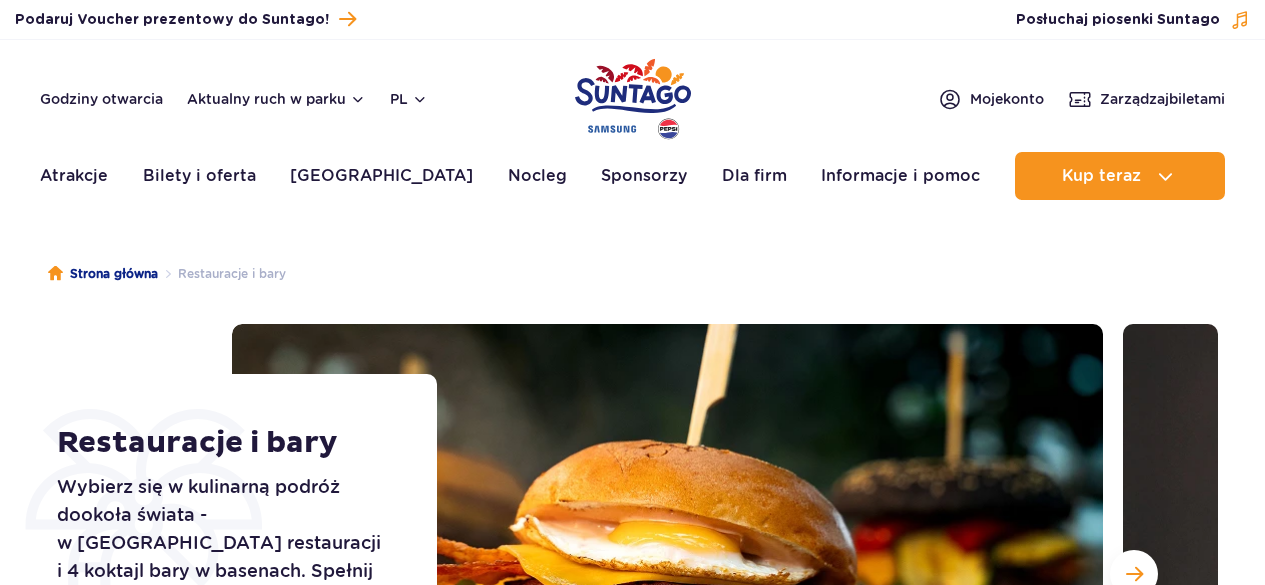 scroll, scrollTop: 0, scrollLeft: 0, axis: both 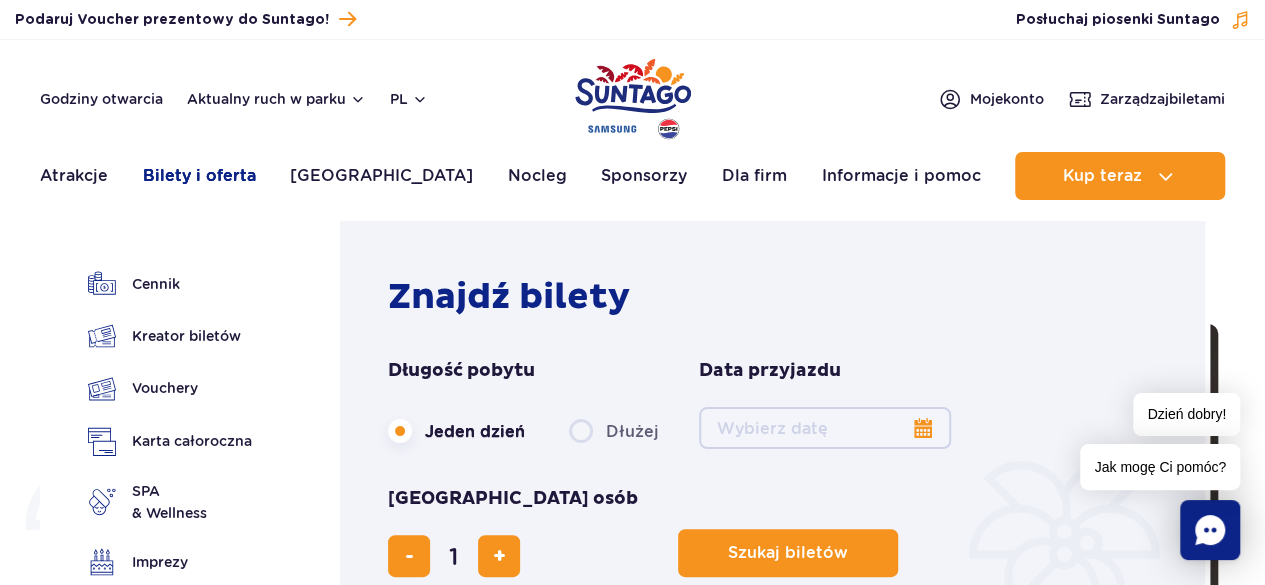 click on "Bilety i oferta" at bounding box center (199, 176) 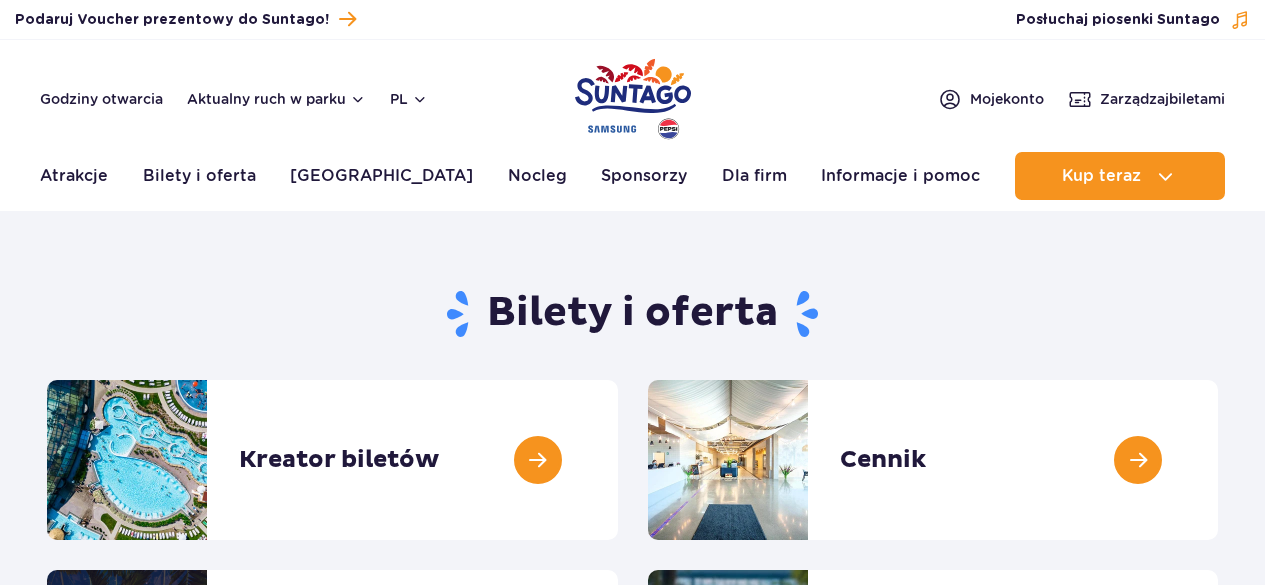 scroll, scrollTop: 0, scrollLeft: 0, axis: both 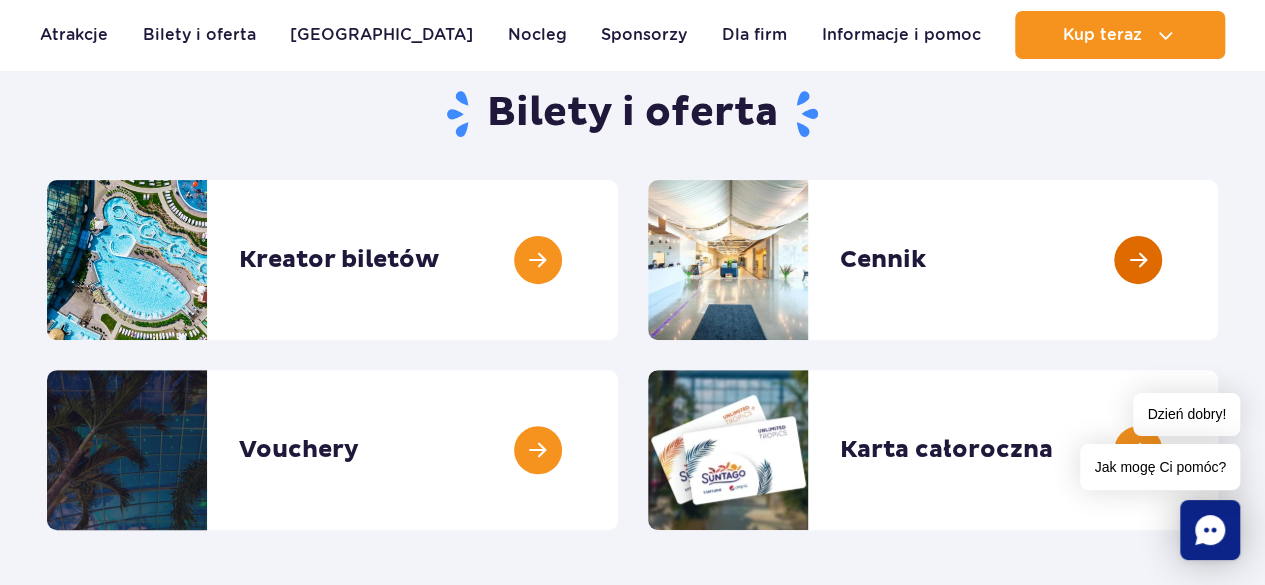 click at bounding box center (1218, 260) 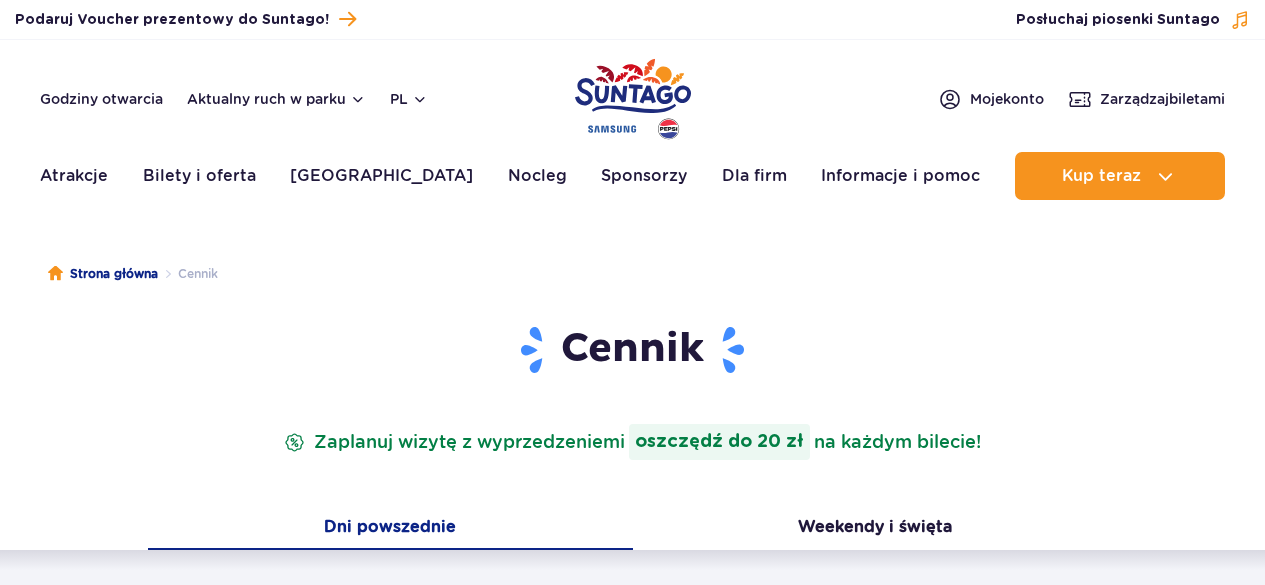 scroll, scrollTop: 0, scrollLeft: 0, axis: both 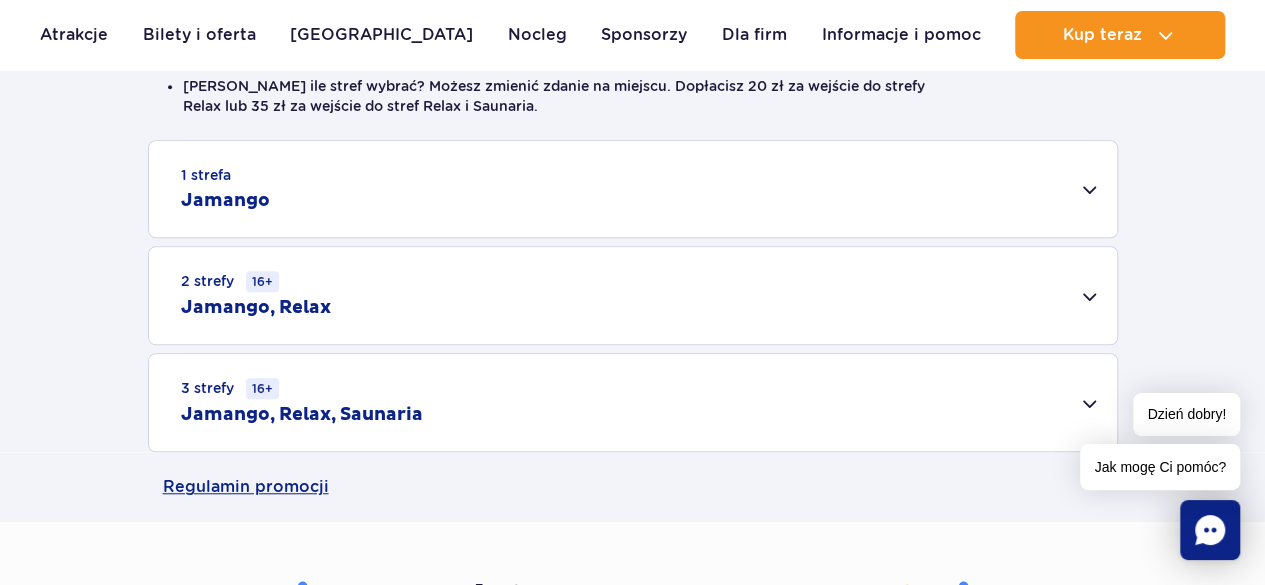 click on "2 strefy  16+
Jamango, Relax" at bounding box center [633, 295] 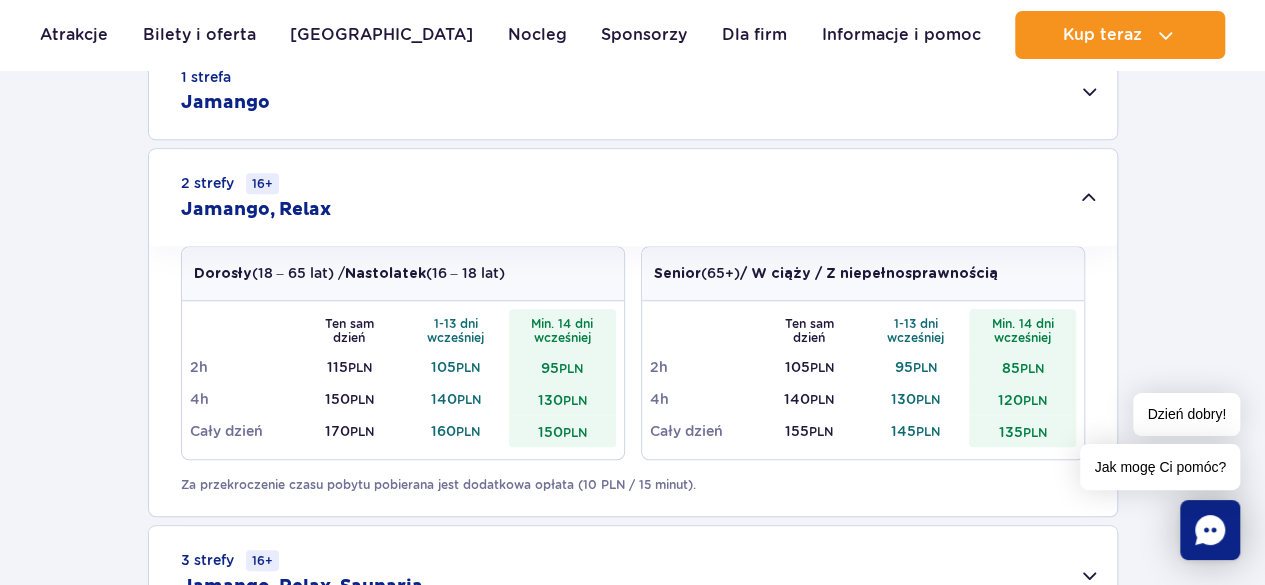 scroll, scrollTop: 700, scrollLeft: 0, axis: vertical 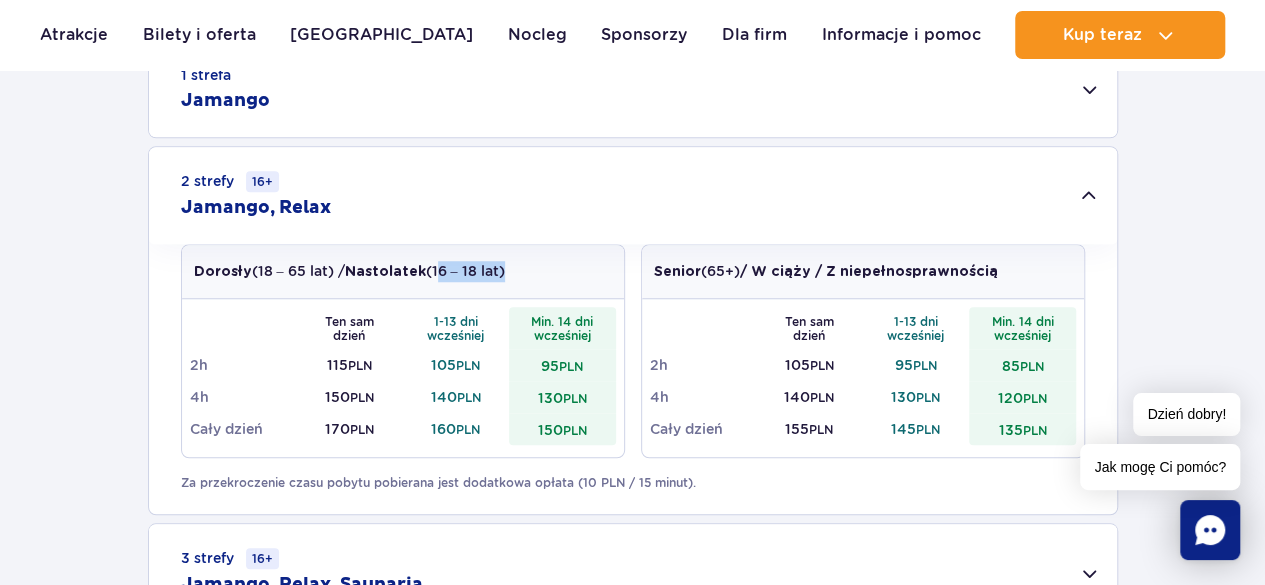 drag, startPoint x: 435, startPoint y: 267, endPoint x: 503, endPoint y: 253, distance: 69.426216 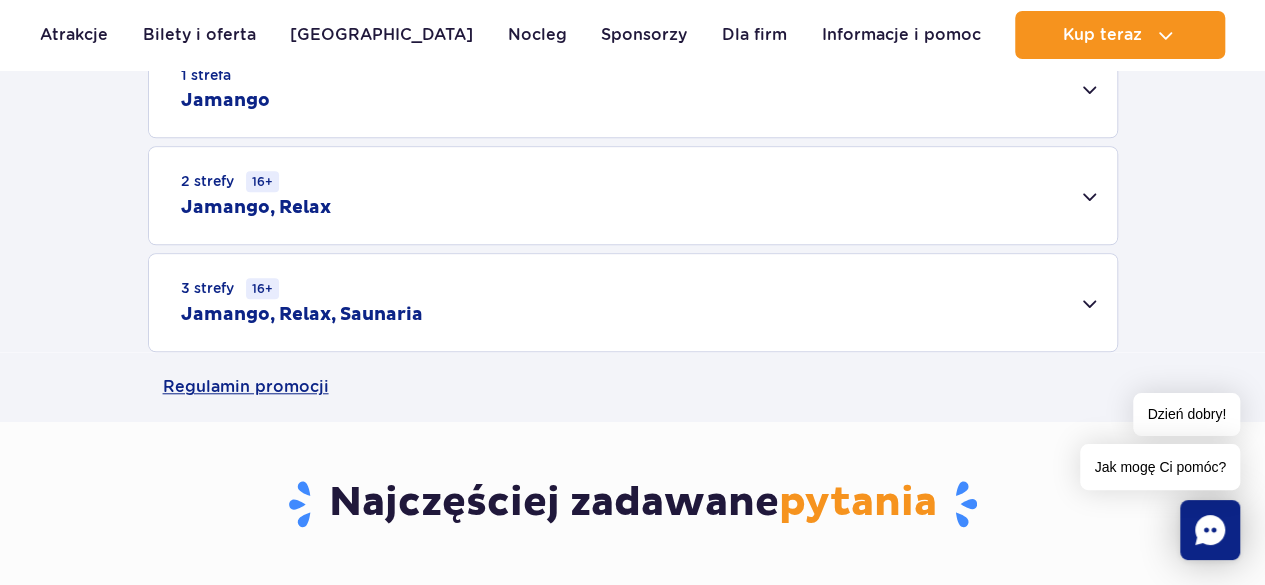 click on "2 strefy  16+
Jamango, Relax" at bounding box center (633, 195) 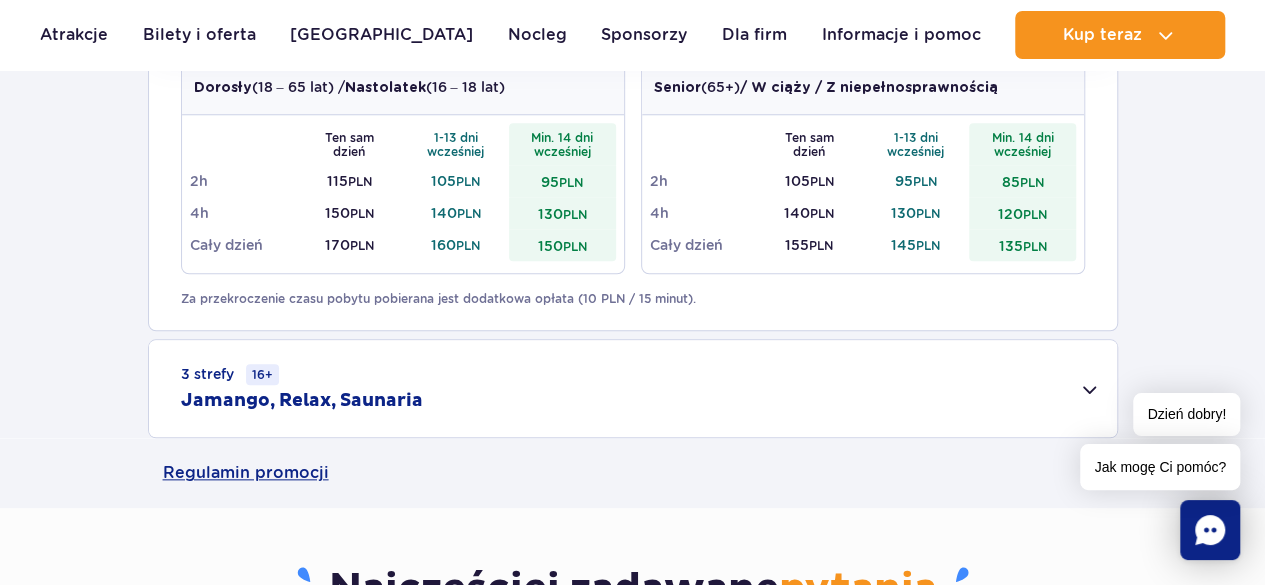 scroll, scrollTop: 900, scrollLeft: 0, axis: vertical 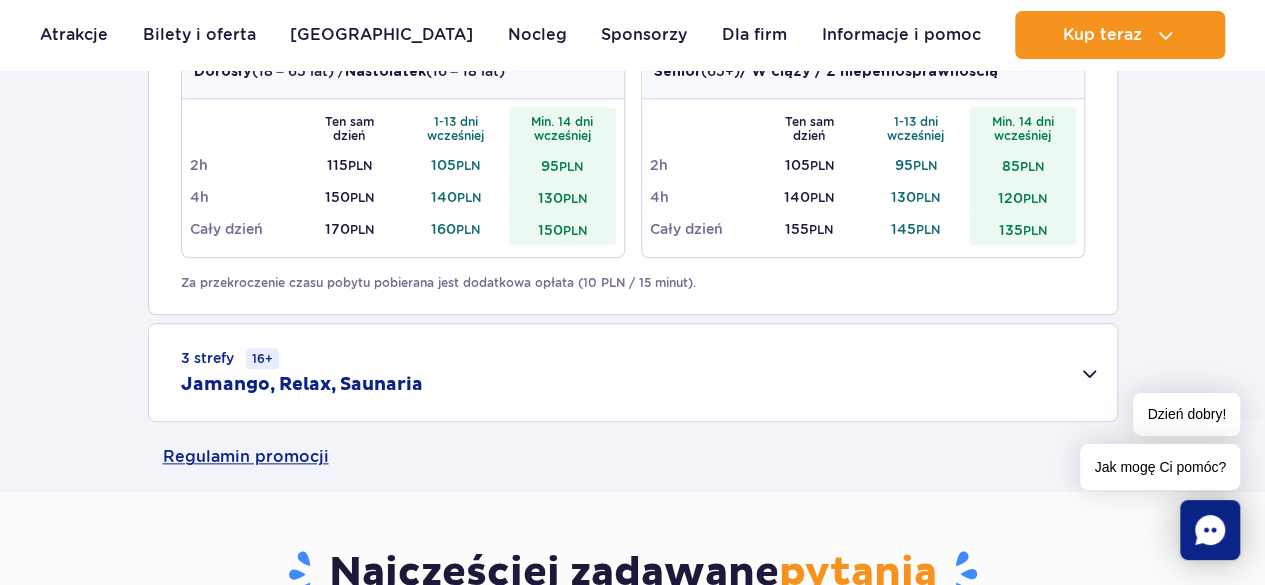 click on "3 strefy  16+
Jamango, Relax, Saunaria" at bounding box center (633, 372) 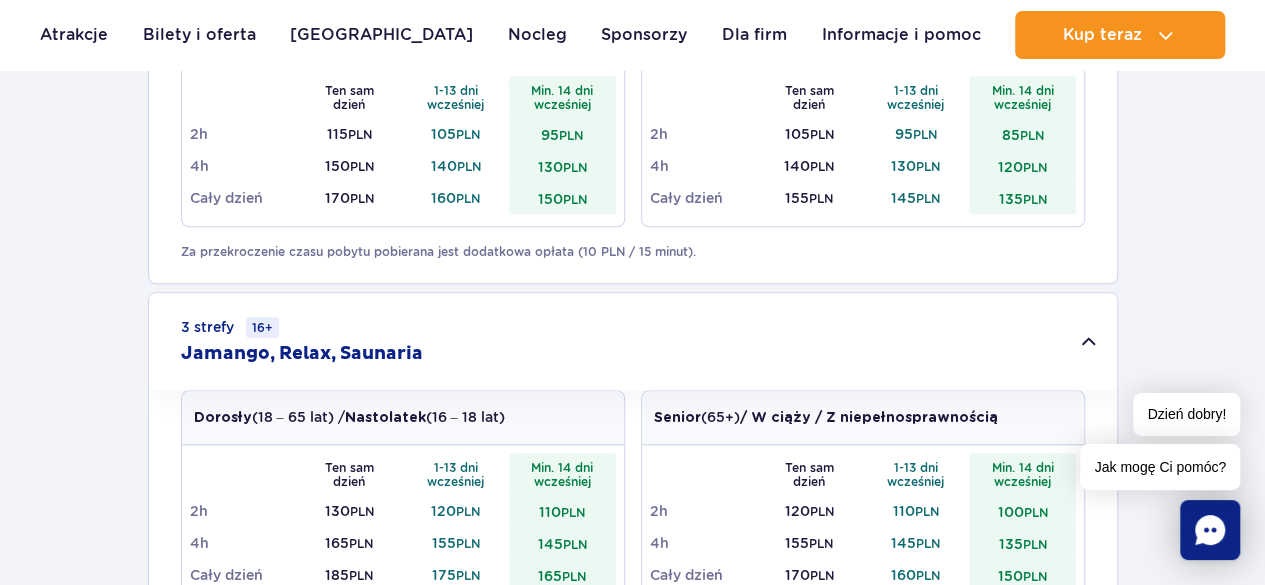 scroll, scrollTop: 800, scrollLeft: 0, axis: vertical 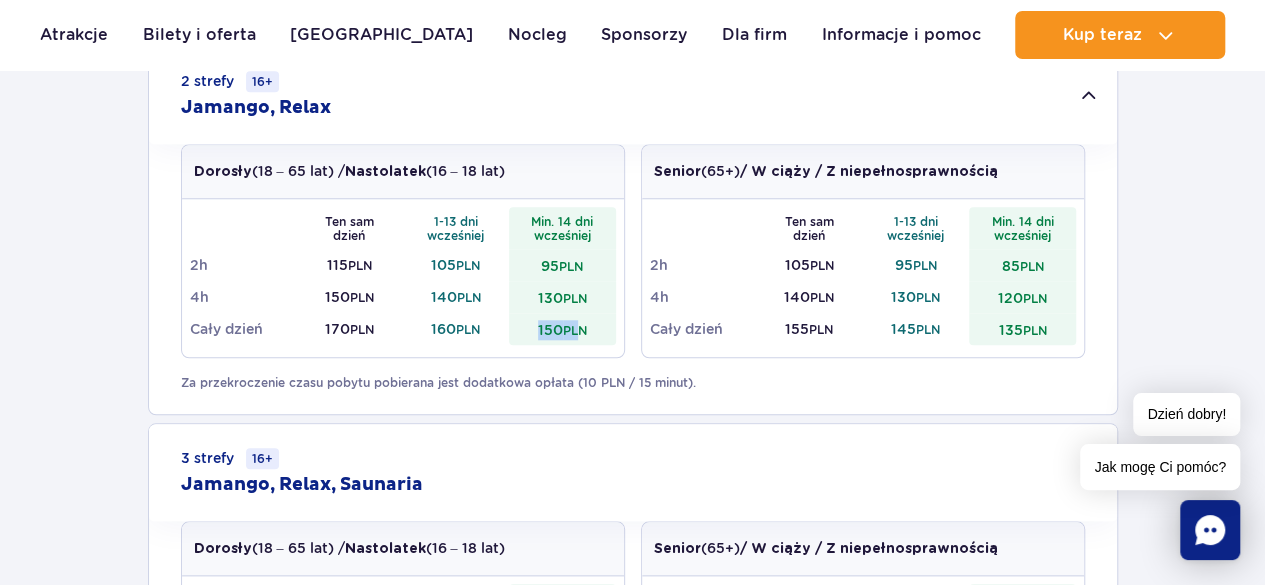 drag, startPoint x: 531, startPoint y: 323, endPoint x: 580, endPoint y: 325, distance: 49.0408 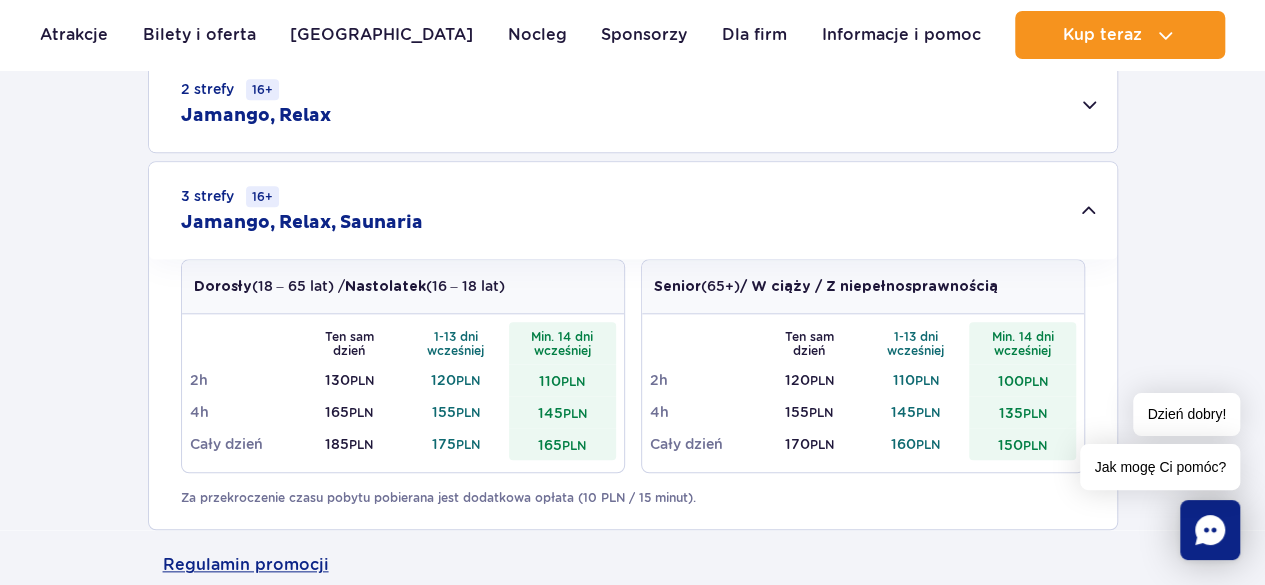 scroll, scrollTop: 700, scrollLeft: 0, axis: vertical 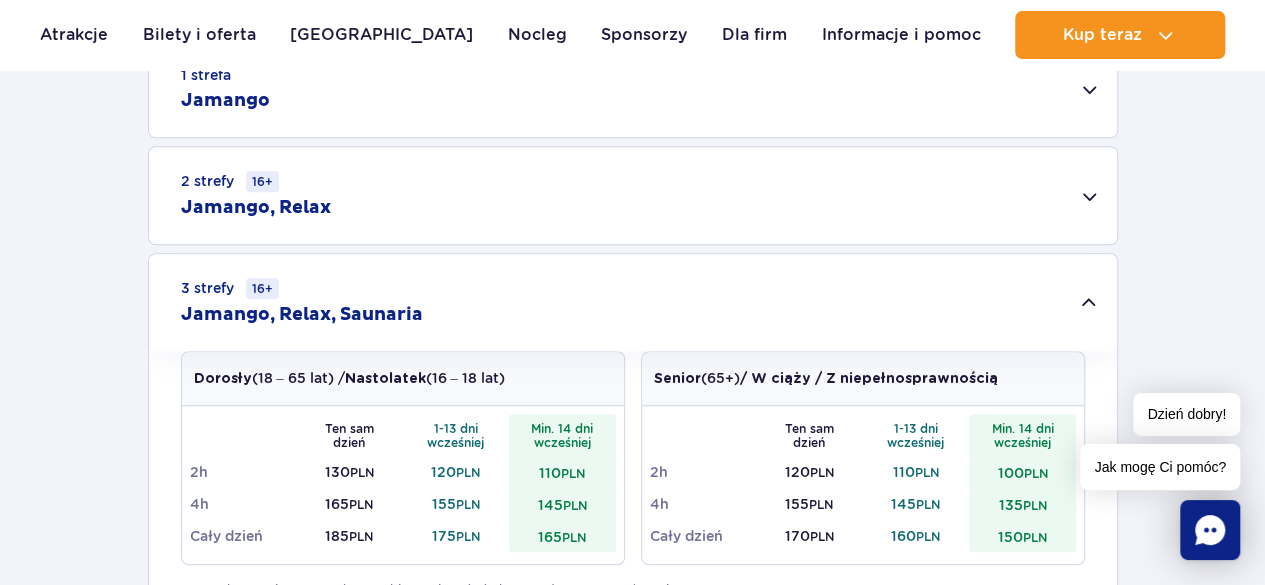 click on "2 strefy  16+
Jamango, Relax" at bounding box center [633, 195] 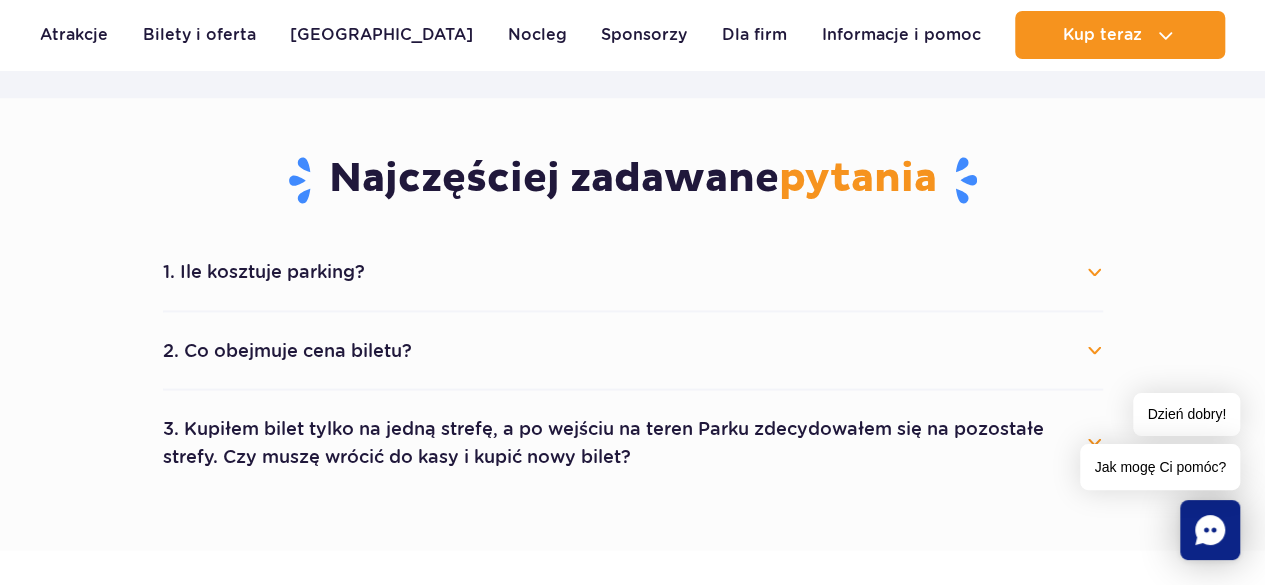 scroll, scrollTop: 1700, scrollLeft: 0, axis: vertical 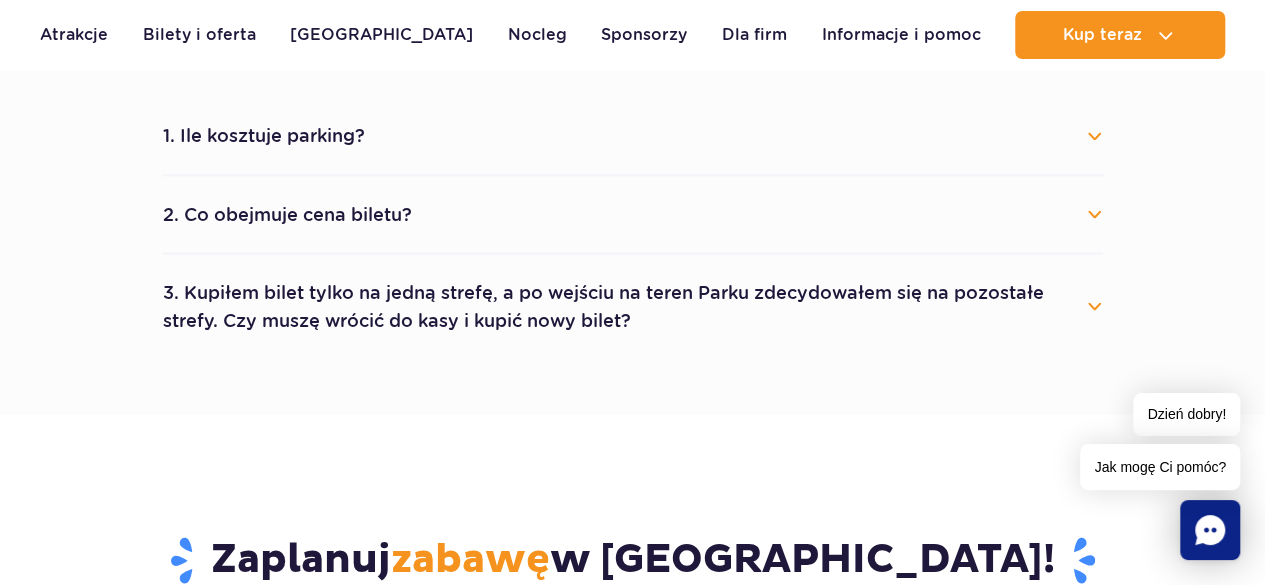 click on "1. Ile kosztuje parking?" at bounding box center (633, 136) 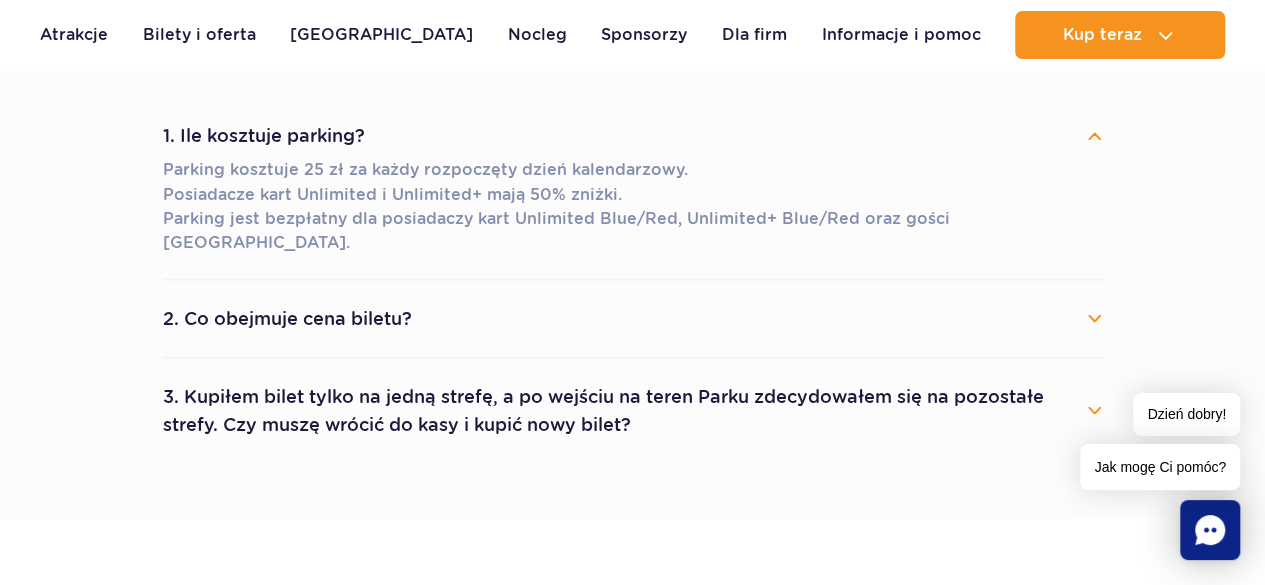 click on "2. Co obejmuje cena biletu?" at bounding box center (633, 318) 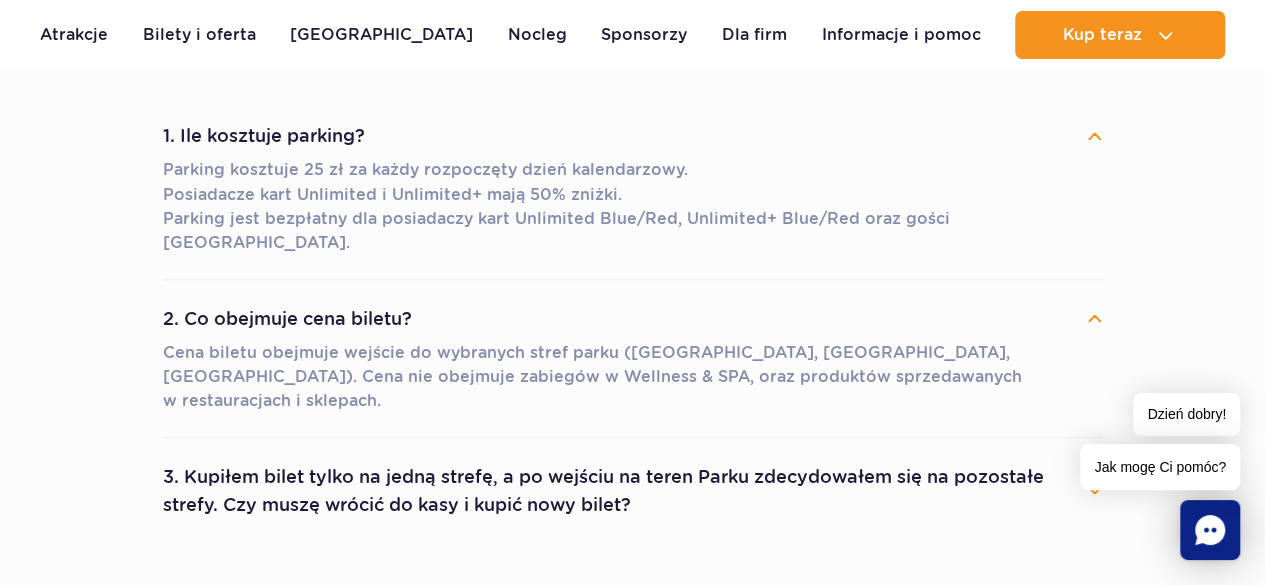 click on "3. Kupiłem bilet tylko na jedną strefę, a po wejściu na teren Parku zdecydowałem się na pozostałe strefy. Czy muszę wrócić do kasy i kupić nowy bilet?" at bounding box center [633, 490] 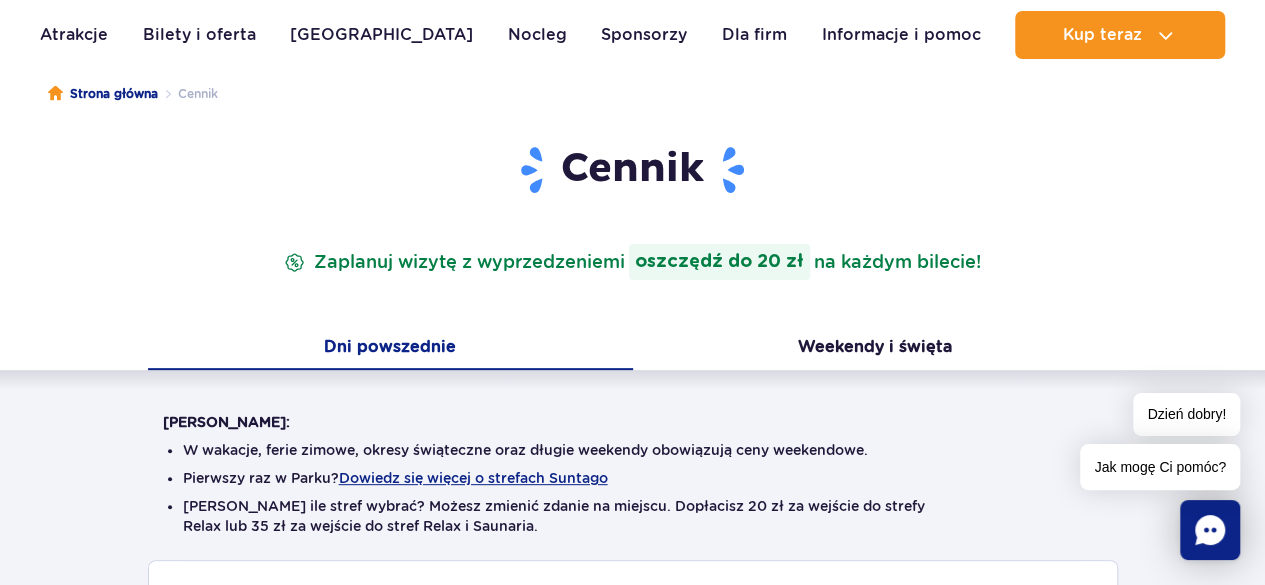 scroll, scrollTop: 0, scrollLeft: 0, axis: both 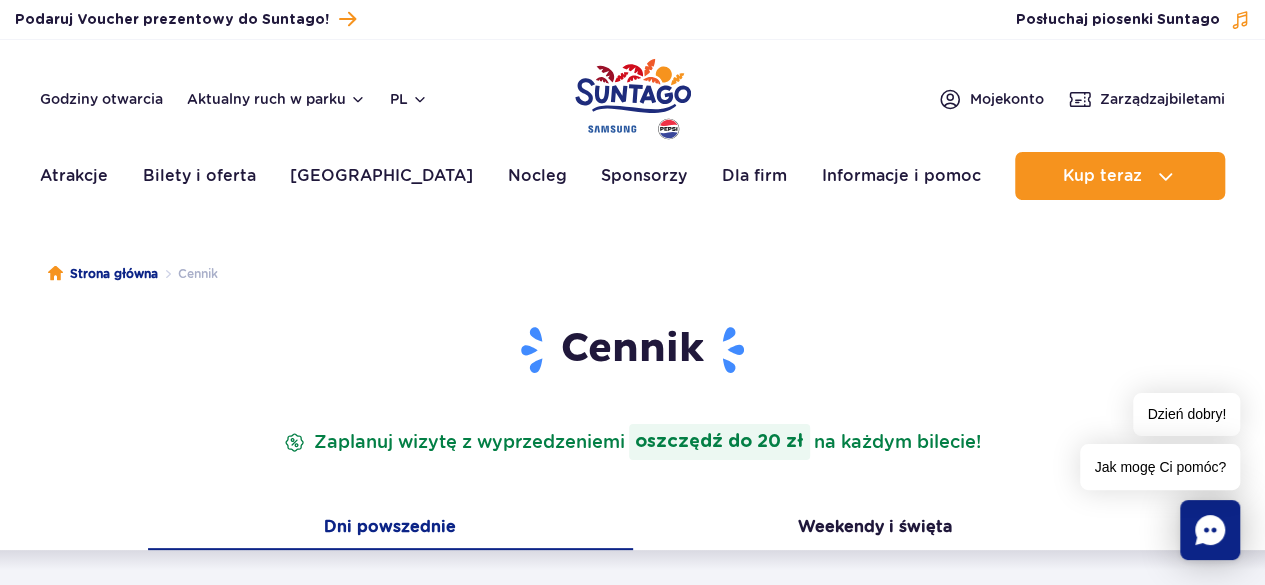 click at bounding box center [633, 99] 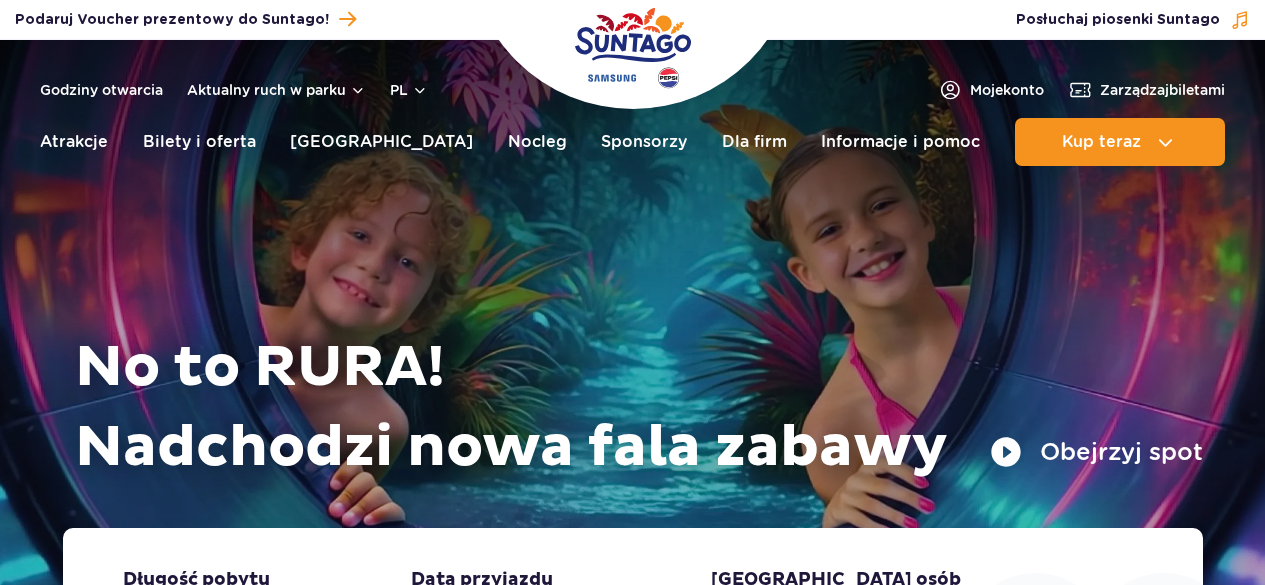 scroll, scrollTop: 0, scrollLeft: 0, axis: both 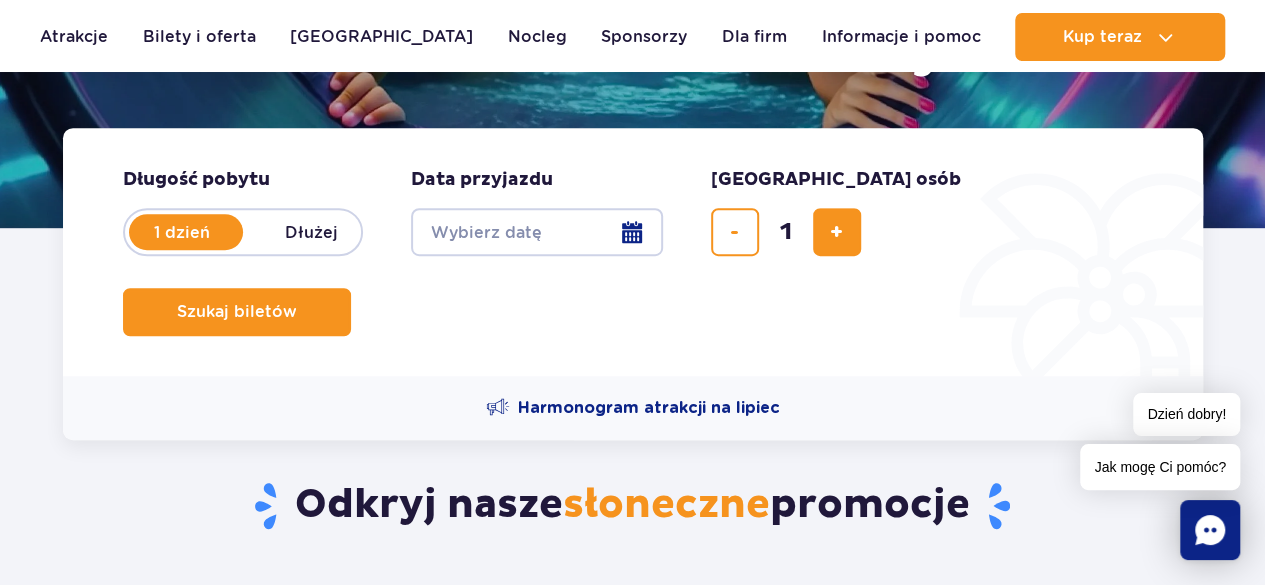 click on "Date from" at bounding box center [537, 232] 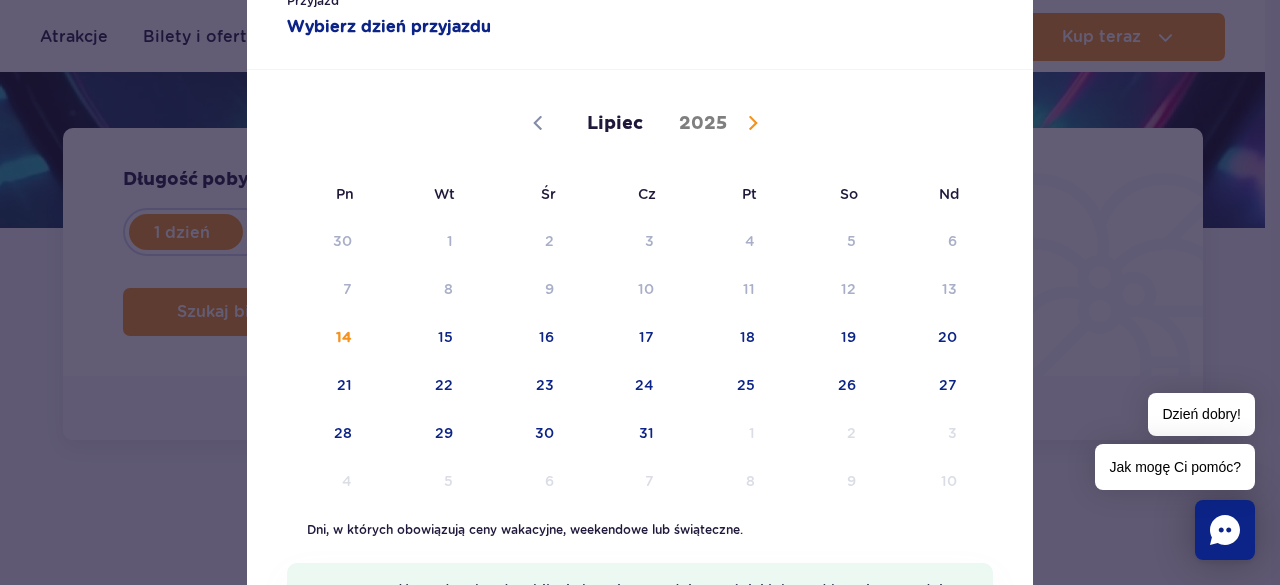 scroll, scrollTop: 100, scrollLeft: 0, axis: vertical 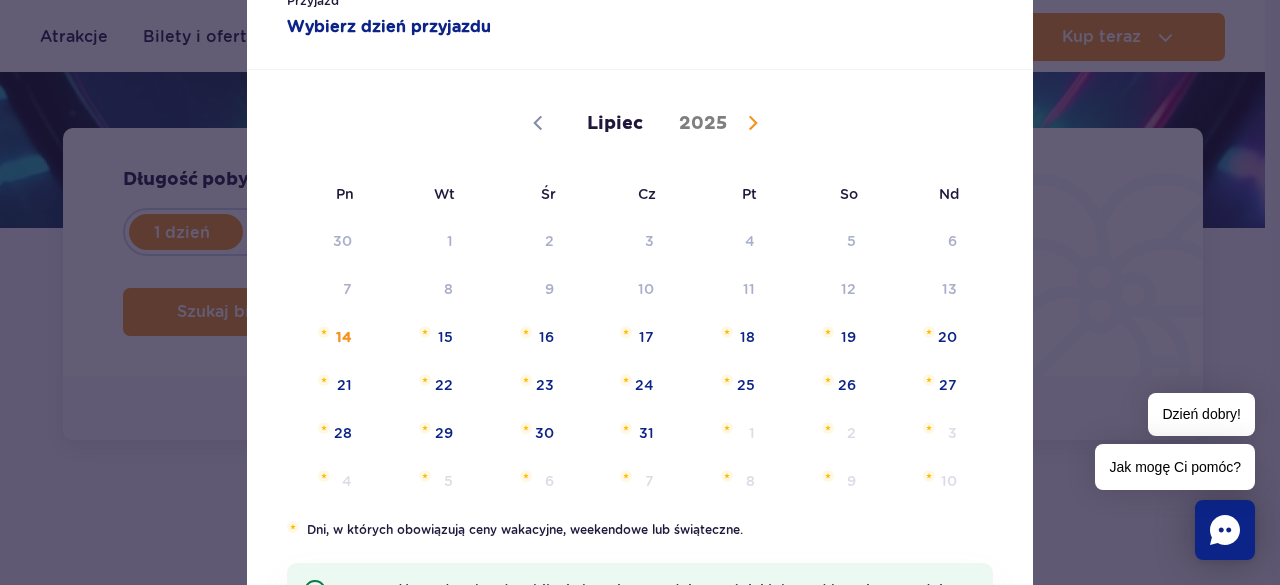 click 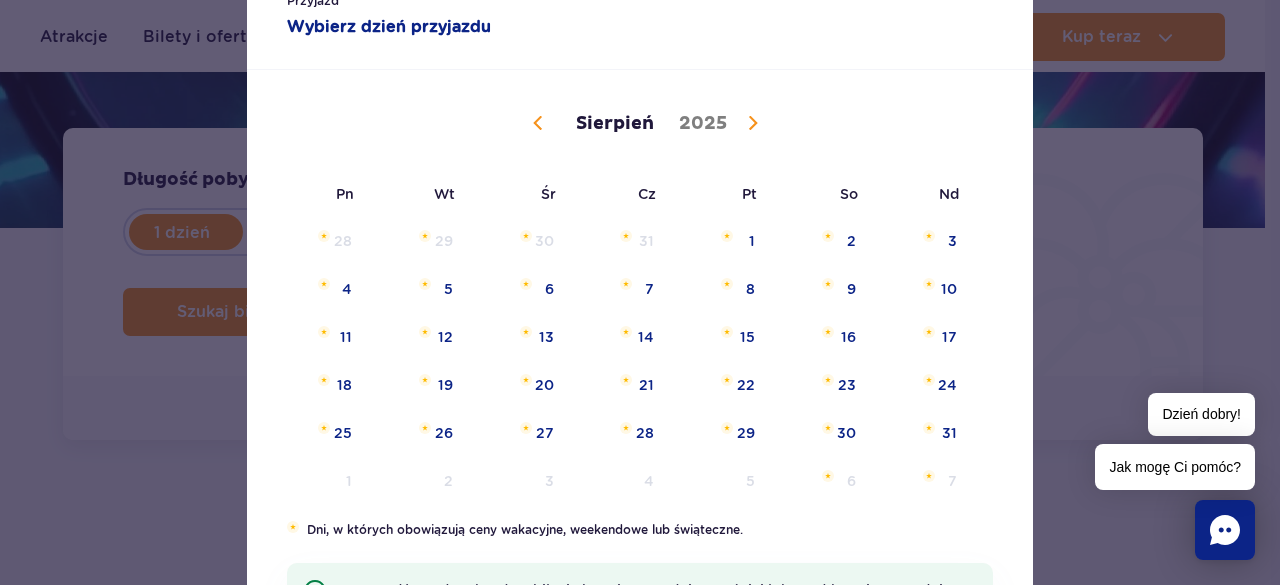 click 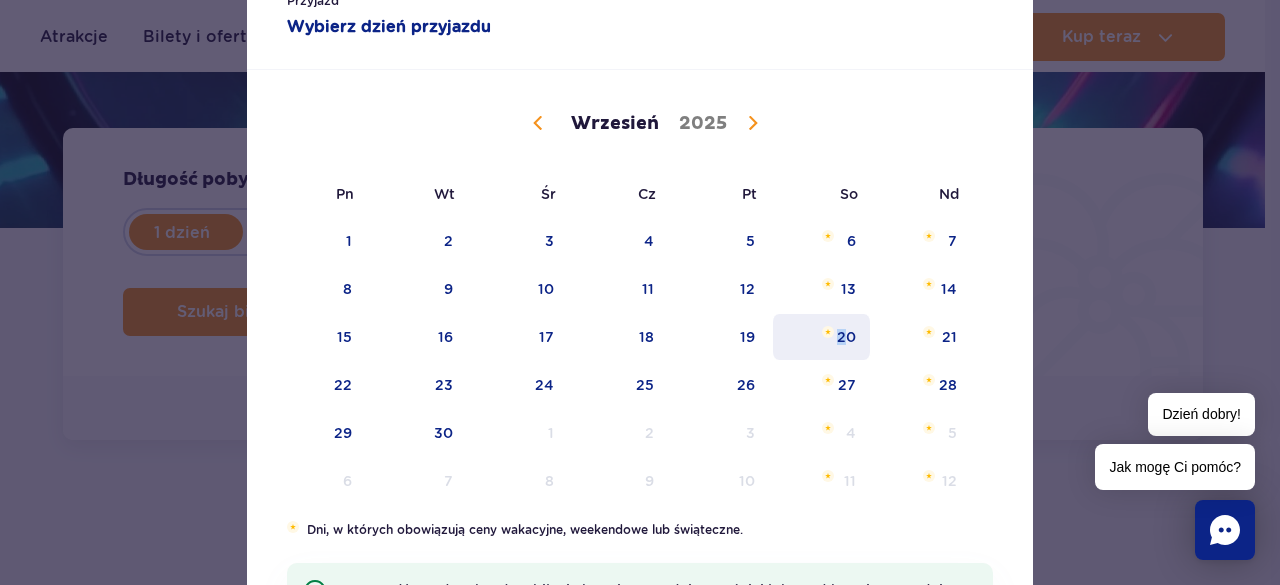 click on "20" at bounding box center (821, 337) 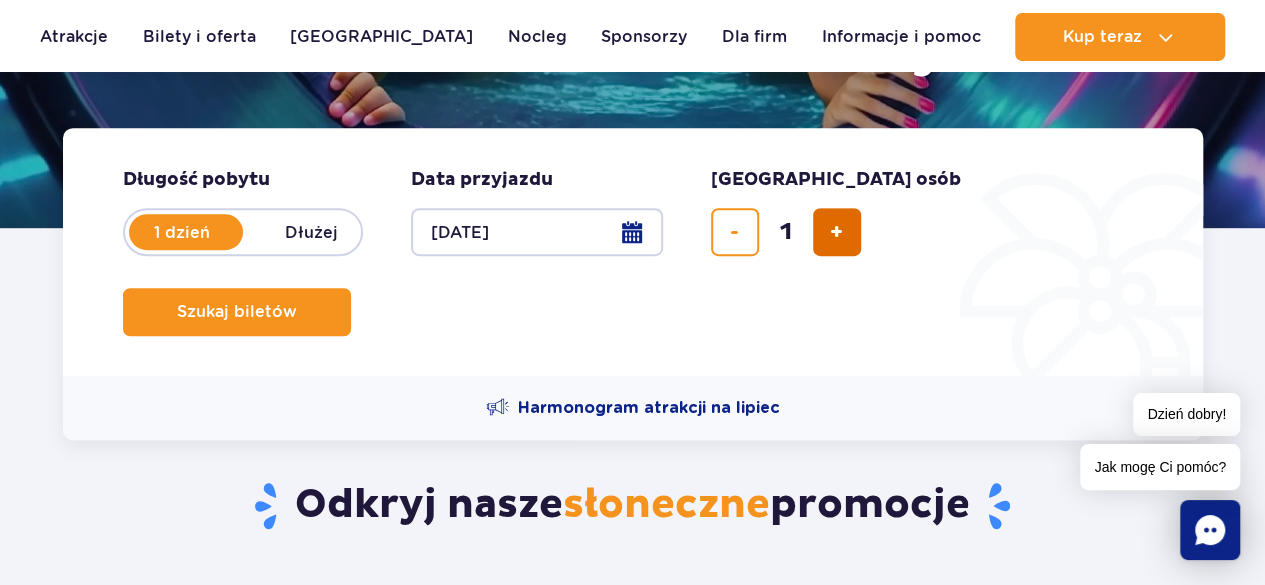 click at bounding box center (837, 232) 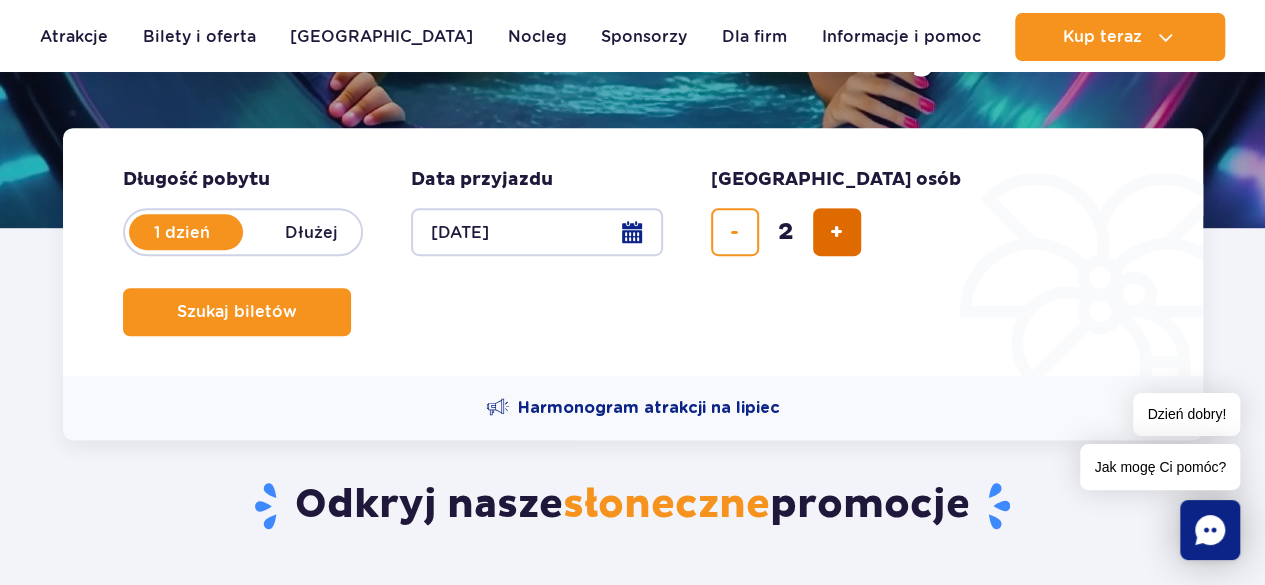 click at bounding box center (837, 232) 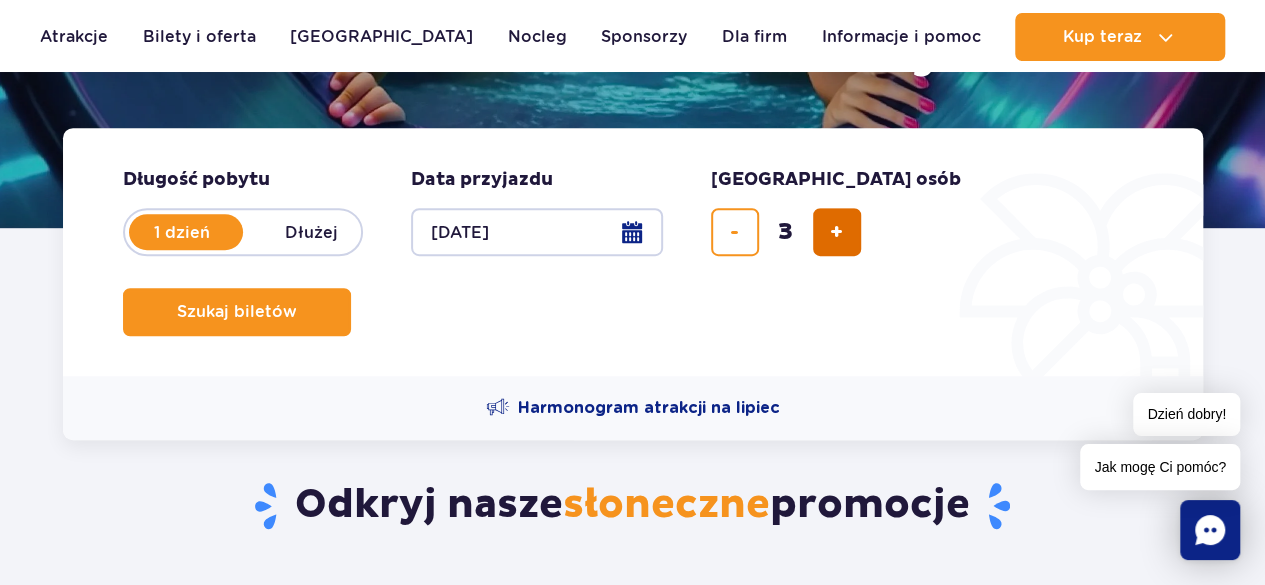 click at bounding box center (837, 232) 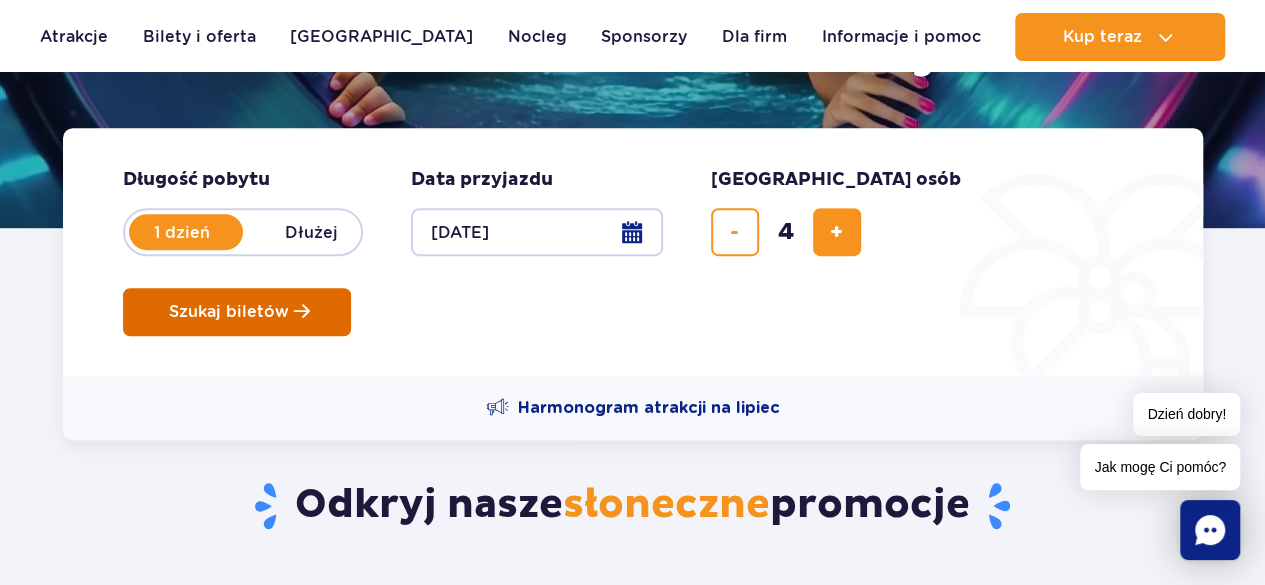 click on "Szukaj biletów" at bounding box center (237, 312) 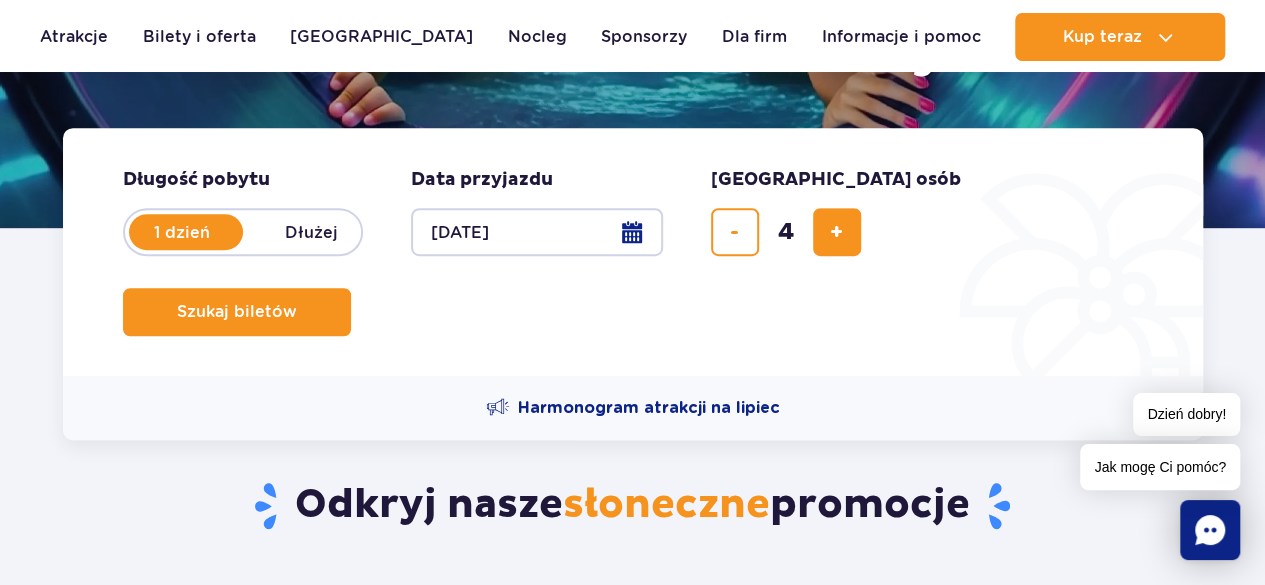 click on "[DATE]" at bounding box center [537, 232] 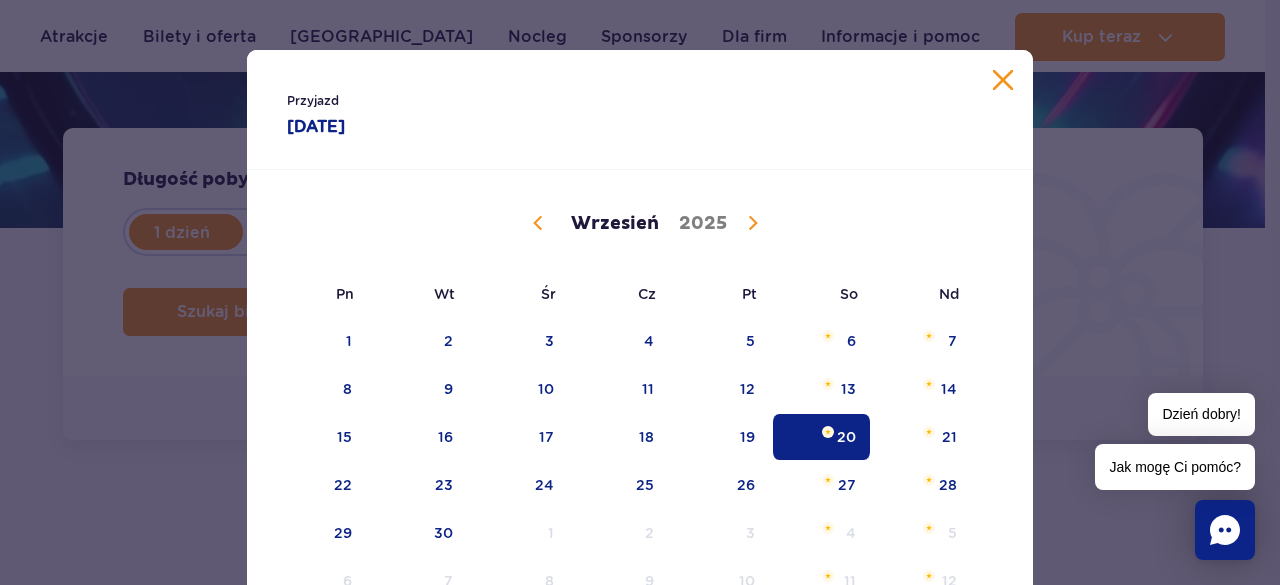 click 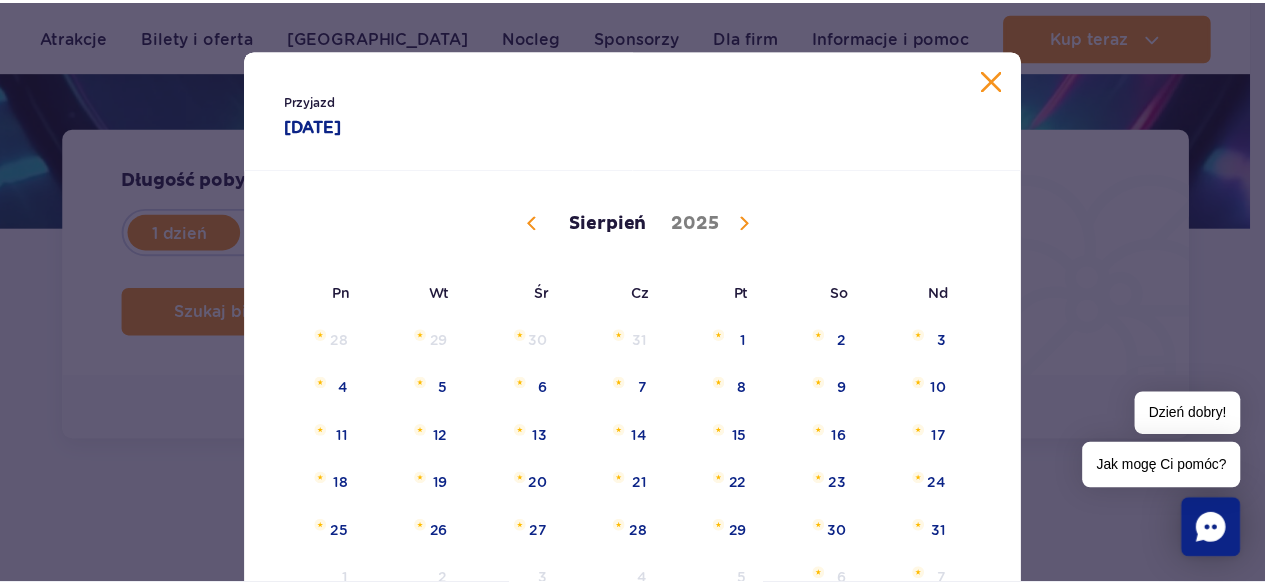 scroll, scrollTop: 100, scrollLeft: 0, axis: vertical 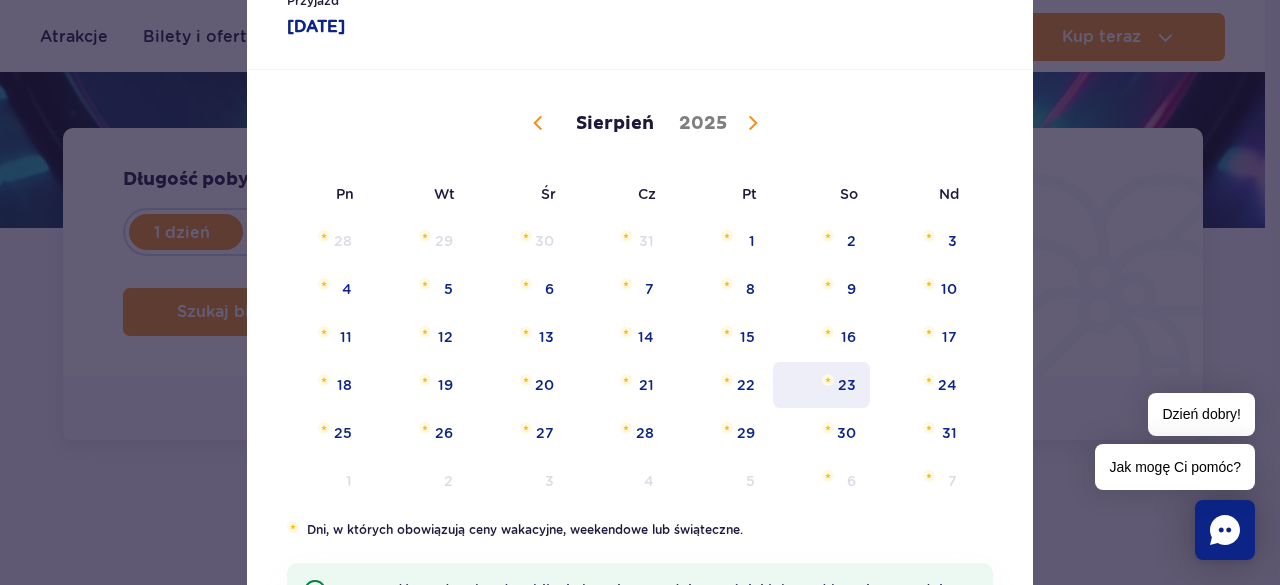 click at bounding box center [828, 380] 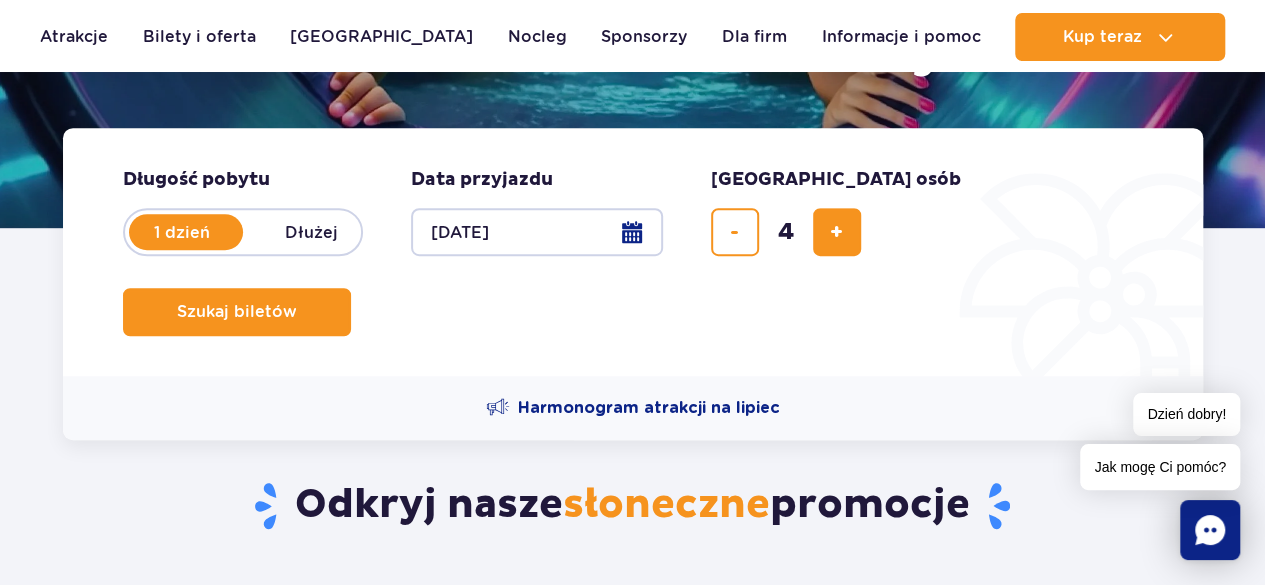 click on "23.08.25" at bounding box center [537, 232] 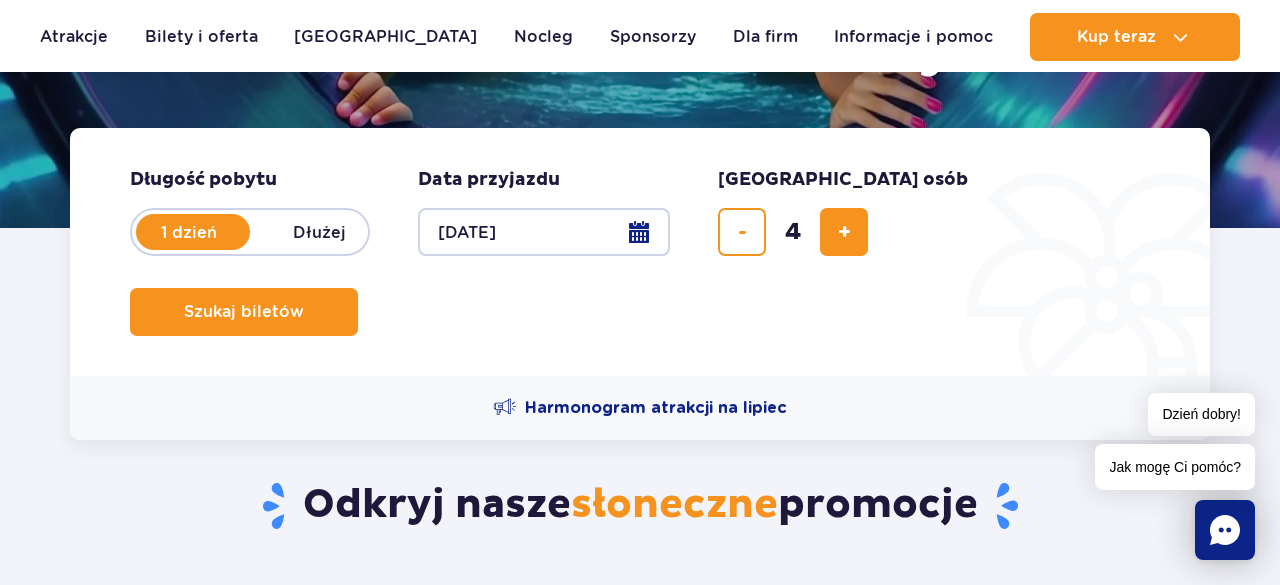 select on "7" 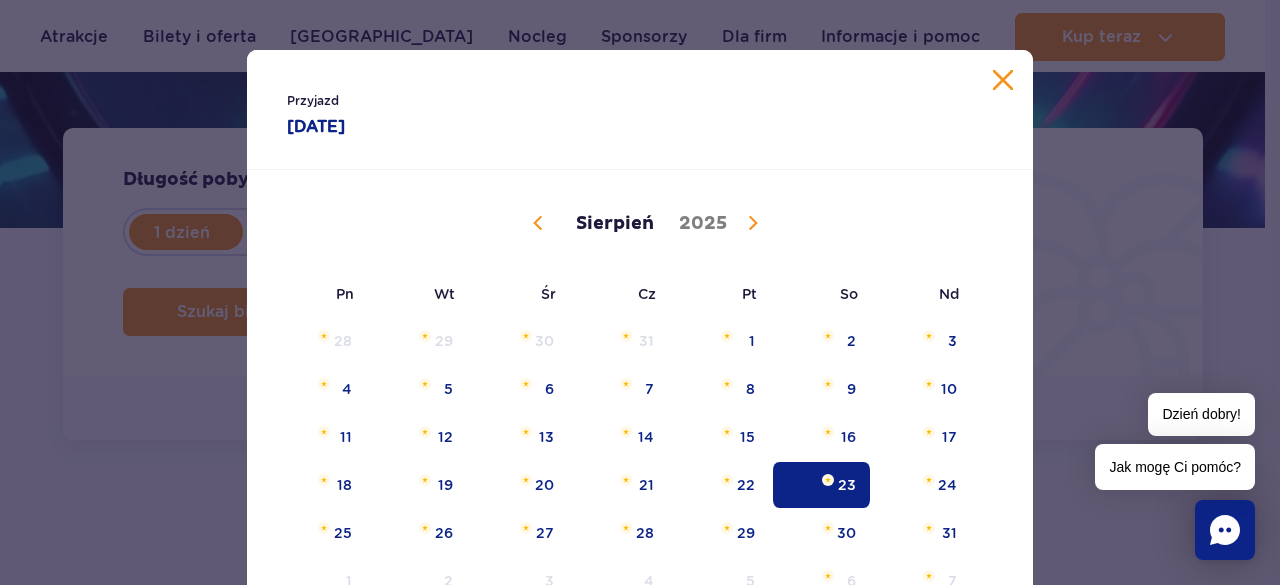 click at bounding box center (1003, 80) 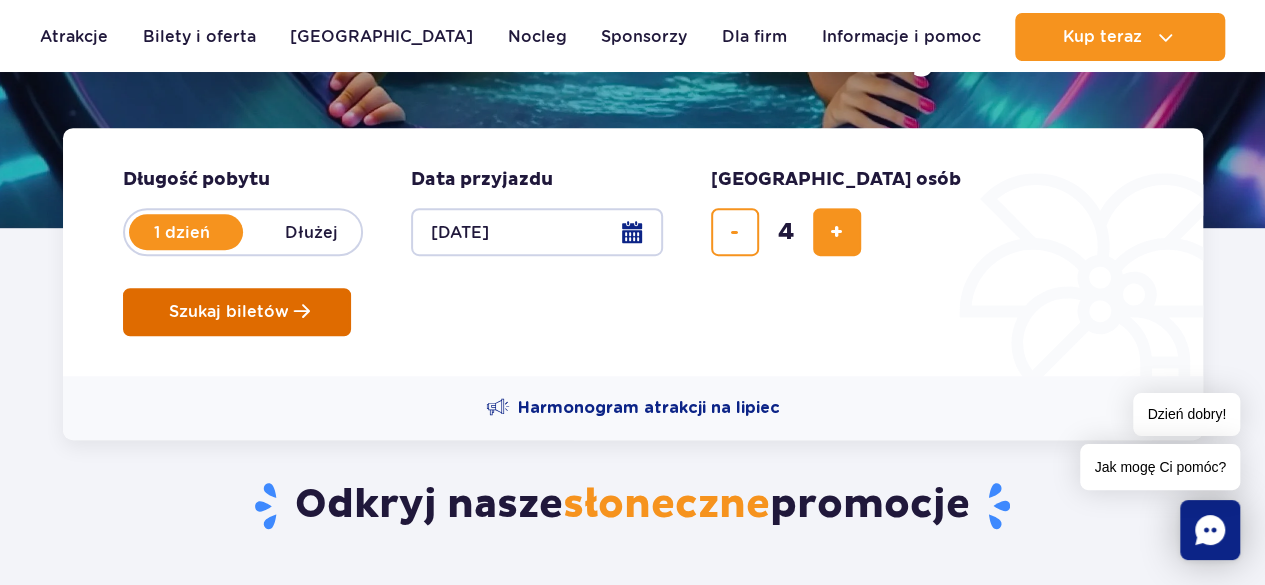 click on "Szukaj biletów" at bounding box center [229, 312] 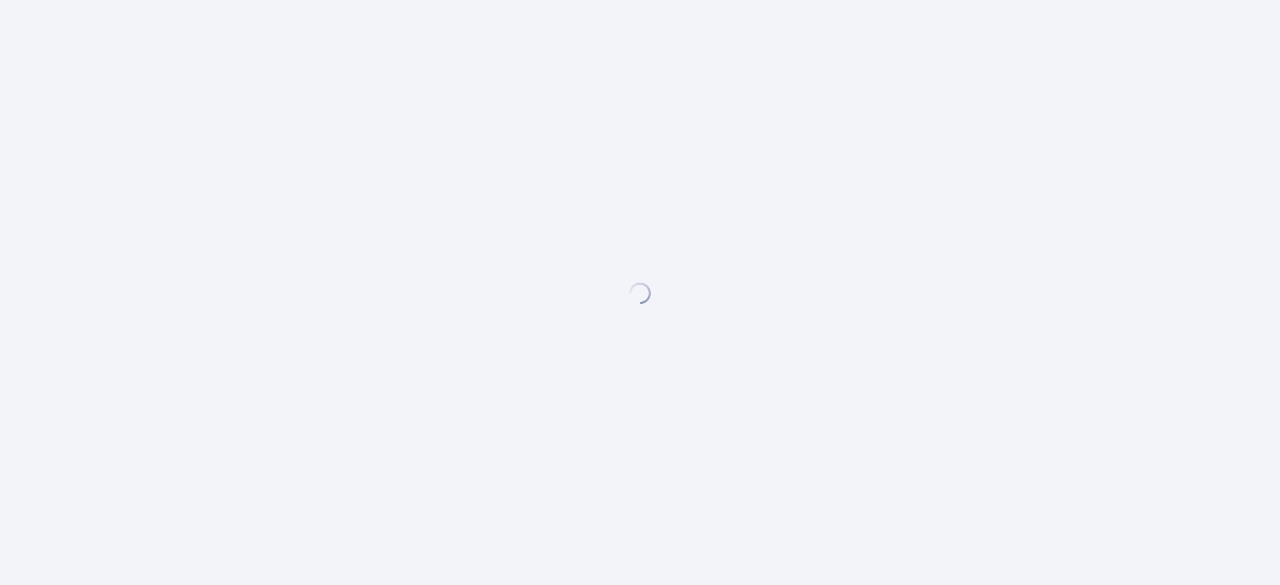 scroll, scrollTop: 0, scrollLeft: 0, axis: both 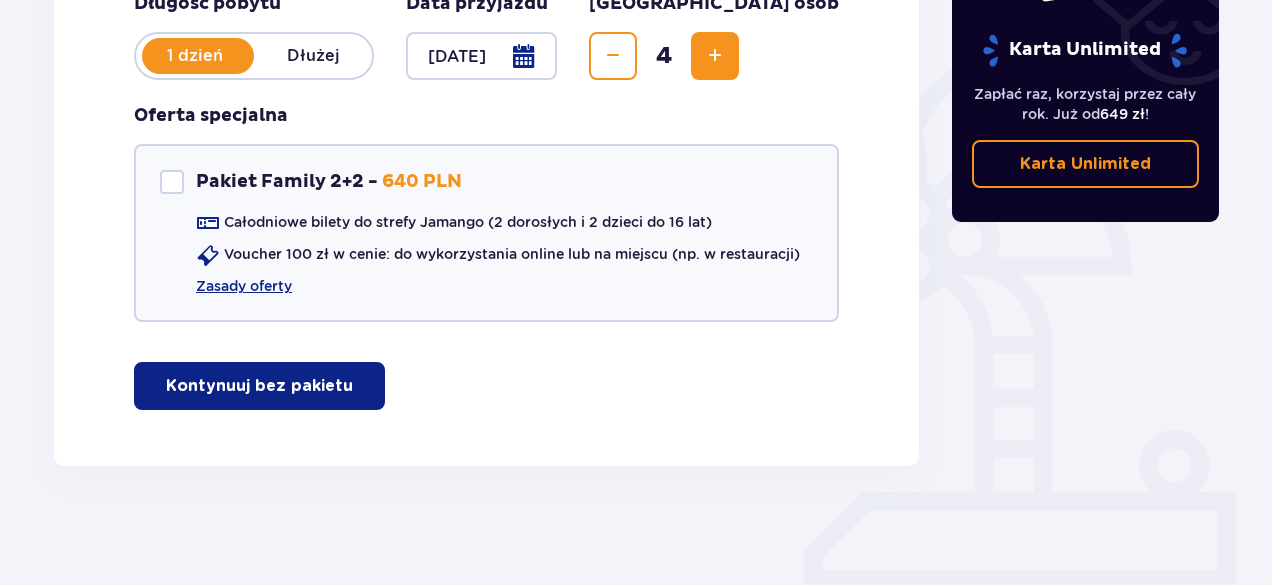 click on "Kontynuuj bez pakietu" at bounding box center (259, 386) 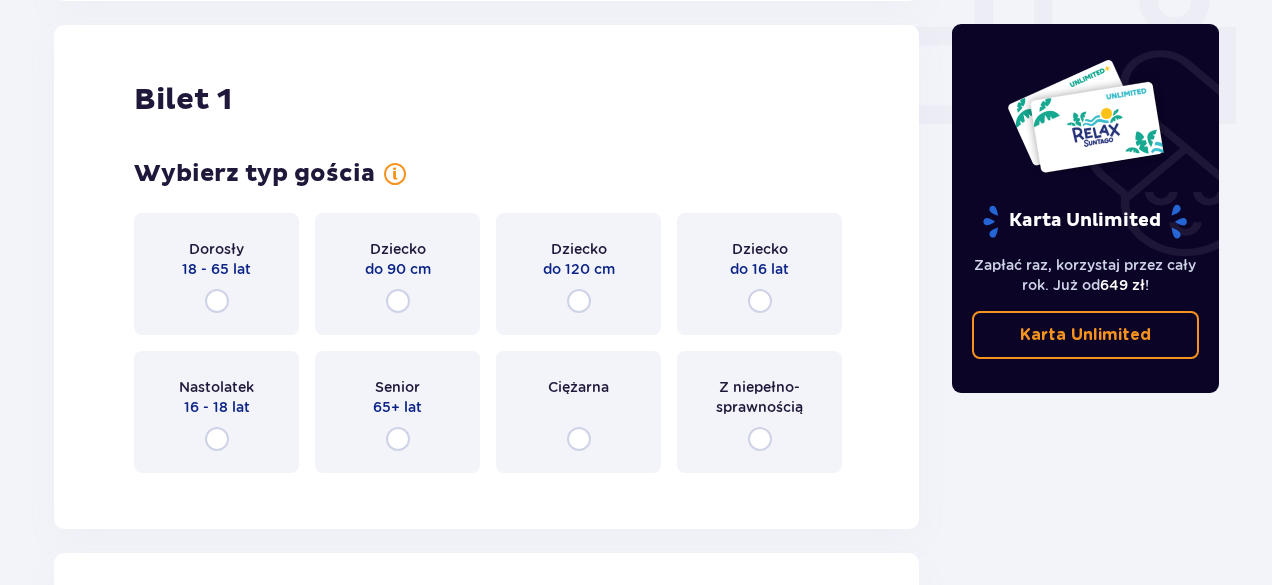 scroll, scrollTop: 910, scrollLeft: 0, axis: vertical 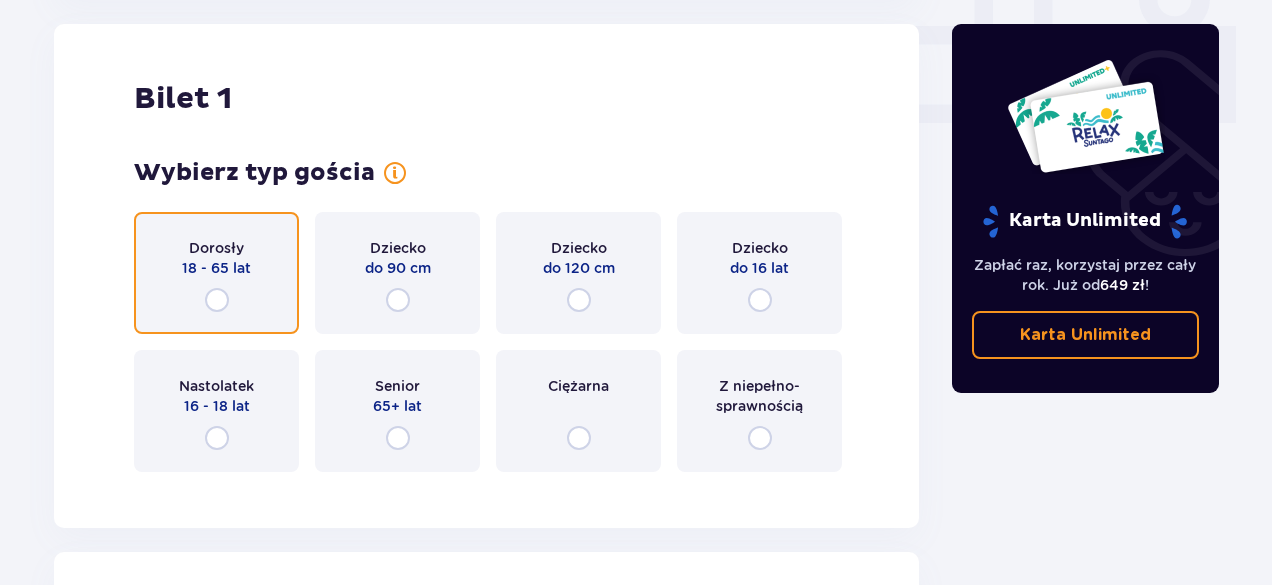 click at bounding box center [217, 300] 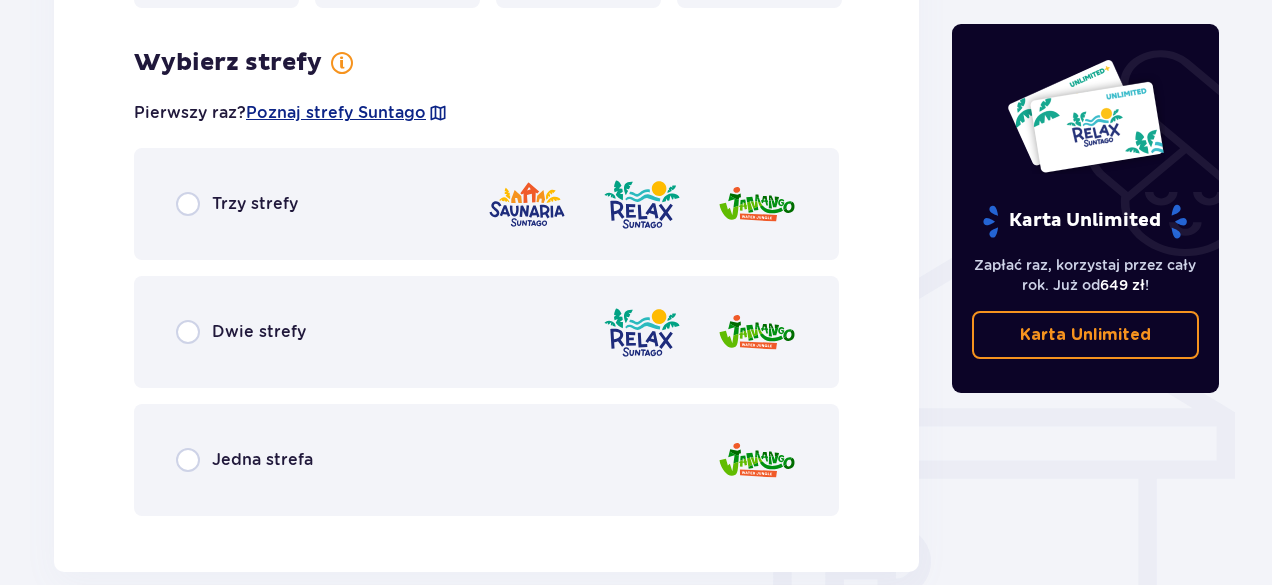scroll, scrollTop: 1398, scrollLeft: 0, axis: vertical 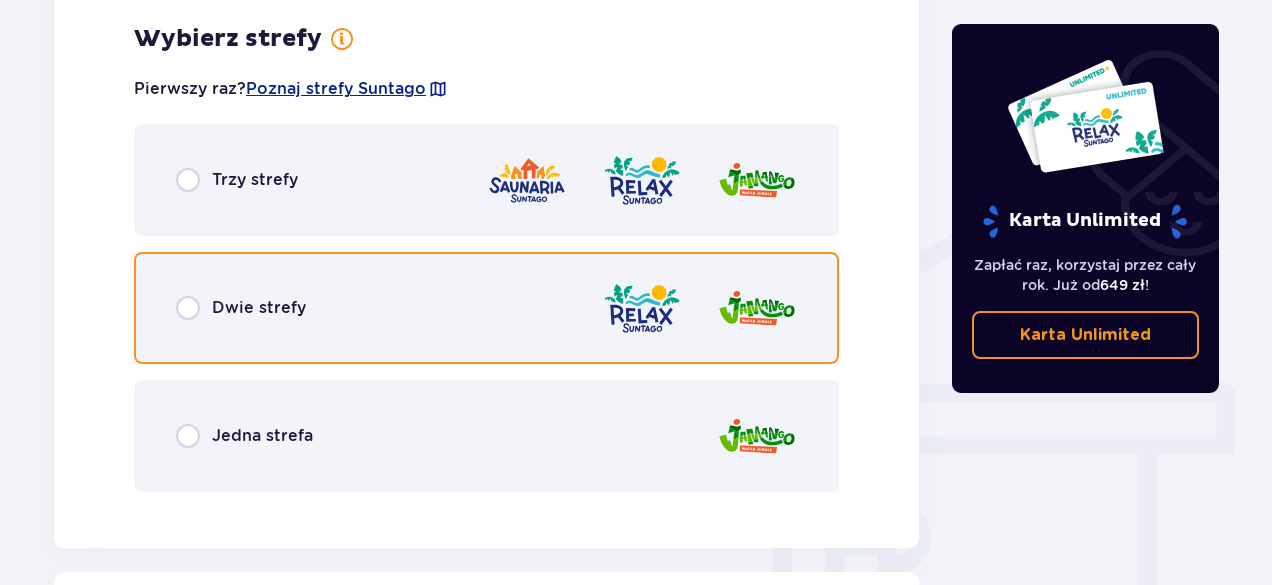 click at bounding box center (188, 308) 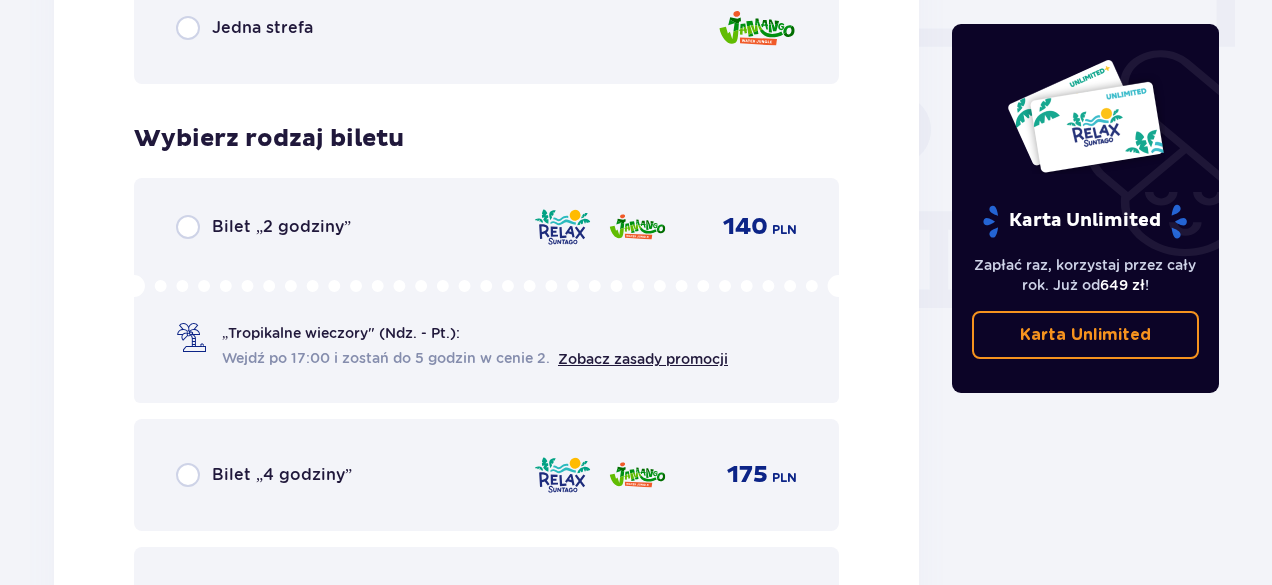 scroll, scrollTop: 1906, scrollLeft: 0, axis: vertical 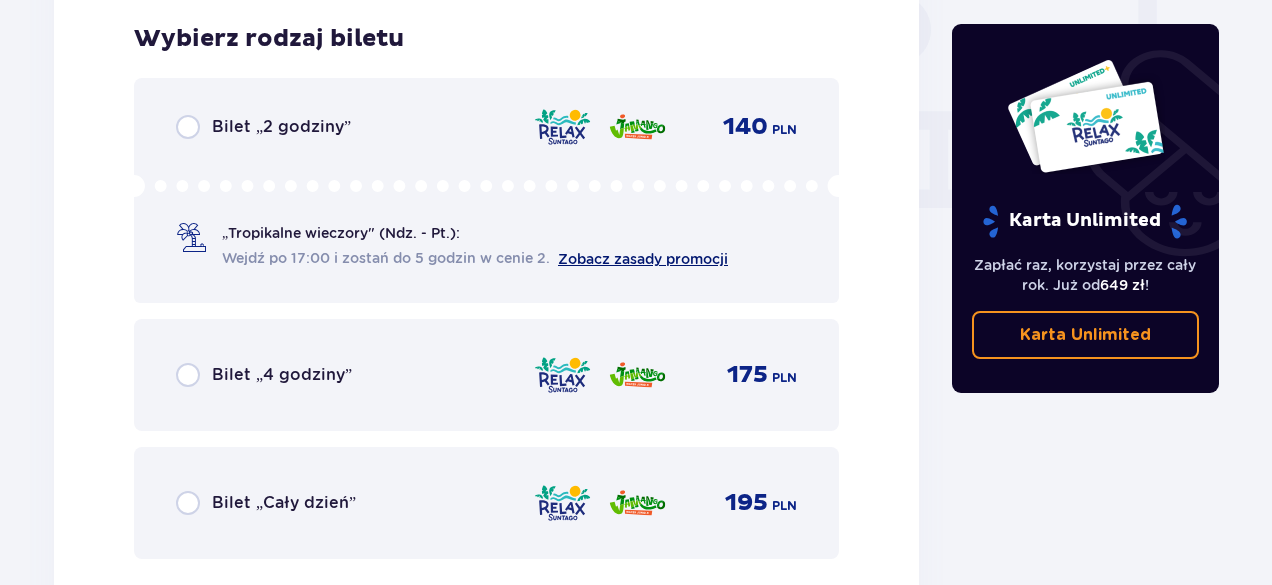 click on "Zobacz zasady promocji" at bounding box center (643, 259) 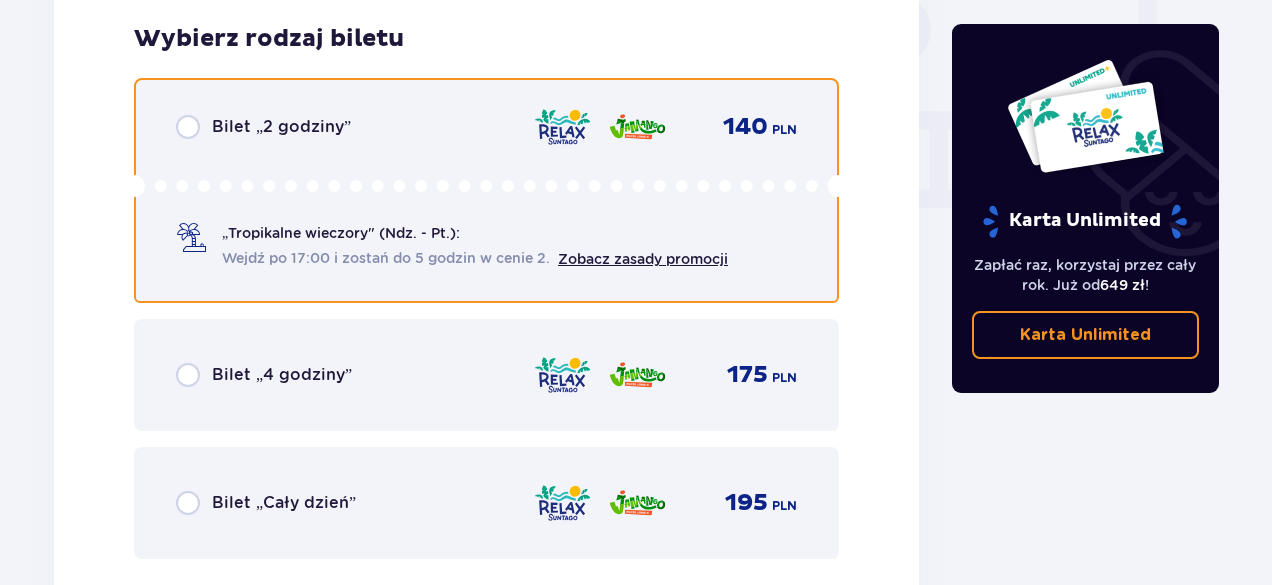 click at bounding box center [188, 127] 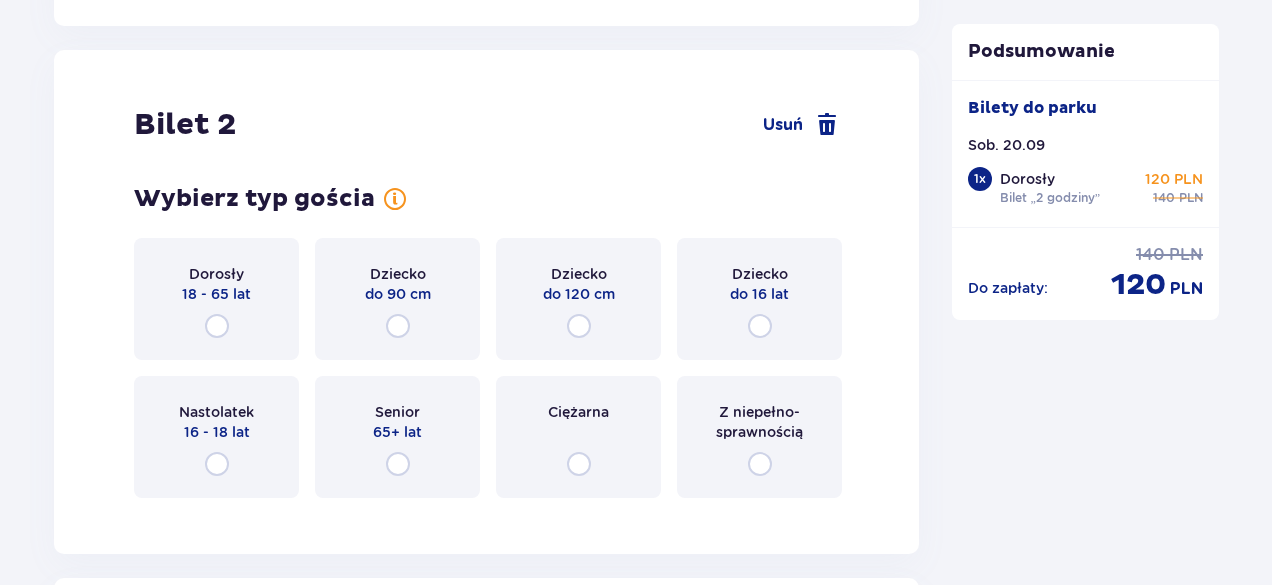 scroll, scrollTop: 1921, scrollLeft: 0, axis: vertical 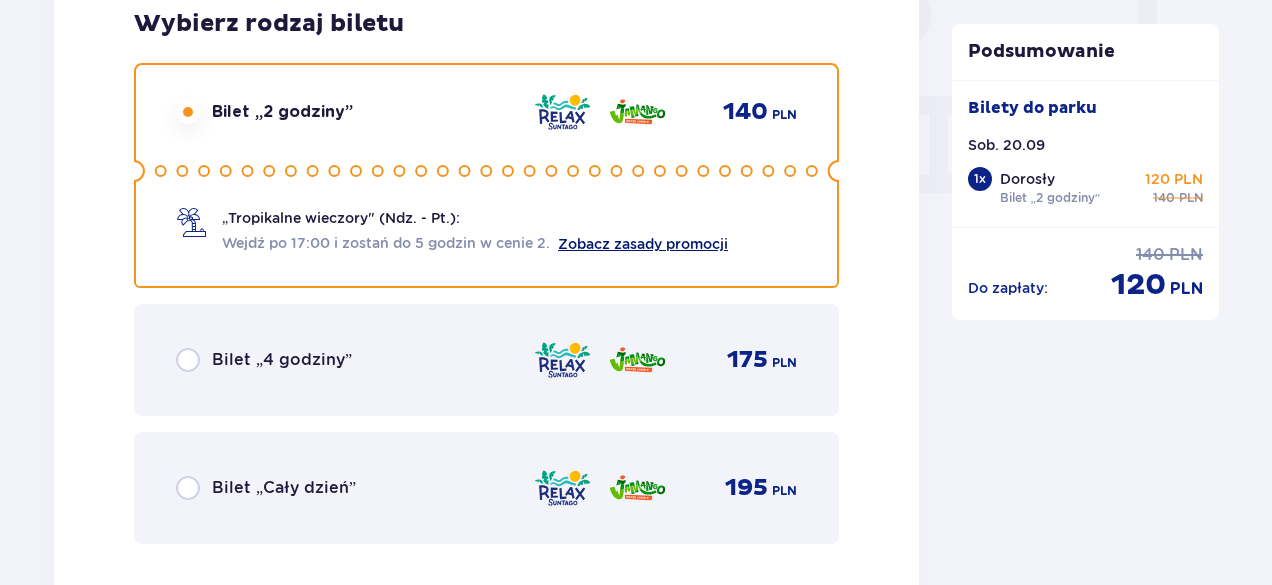 click on "Zobacz zasady promocji" at bounding box center (643, 244) 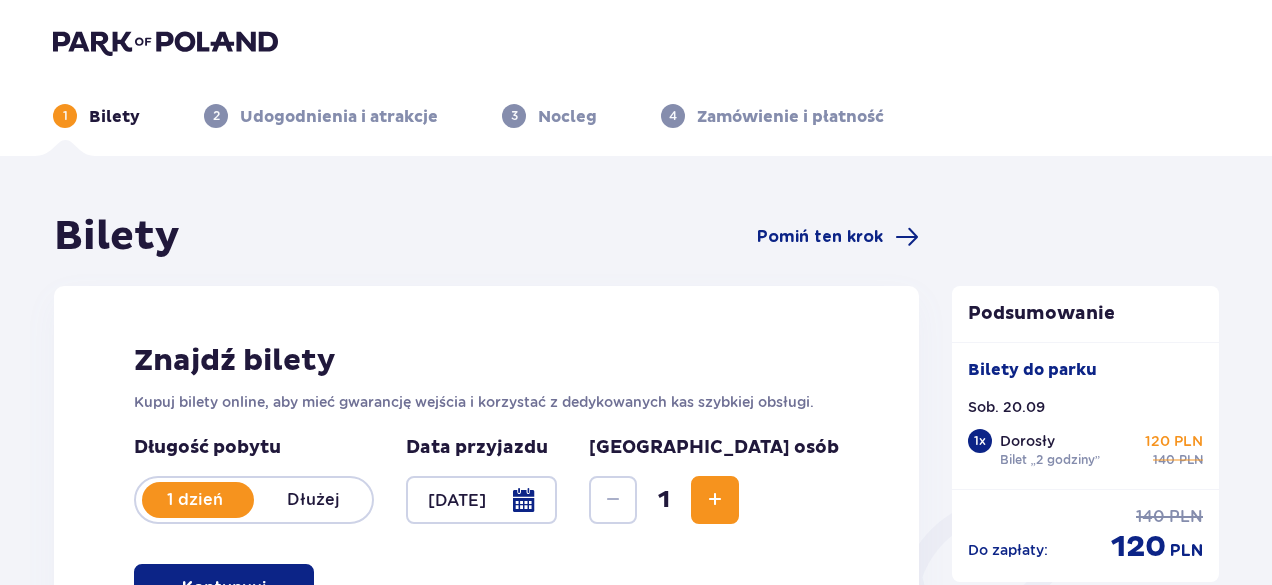 scroll, scrollTop: 0, scrollLeft: 0, axis: both 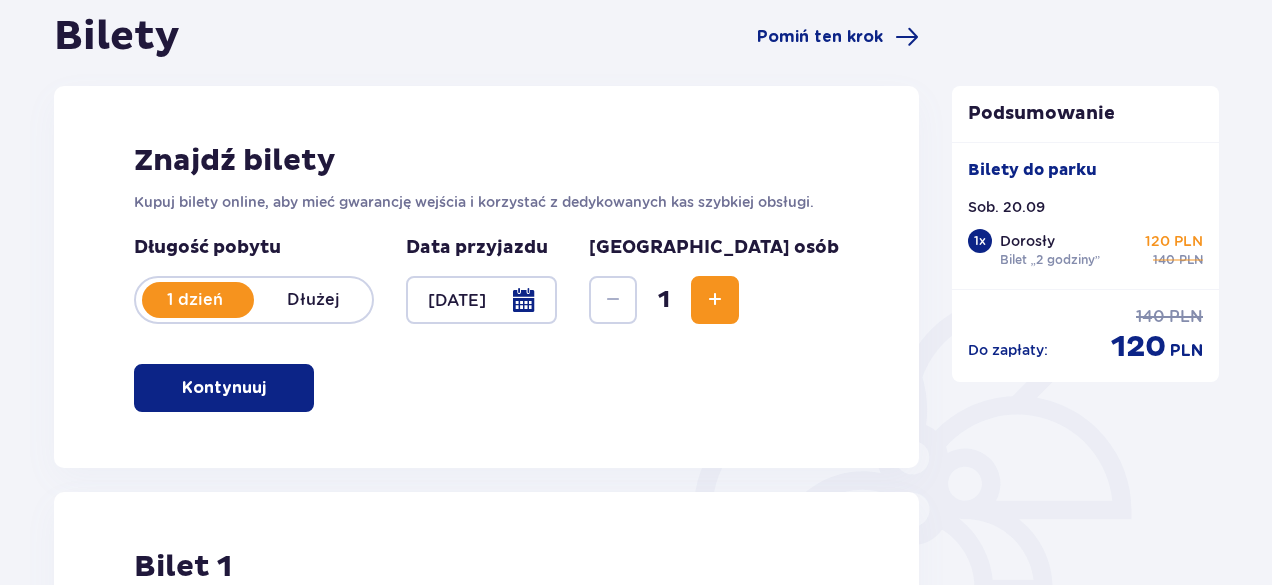 click at bounding box center (715, 300) 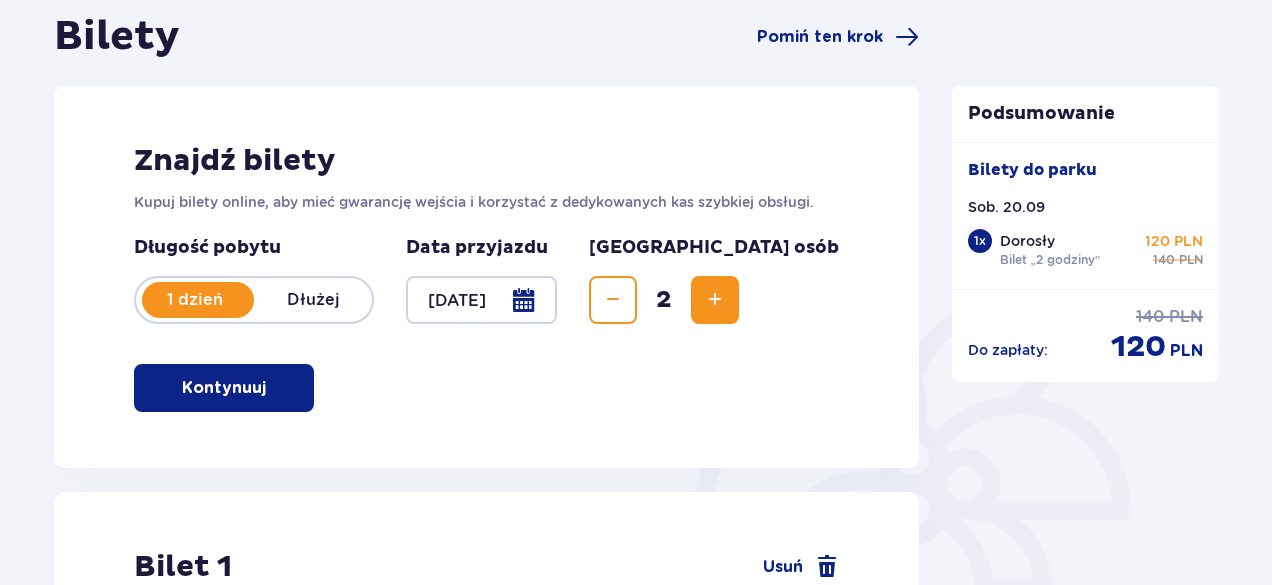 click on "Bilety Pomiń ten krok Znajdź bilety Kupuj bilety online, aby mieć gwarancję wejścia i korzystać z dedykowanych kas szybkiej obsługi. Długość pobytu 1 dzień Dłużej Data przyjazdu [DATE] Liczba osób 2 Kontynuuj Bilet   1 Usuń Wybierz typ gościa Dorosły 18 - 65 lat Dziecko do 90 cm Dziecko do 120 cm Dziecko do 16 lat Nastolatek 16 - 18 lat Senior 65+ lat Ciężarna Z niepełno­sprawnością Wybierz strefy Pierwszy raz?  Poznaj strefy Suntago Trzy strefy Dwie strefy Jedna strefa Wybierz rodzaj biletu Bilet „2 godziny” 140 PLN „Tropikalne wieczory" (Ndz. - Pt.): Wejdź po 17:00 i zostań do 5 godzin w cenie 2. Zobacz zasady promocji Bilet „4 godziny” 175 PLN Bilet „Cały dzień” 195 PLN Bilet   2 Usuń Wybierz typ gościa Dorosły 18 - 65 lat Dziecko do 90 cm Dziecko do 120 cm Dziecko do 16 lat Nastolatek 16 - 18 lat Senior 65+ lat Ciężarna Z niepełno­sprawnością Kontynuuj" at bounding box center [486, 1357] 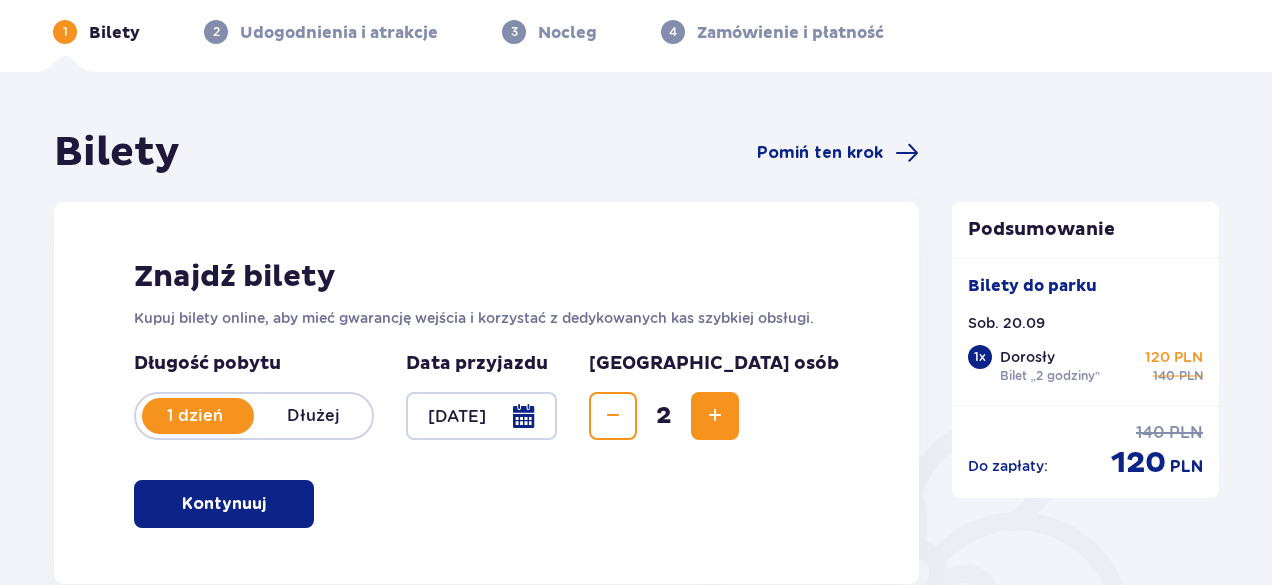 scroll, scrollTop: 79, scrollLeft: 0, axis: vertical 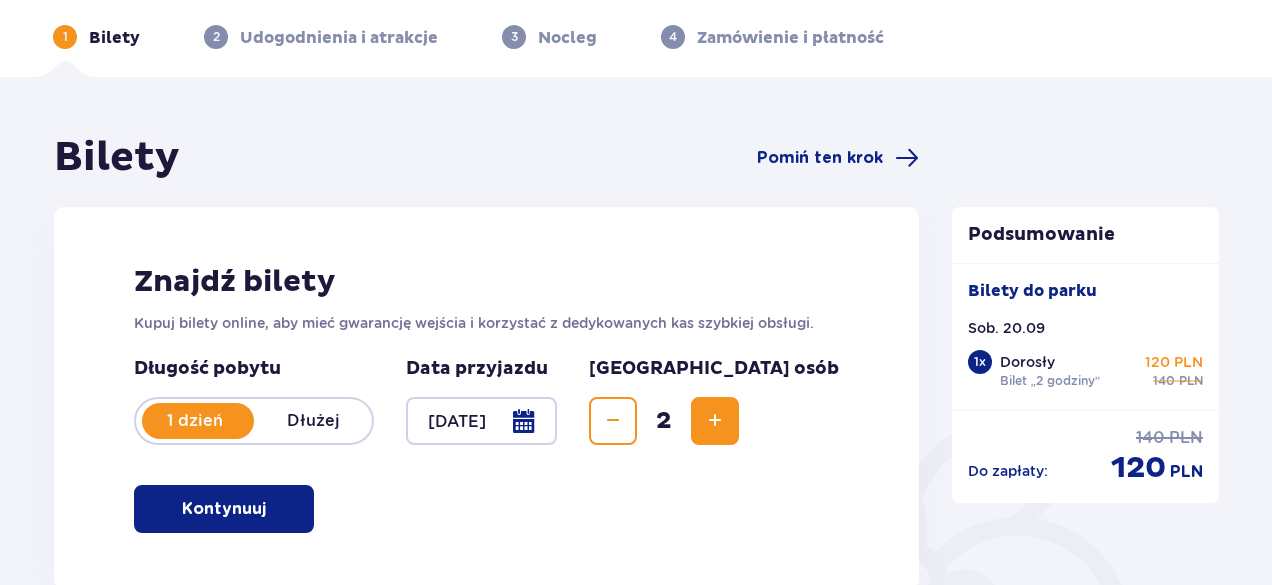 click at bounding box center (715, 421) 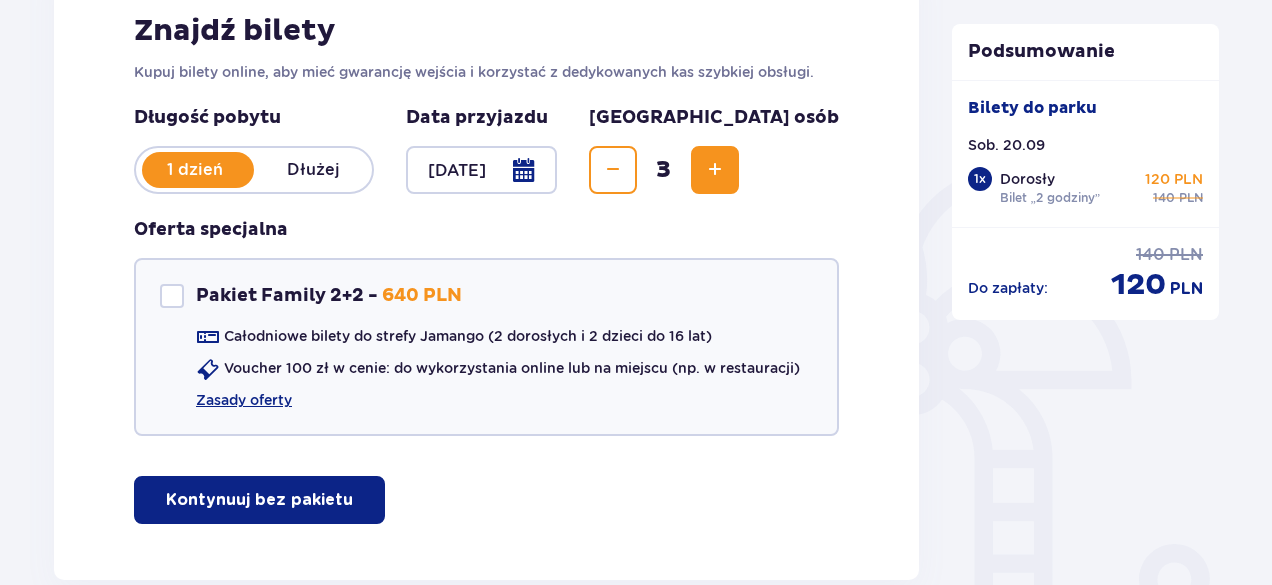scroll, scrollTop: 130, scrollLeft: 0, axis: vertical 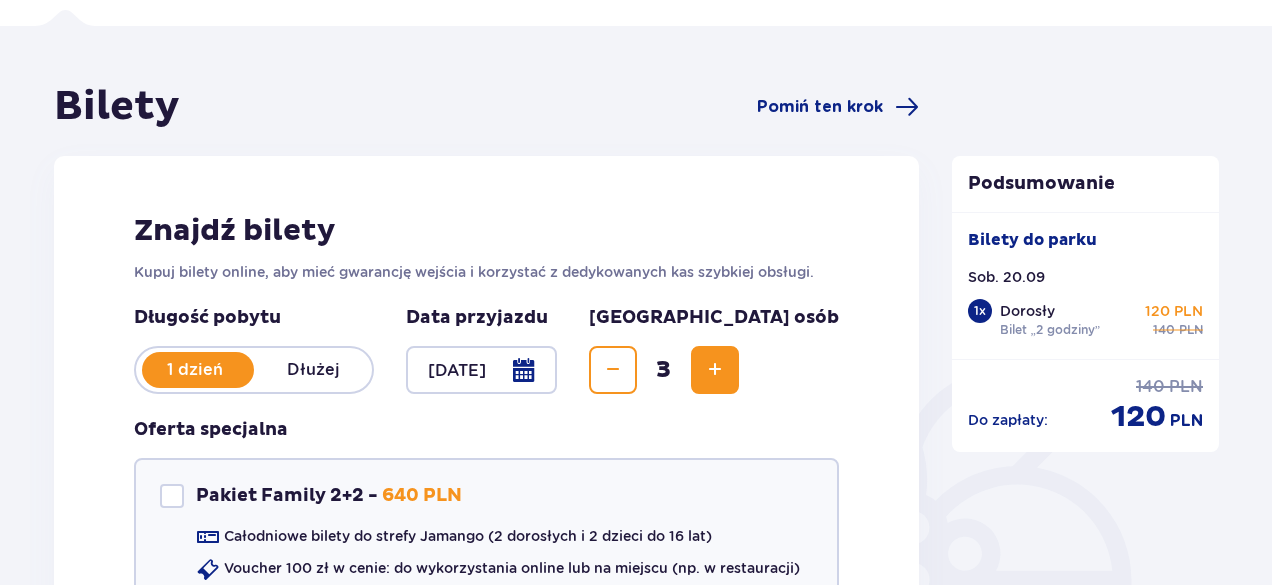 click at bounding box center (715, 370) 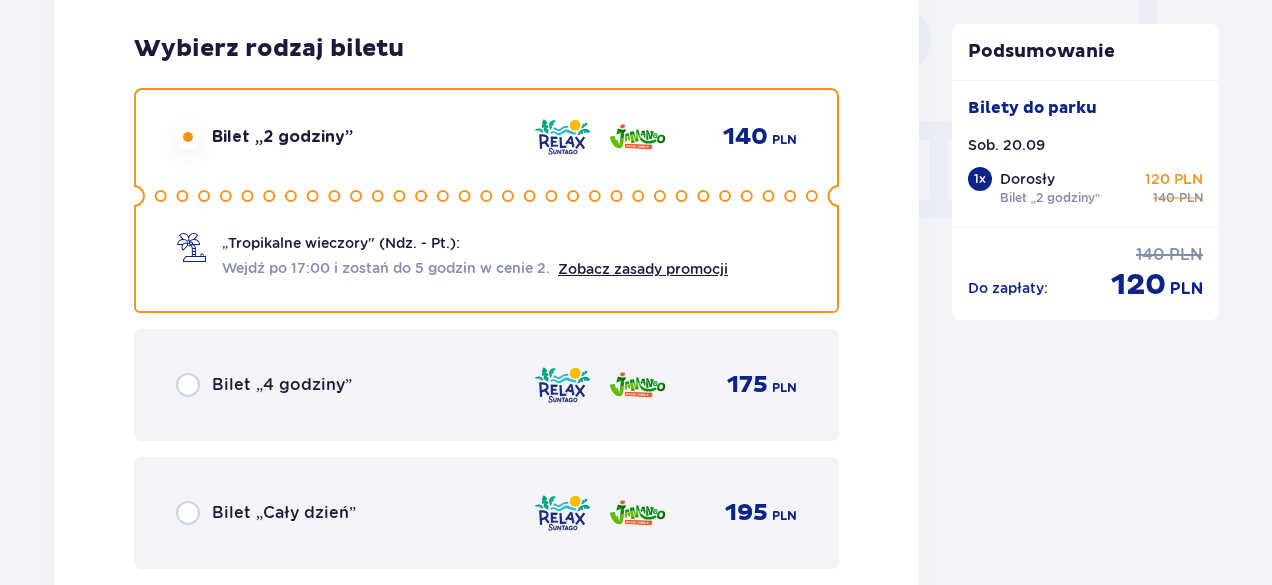 scroll, scrollTop: 1900, scrollLeft: 0, axis: vertical 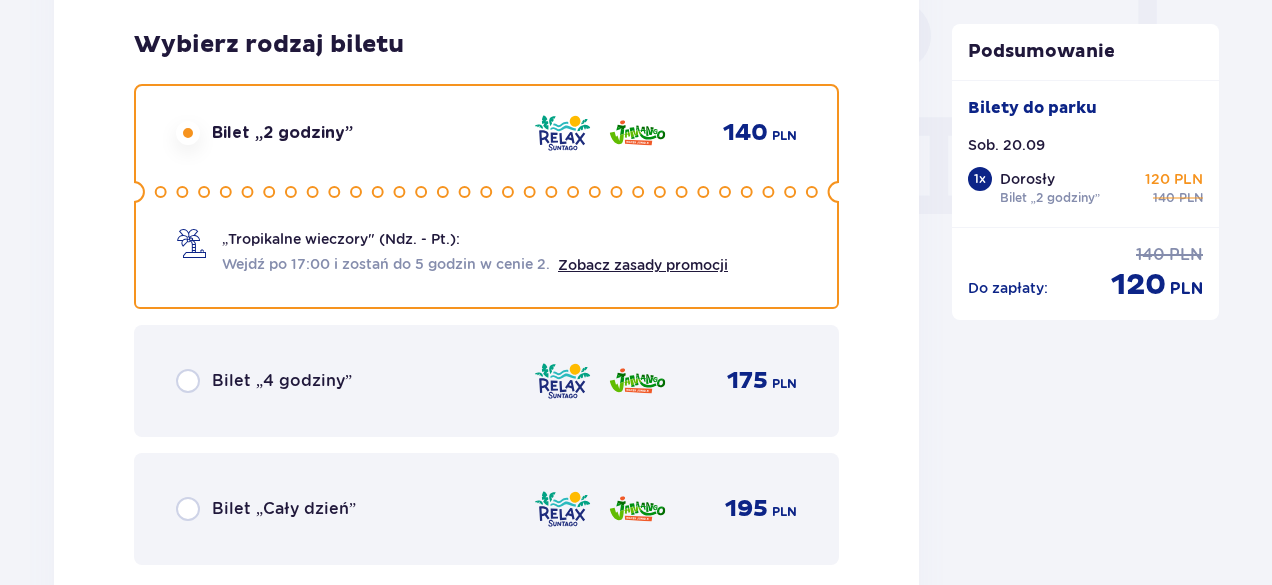 click on "Bilet „4 godziny” 175 PLN" at bounding box center (486, 381) 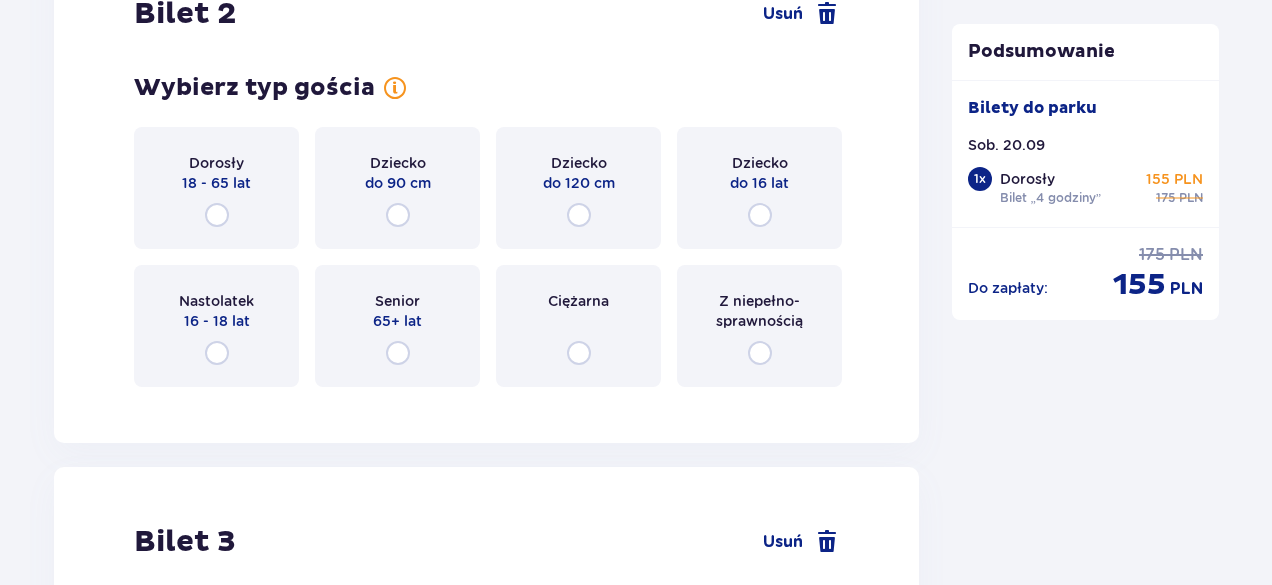 scroll, scrollTop: 2621, scrollLeft: 0, axis: vertical 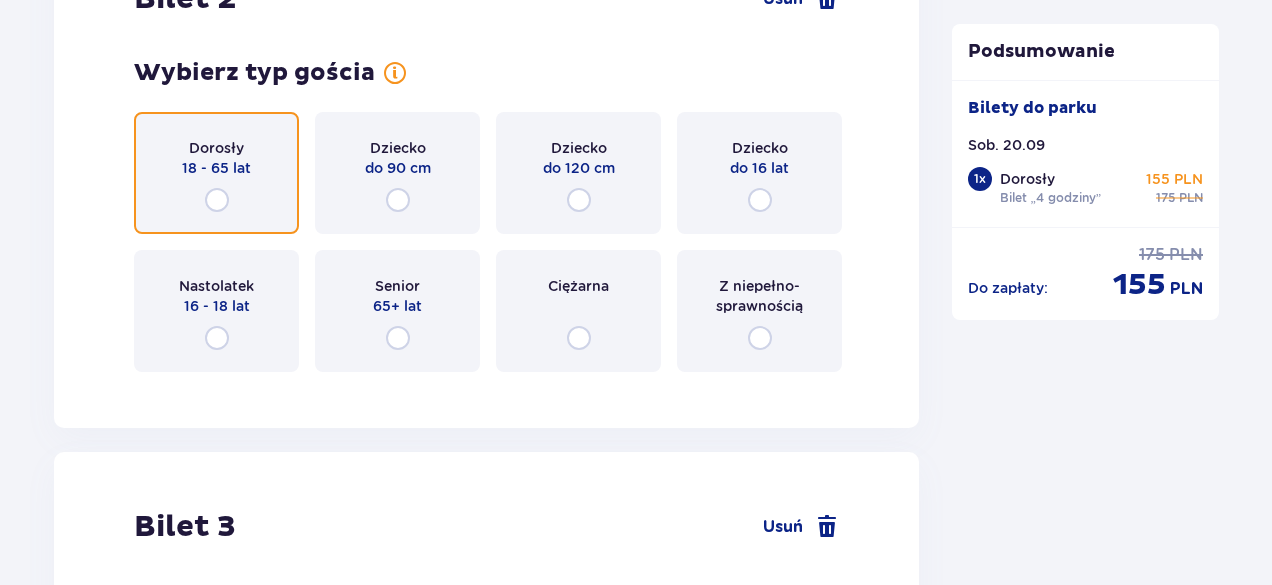 click at bounding box center [217, 200] 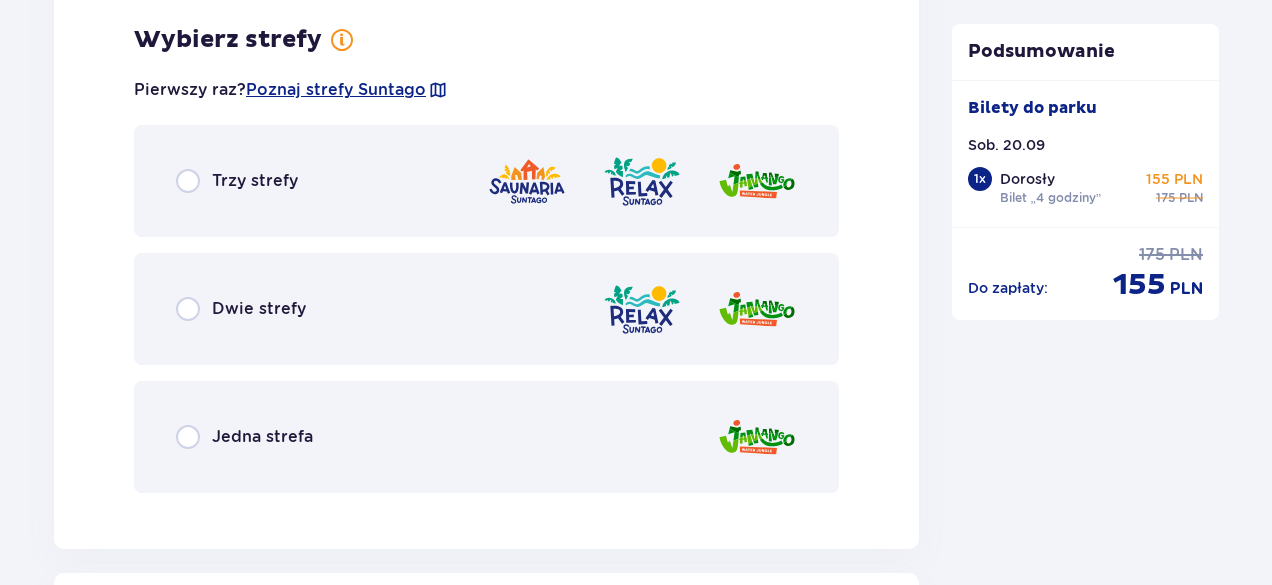 scroll, scrollTop: 3009, scrollLeft: 0, axis: vertical 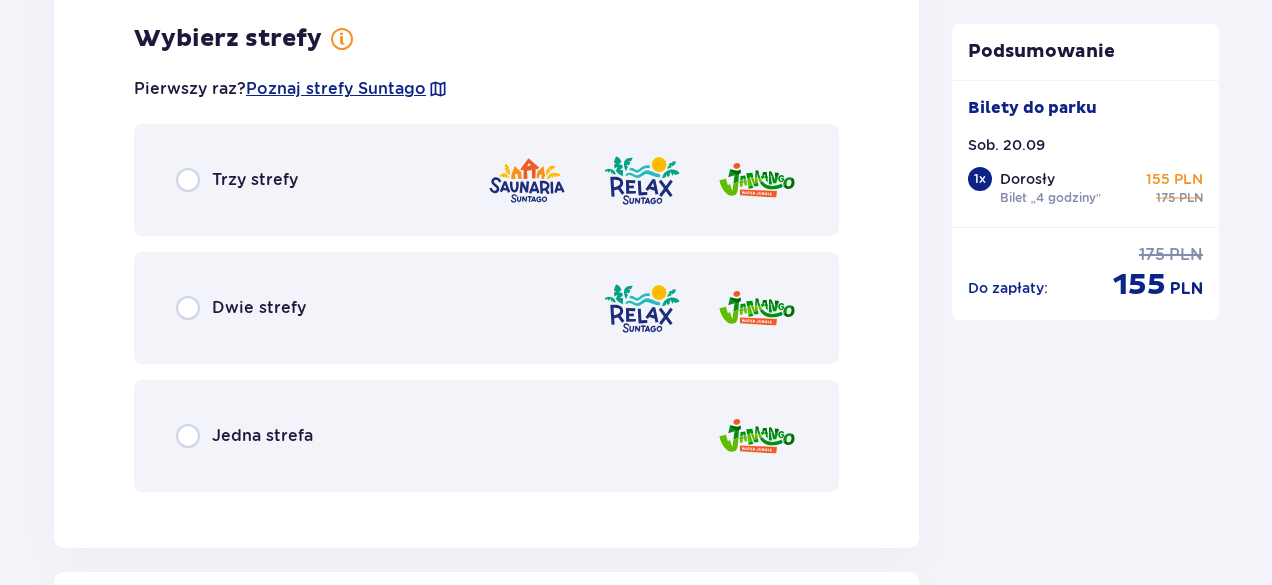 click on "Dwie strefy" at bounding box center [486, 308] 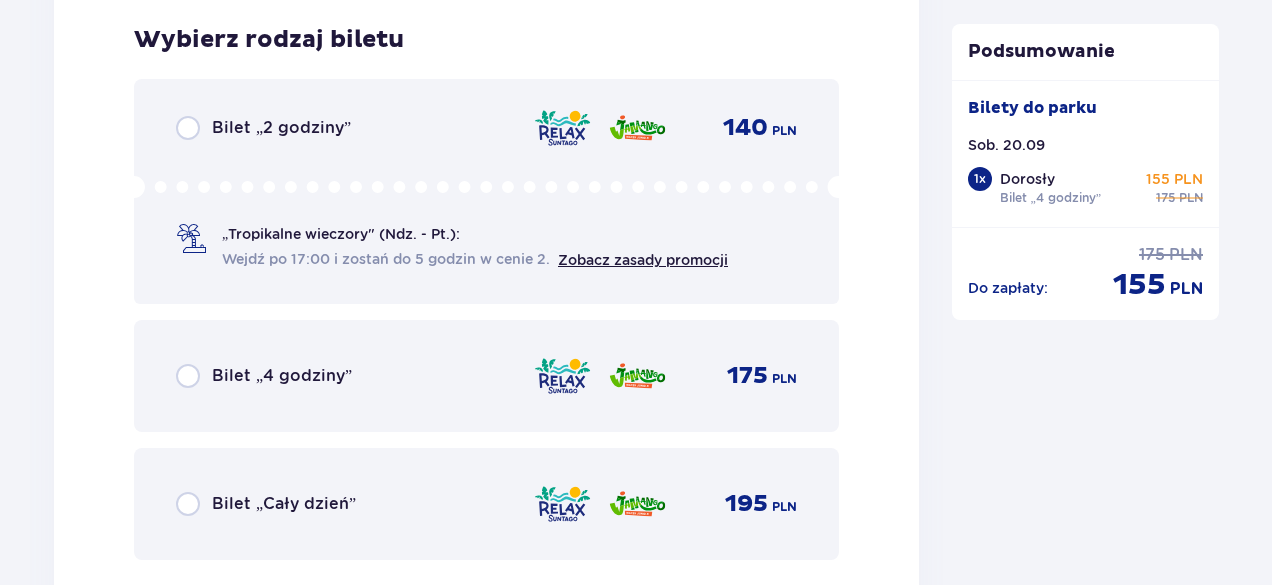 scroll, scrollTop: 3517, scrollLeft: 0, axis: vertical 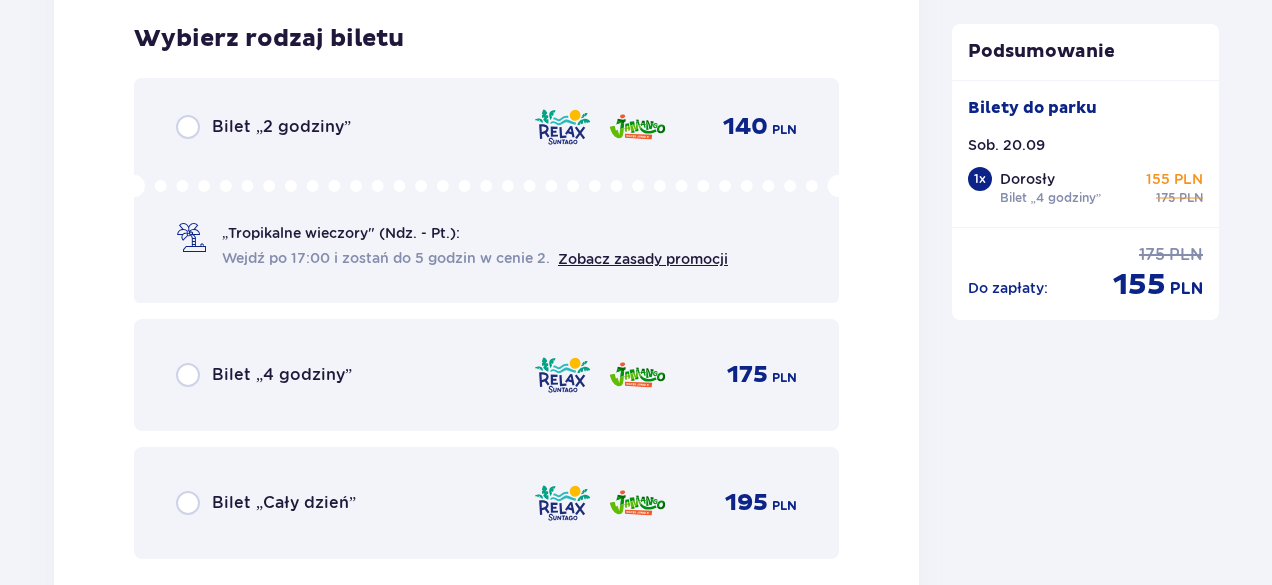 click on "Bilet „4 godziny” 175 PLN" at bounding box center (486, 375) 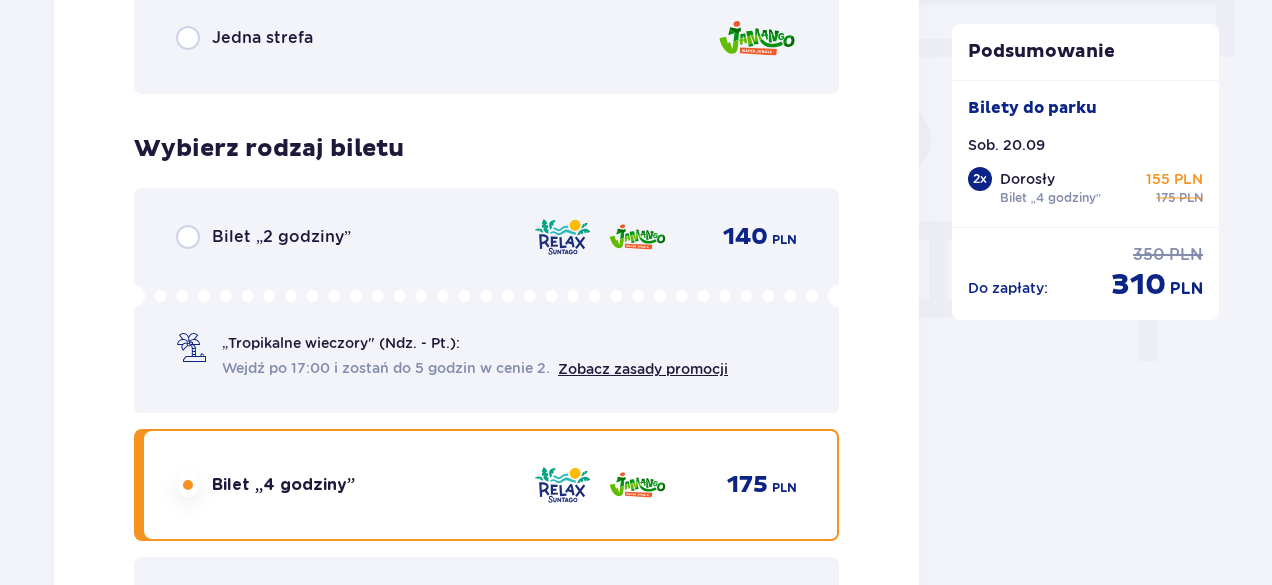 scroll, scrollTop: 1792, scrollLeft: 0, axis: vertical 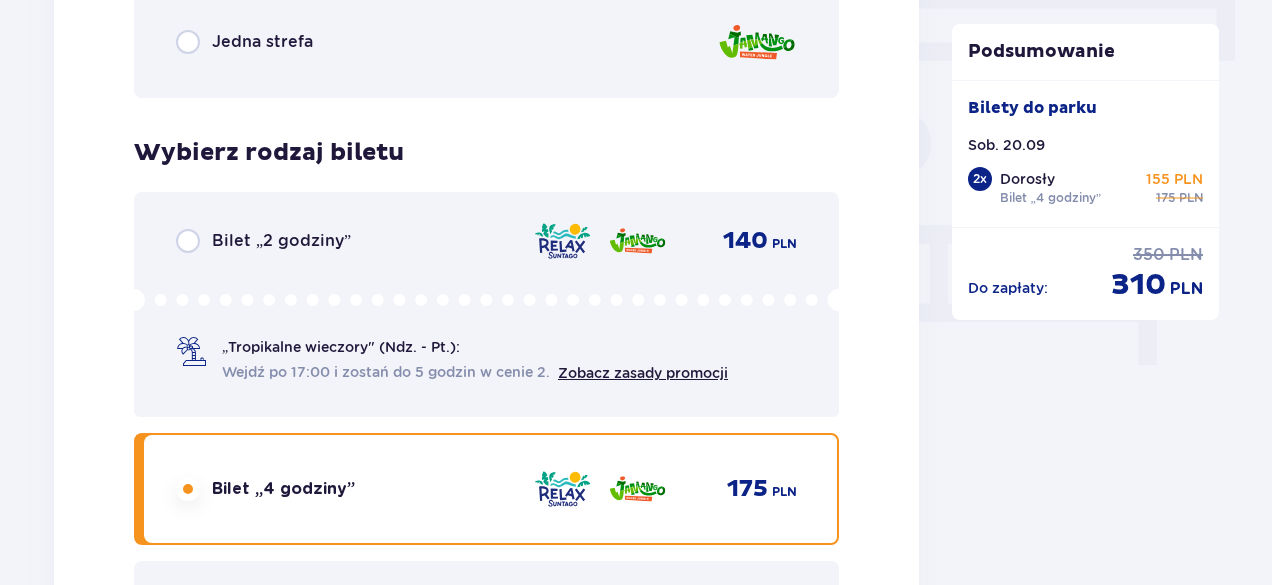 click on "Bilet „2 godziny” 140 PLN „Tropikalne wieczory" (Ndz. - Pt.): Wejdź po 17:00 i zostań do 5 godzin w cenie 2. Zobacz zasady promocji" at bounding box center (486, 304) 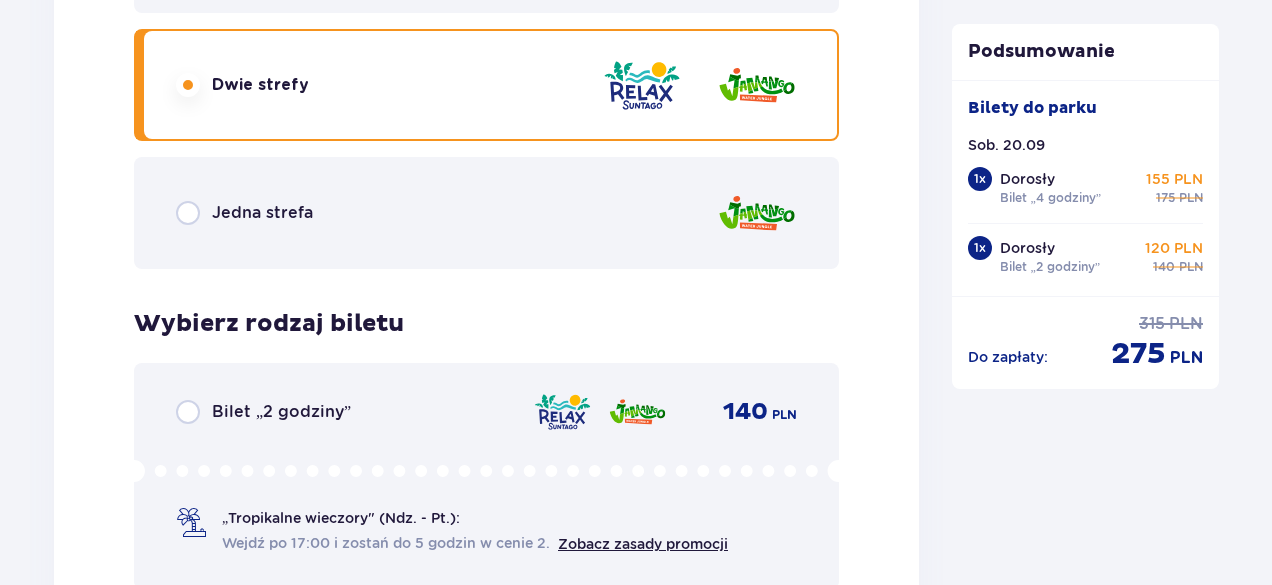 scroll, scrollTop: 3332, scrollLeft: 0, axis: vertical 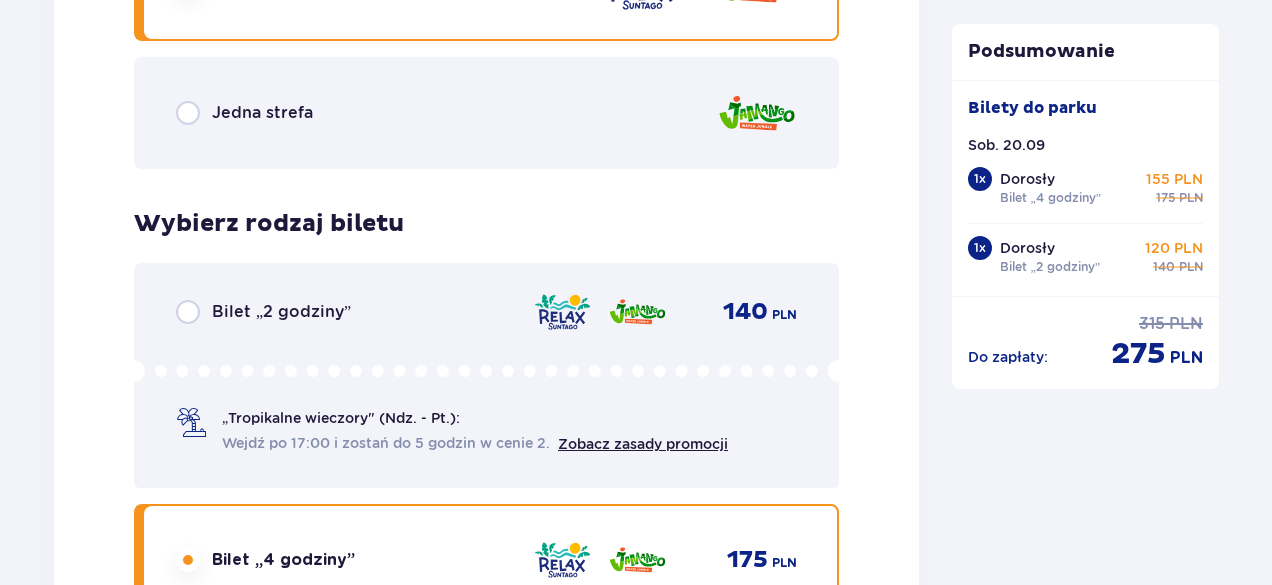 click on "Bilet „2 godziny” 140 PLN „Tropikalne wieczory" (Ndz. - Pt.): Wejdź po 17:00 i zostań do 5 godzin w cenie 2. Zobacz zasady promocji" at bounding box center [486, 375] 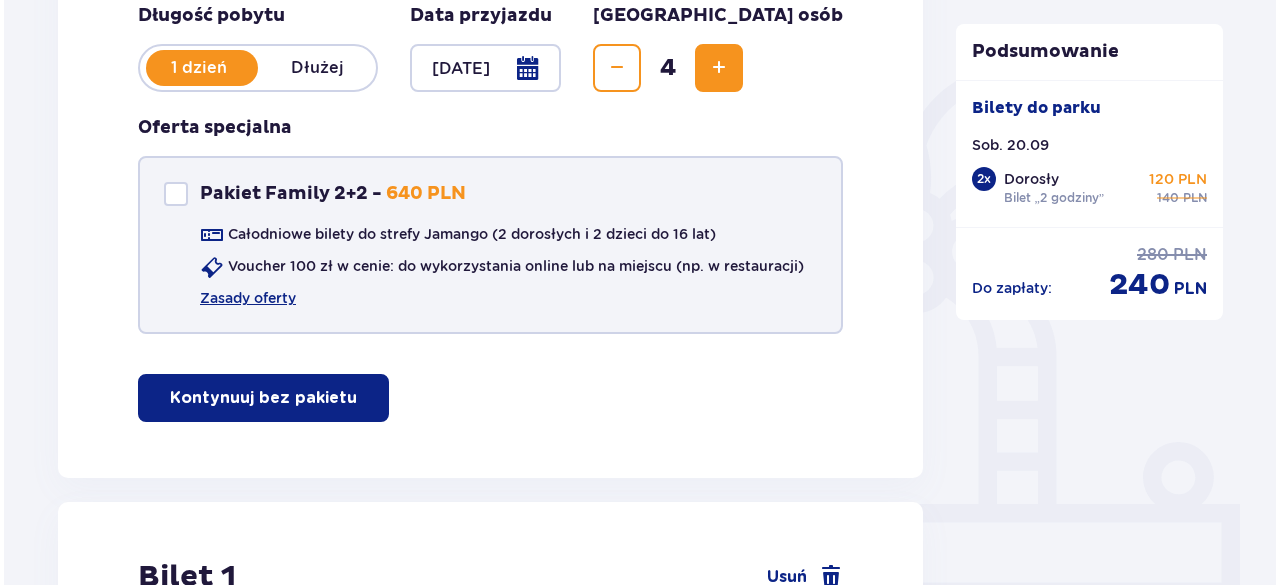 scroll, scrollTop: 332, scrollLeft: 0, axis: vertical 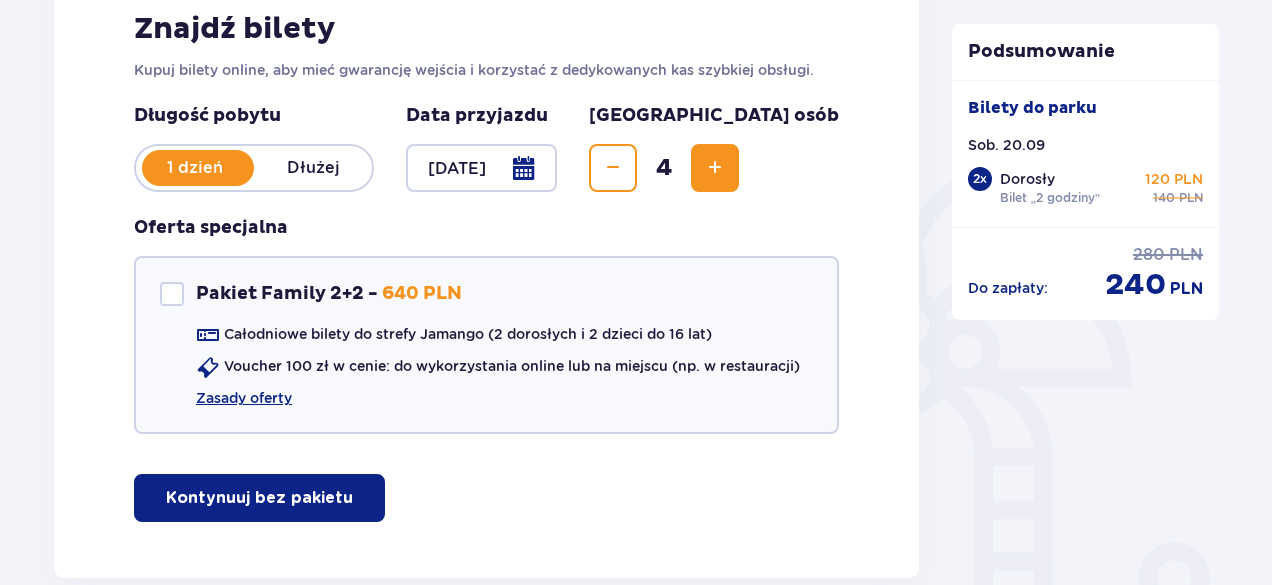 click at bounding box center [481, 168] 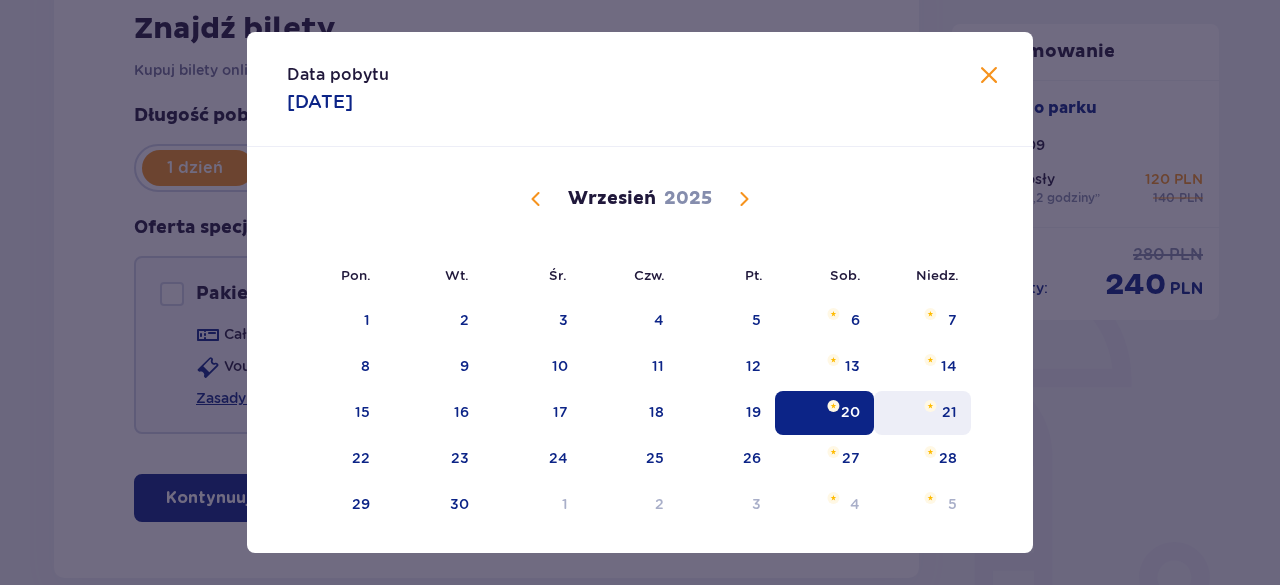 click on "21" at bounding box center (922, 413) 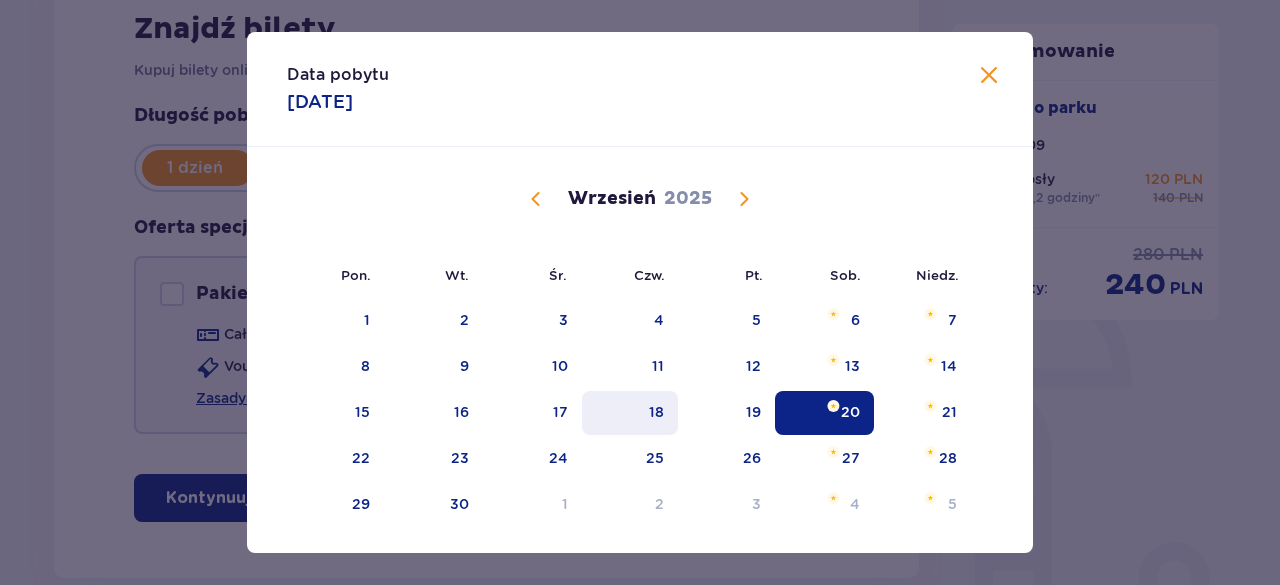 type on "[DATE]" 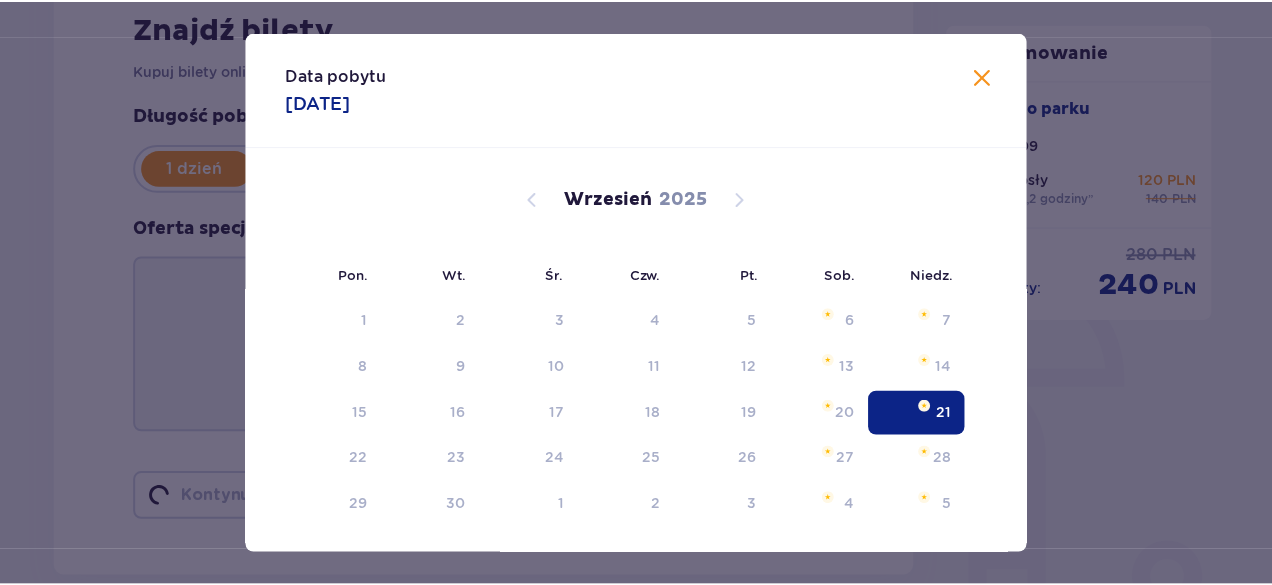 scroll, scrollTop: 202, scrollLeft: 0, axis: vertical 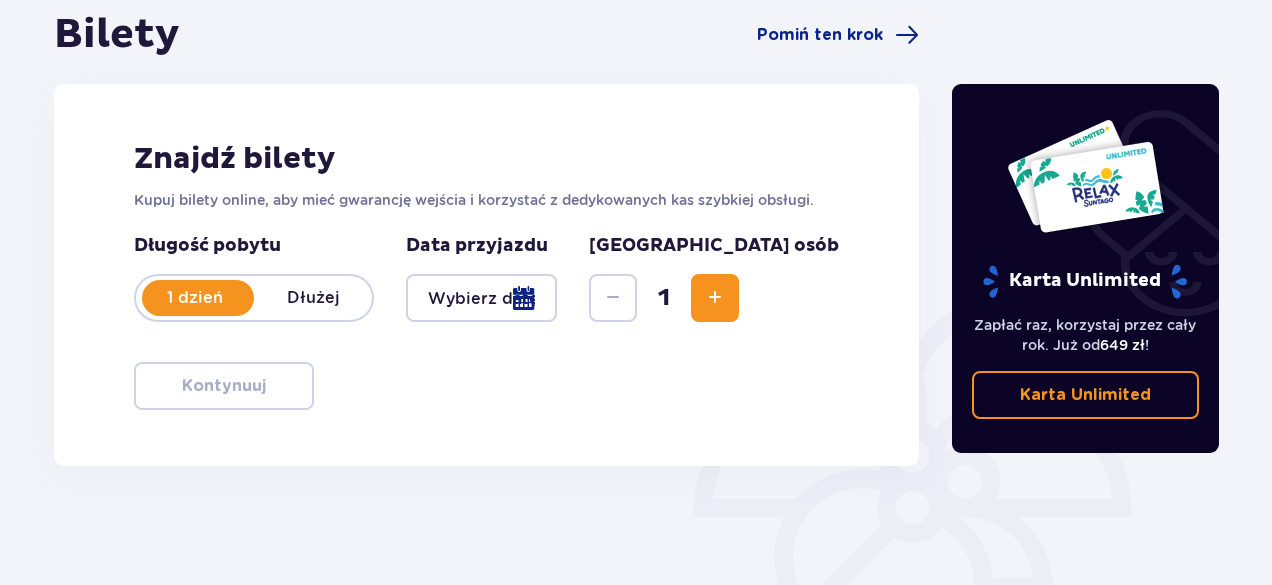 click at bounding box center [481, 298] 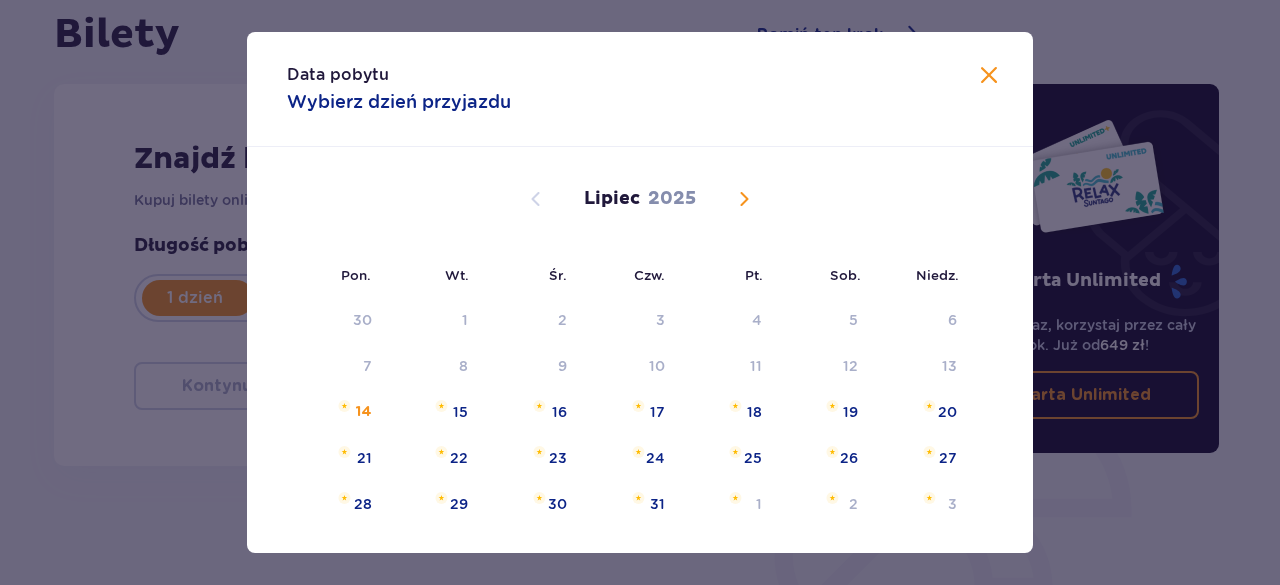 click at bounding box center [744, 199] 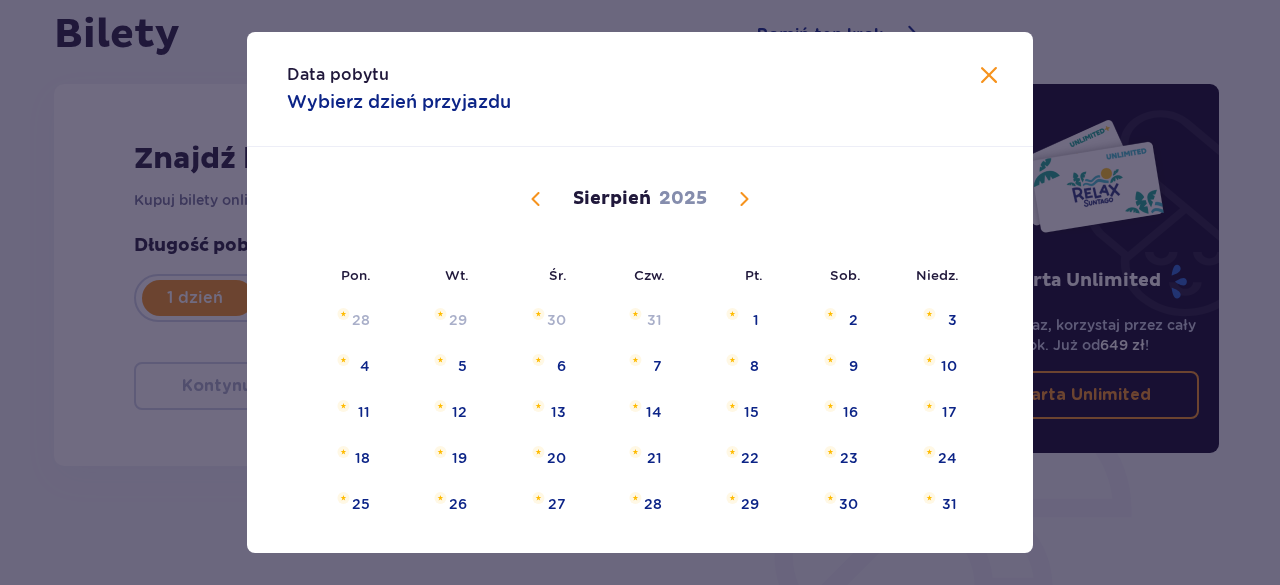 click on "[DATE]" at bounding box center (640, 199) 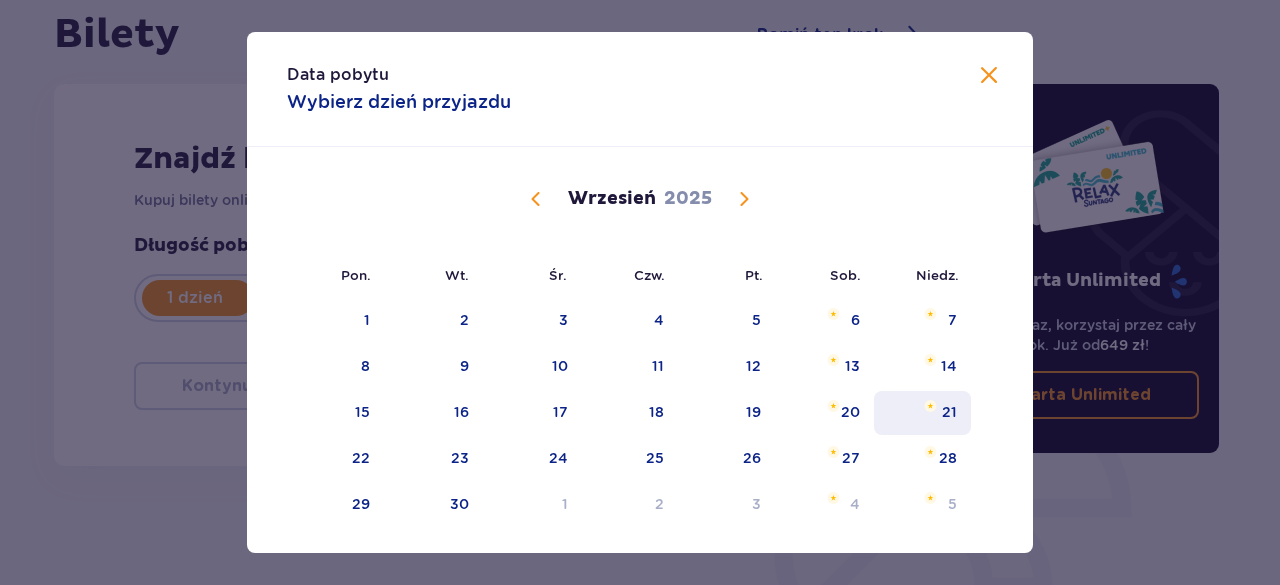 click on "21" at bounding box center (922, 413) 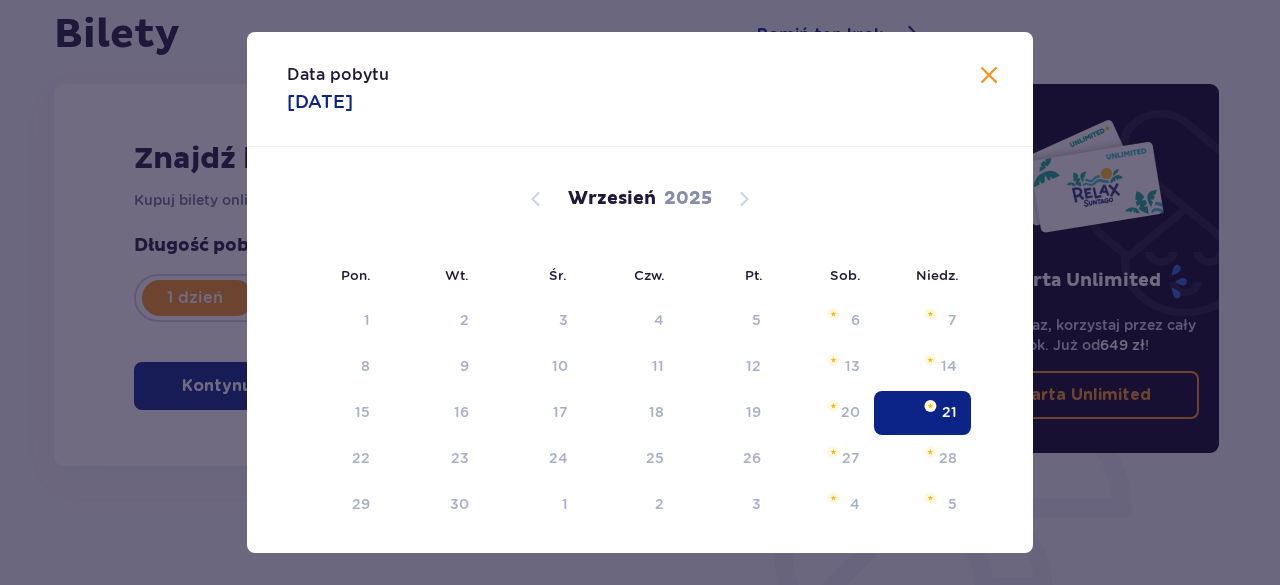 type on "[DATE]" 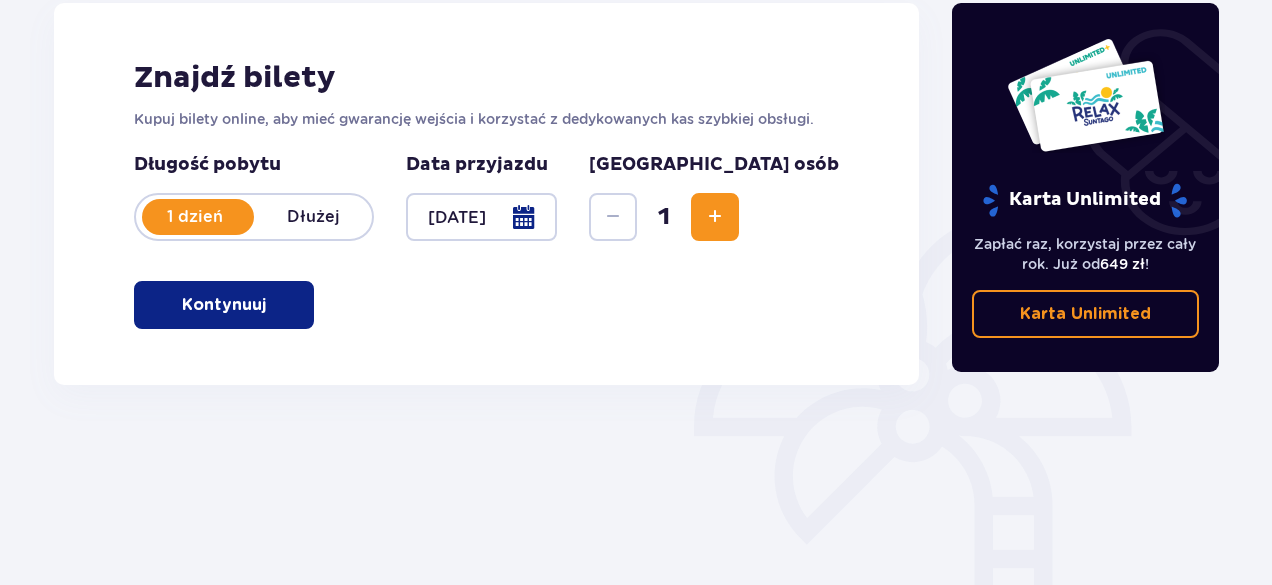 scroll, scrollTop: 332, scrollLeft: 0, axis: vertical 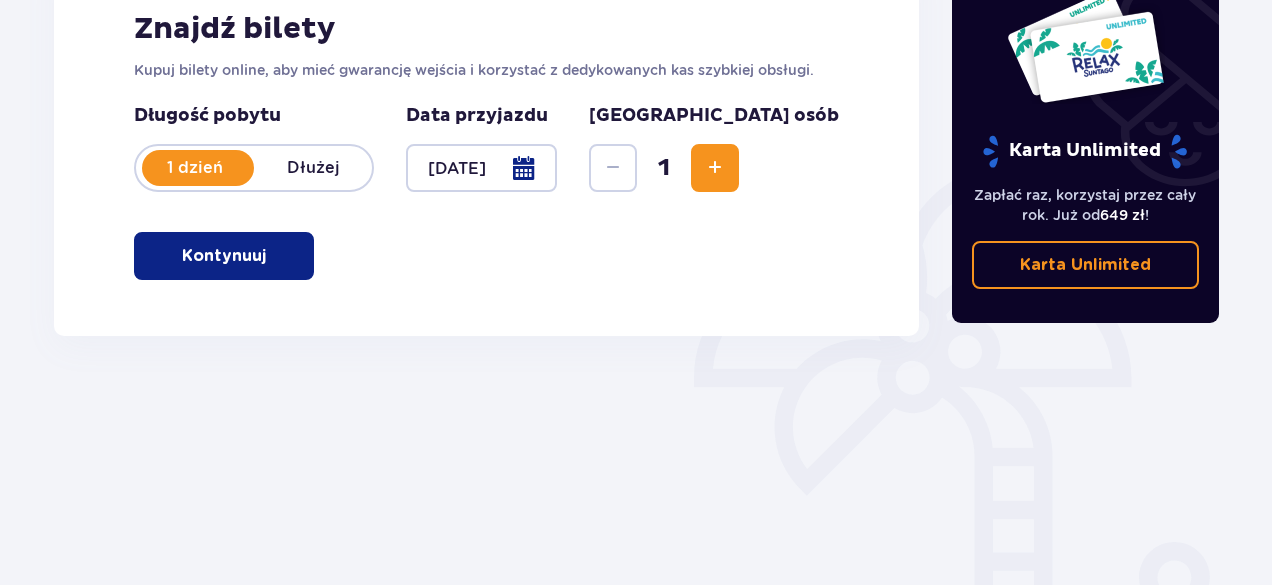 click at bounding box center [715, 168] 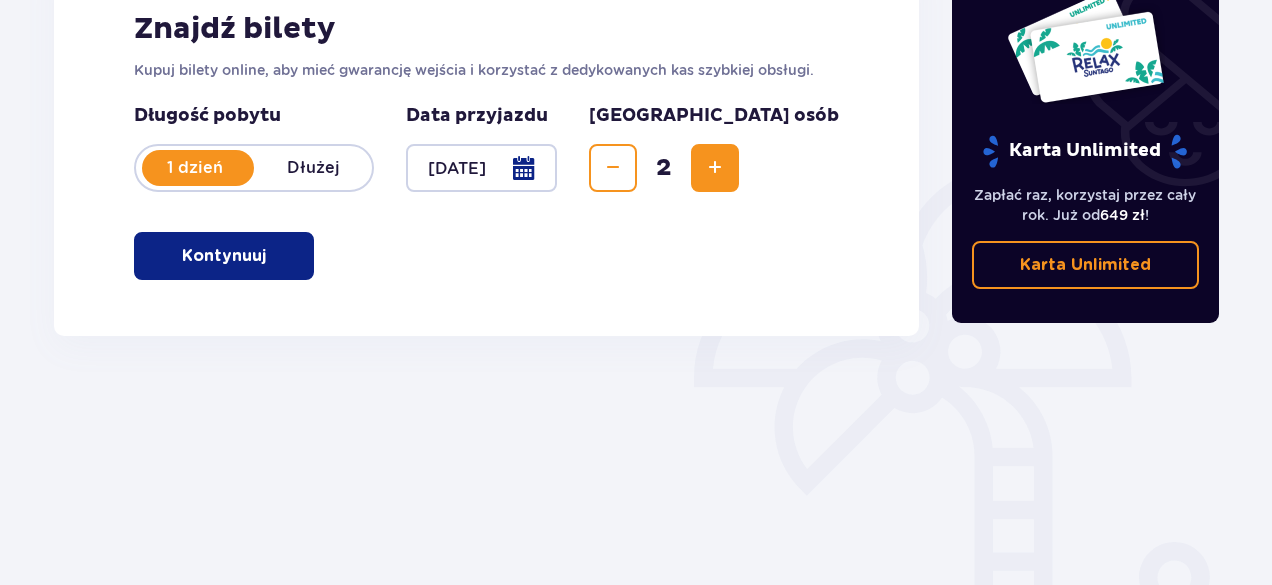 click at bounding box center (715, 168) 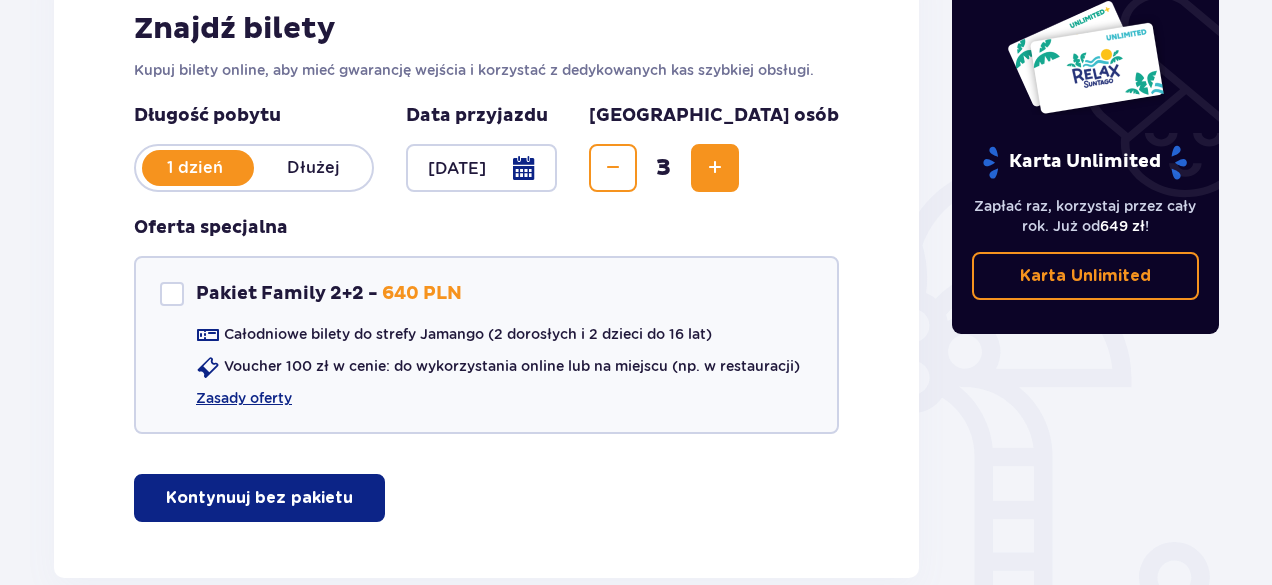 click at bounding box center [715, 168] 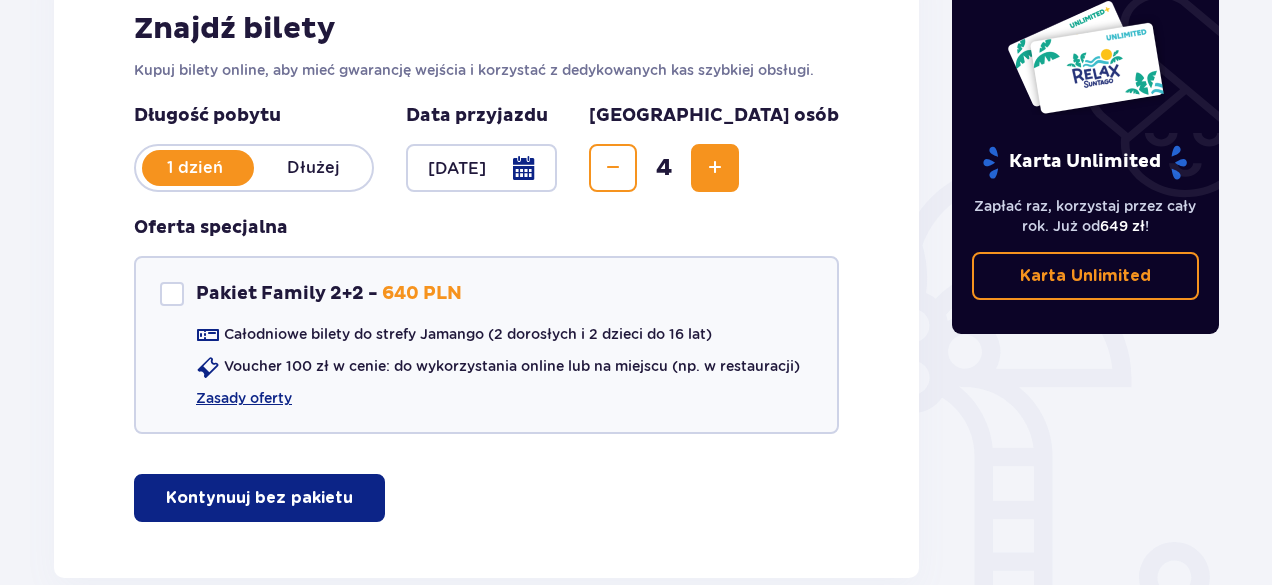 click at bounding box center (715, 168) 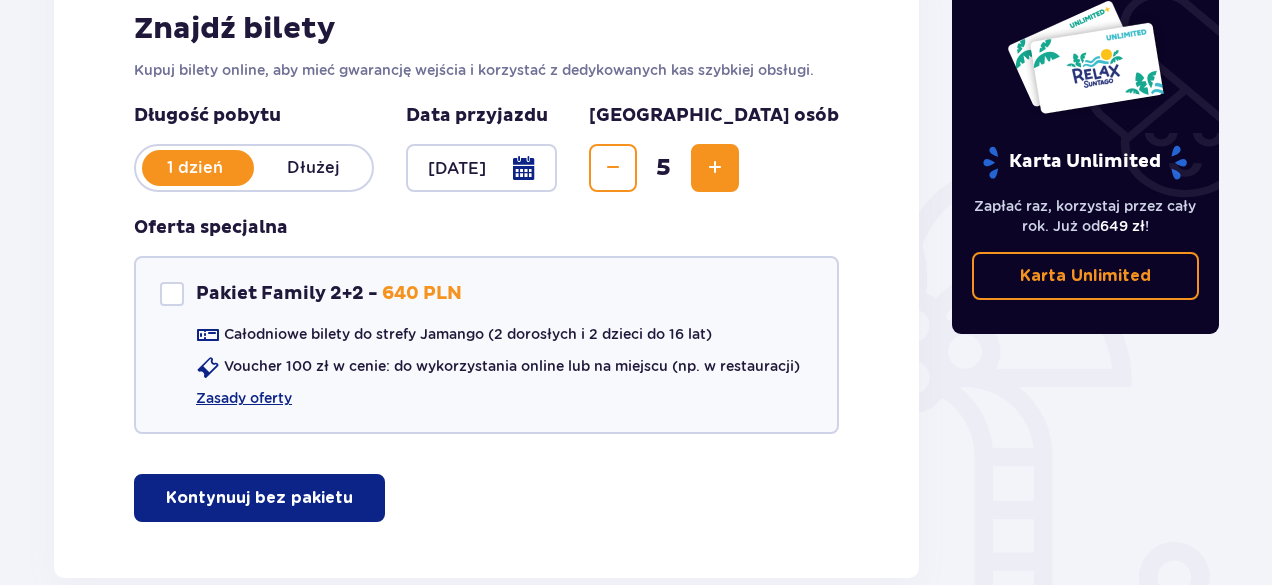 click at bounding box center [715, 168] 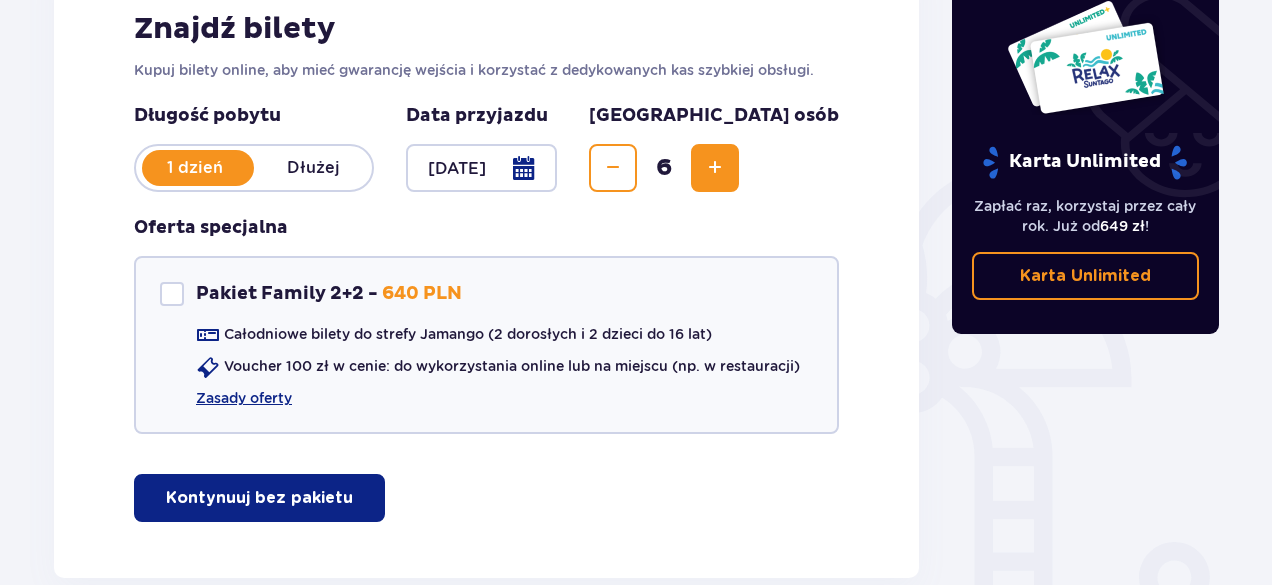 click at bounding box center [613, 168] 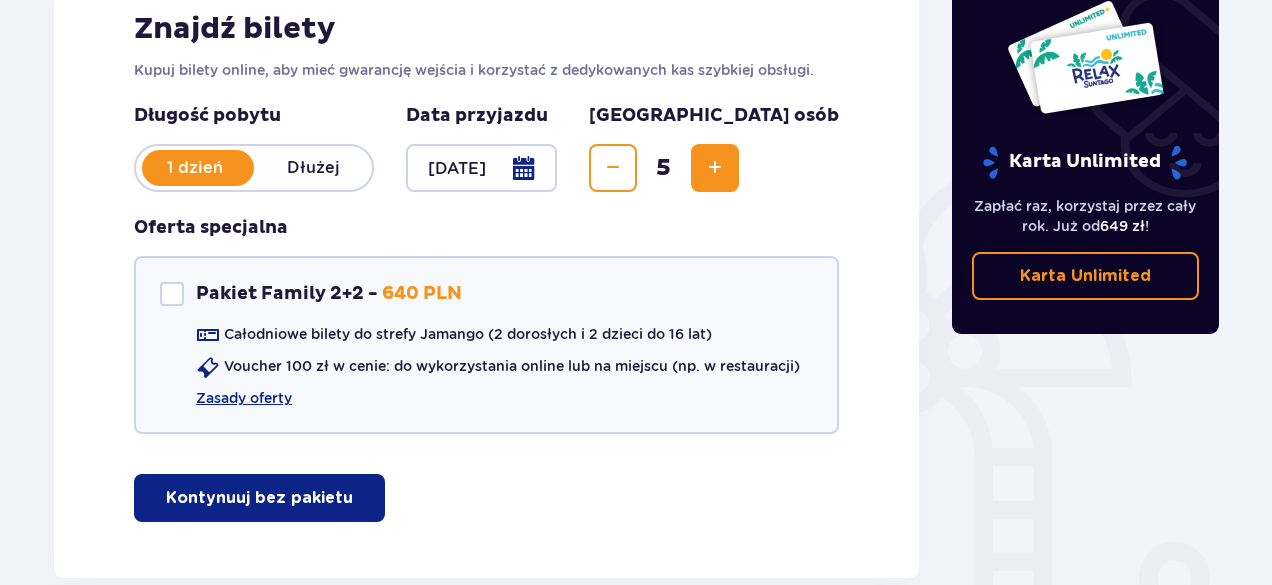 click at bounding box center (613, 168) 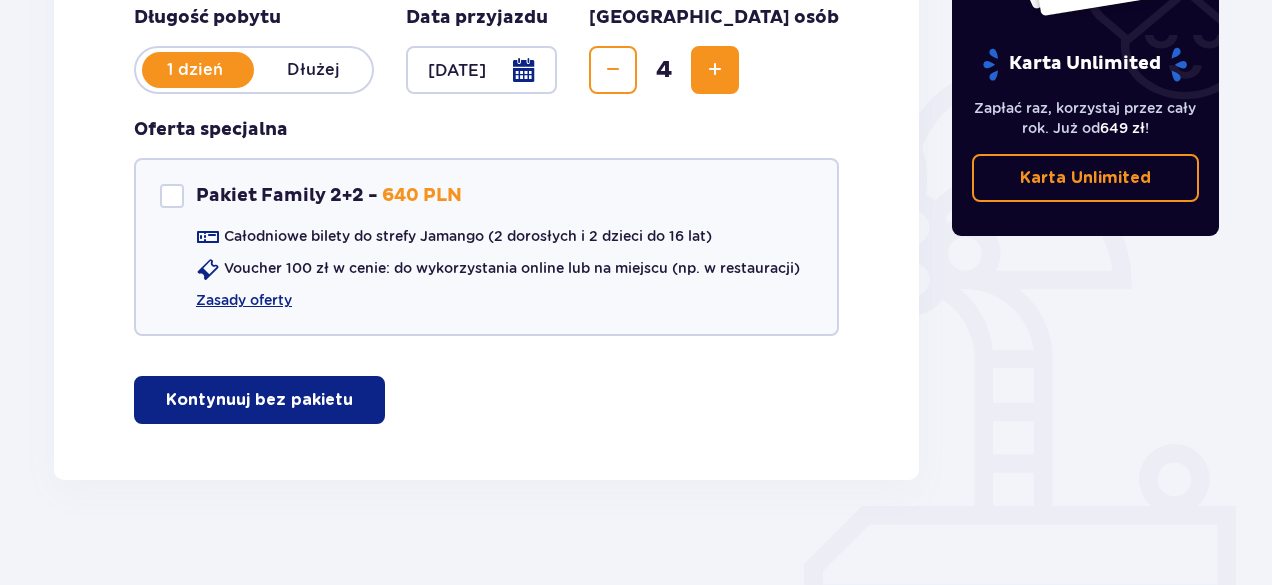 scroll, scrollTop: 444, scrollLeft: 0, axis: vertical 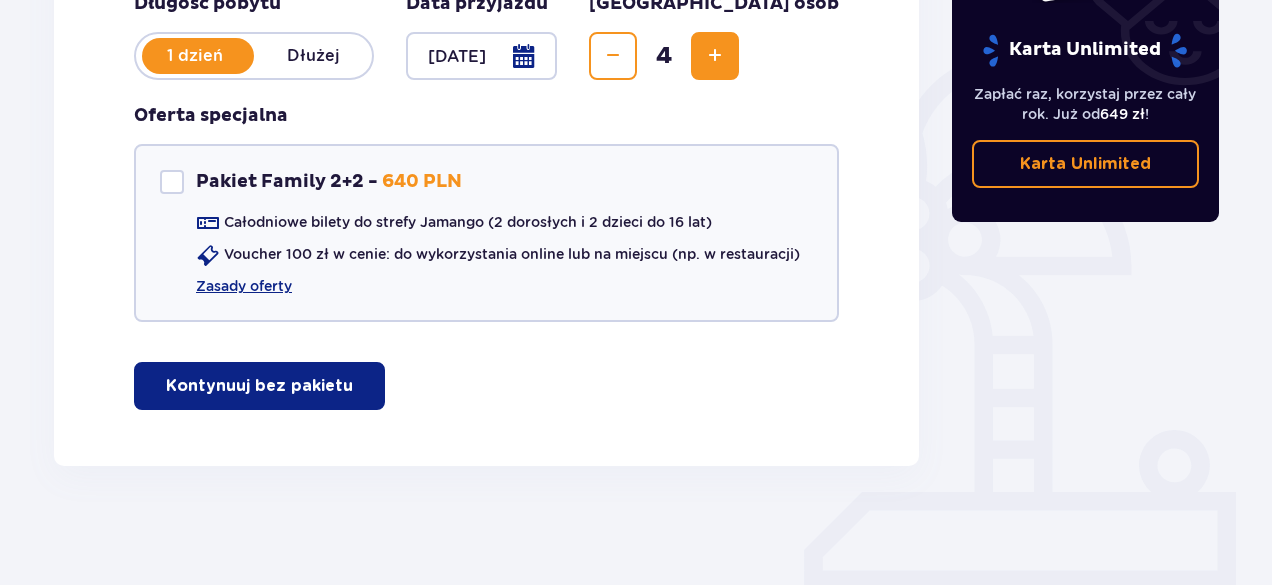 click on "Kontynuuj bez pakietu" at bounding box center (259, 386) 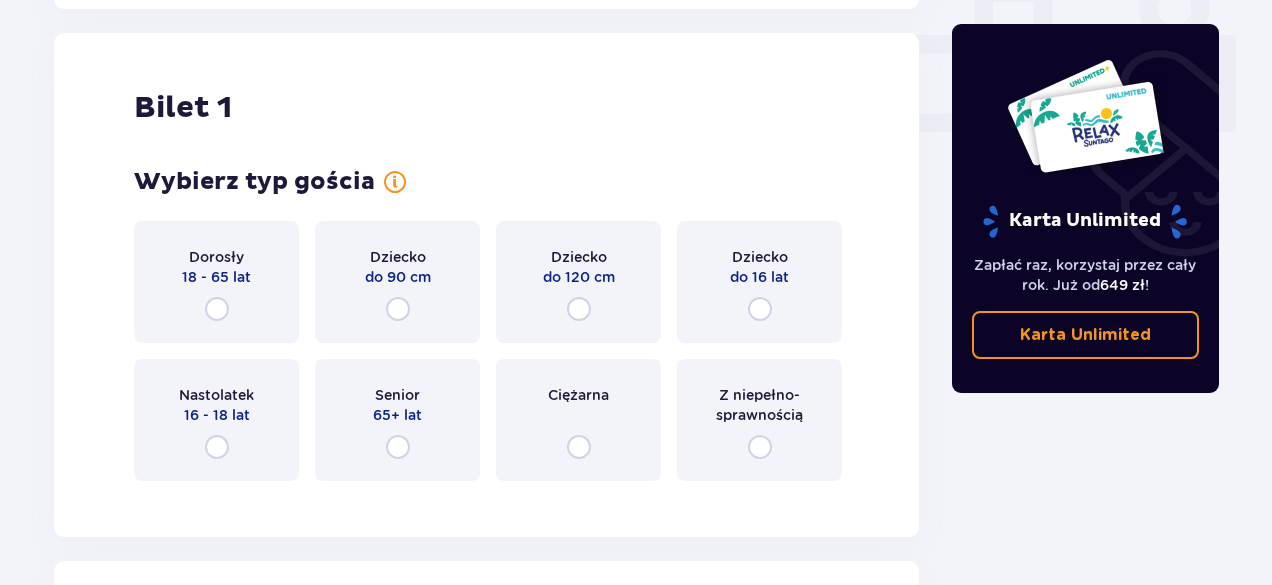 scroll, scrollTop: 910, scrollLeft: 0, axis: vertical 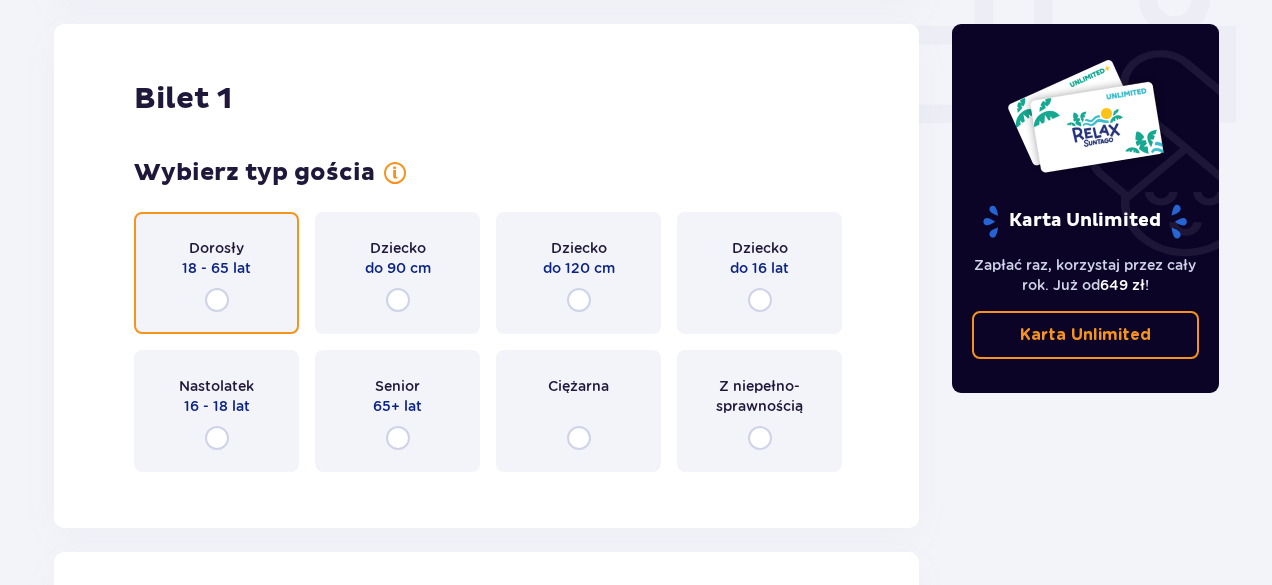 click at bounding box center [217, 300] 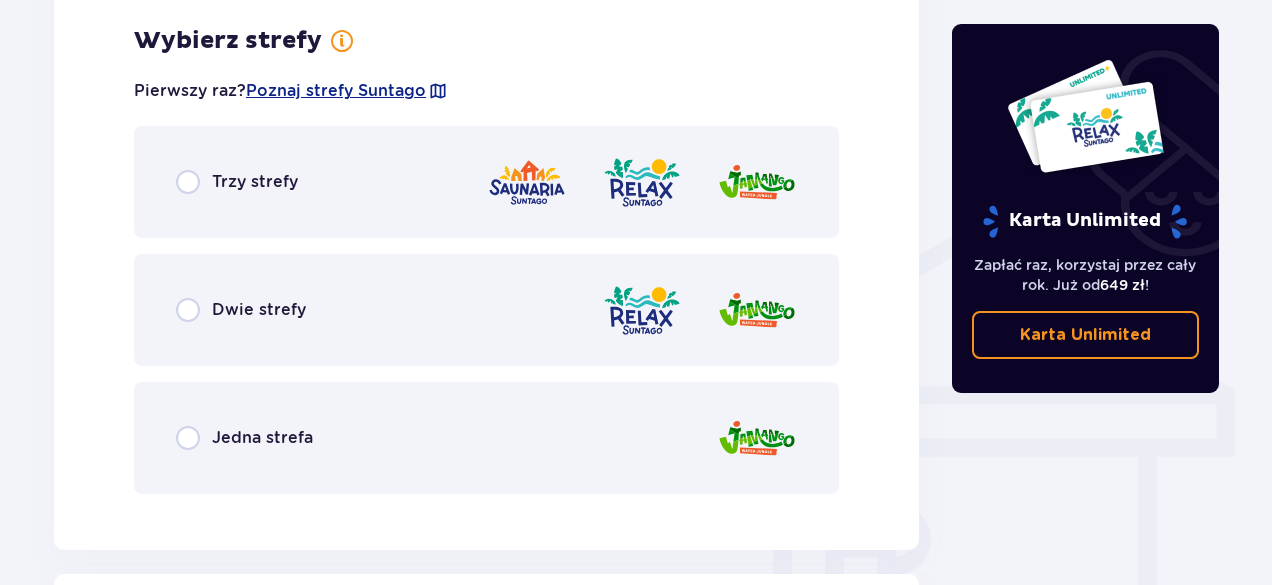 scroll, scrollTop: 1398, scrollLeft: 0, axis: vertical 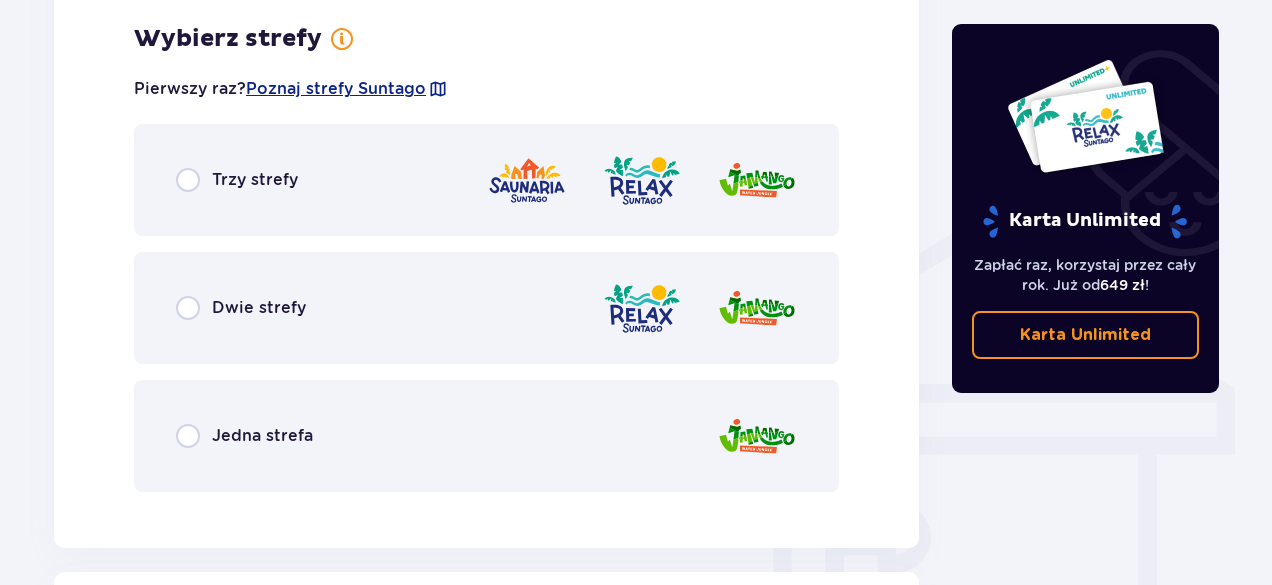 click on "Dwie strefy" at bounding box center (486, 308) 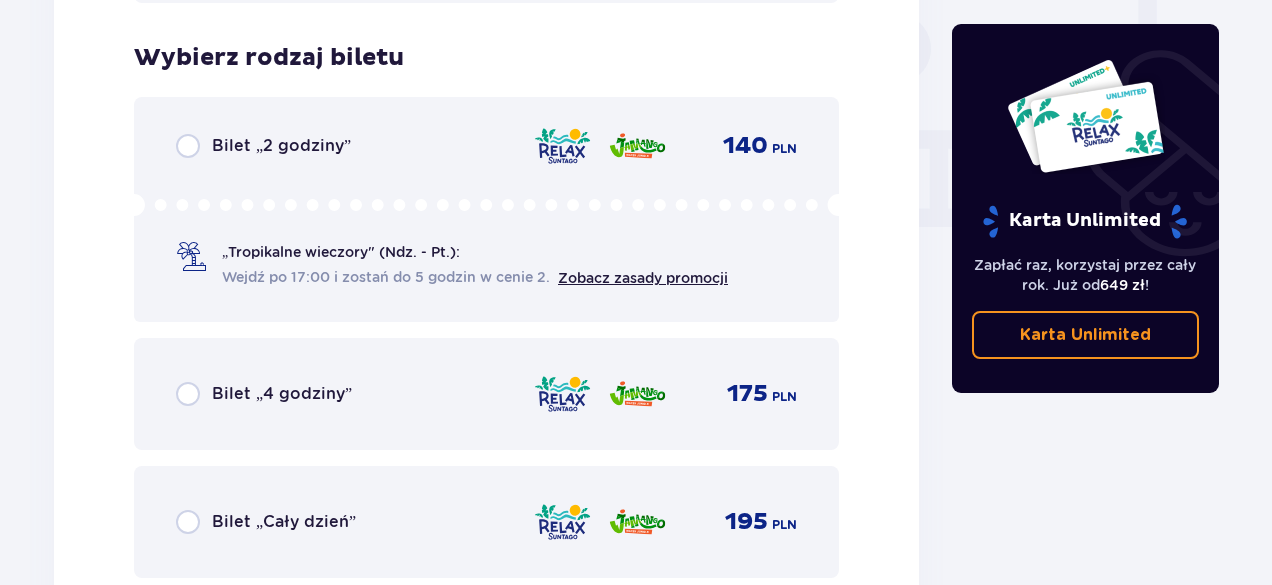 scroll, scrollTop: 1906, scrollLeft: 0, axis: vertical 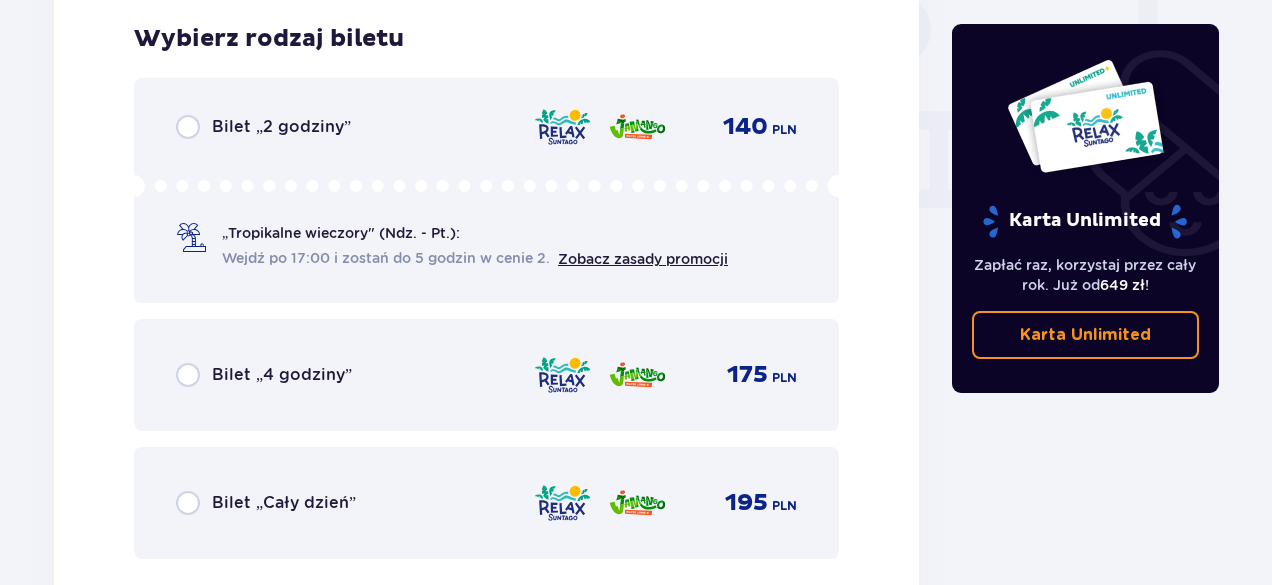 click on "Bilet „2 godziny” 140 PLN" at bounding box center (486, 127) 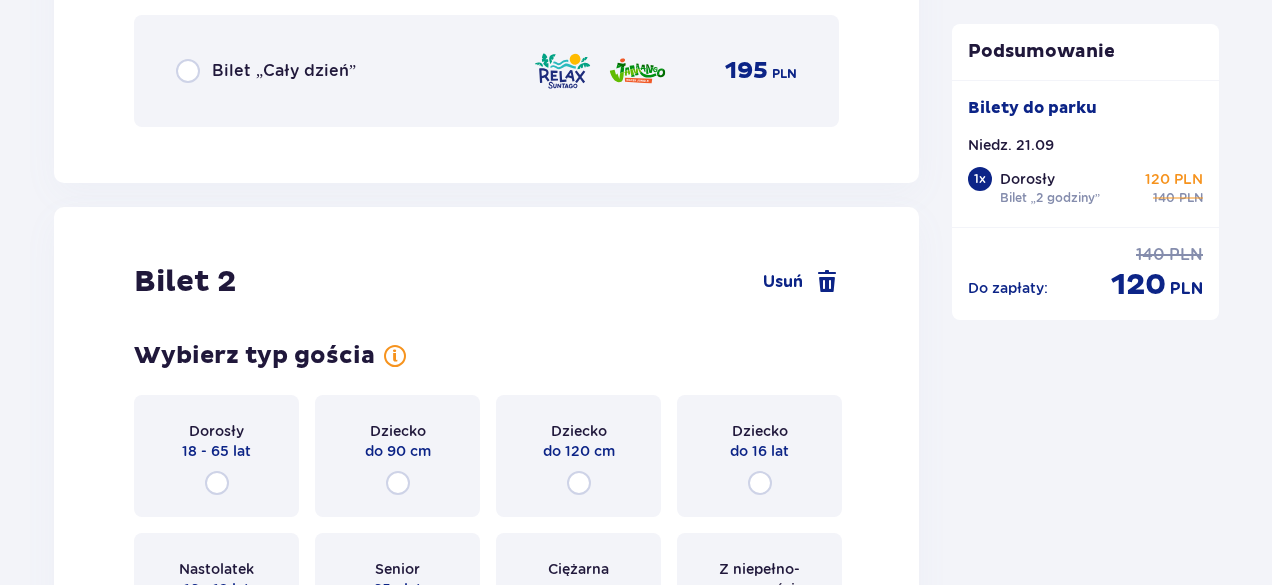 scroll, scrollTop: 2521, scrollLeft: 0, axis: vertical 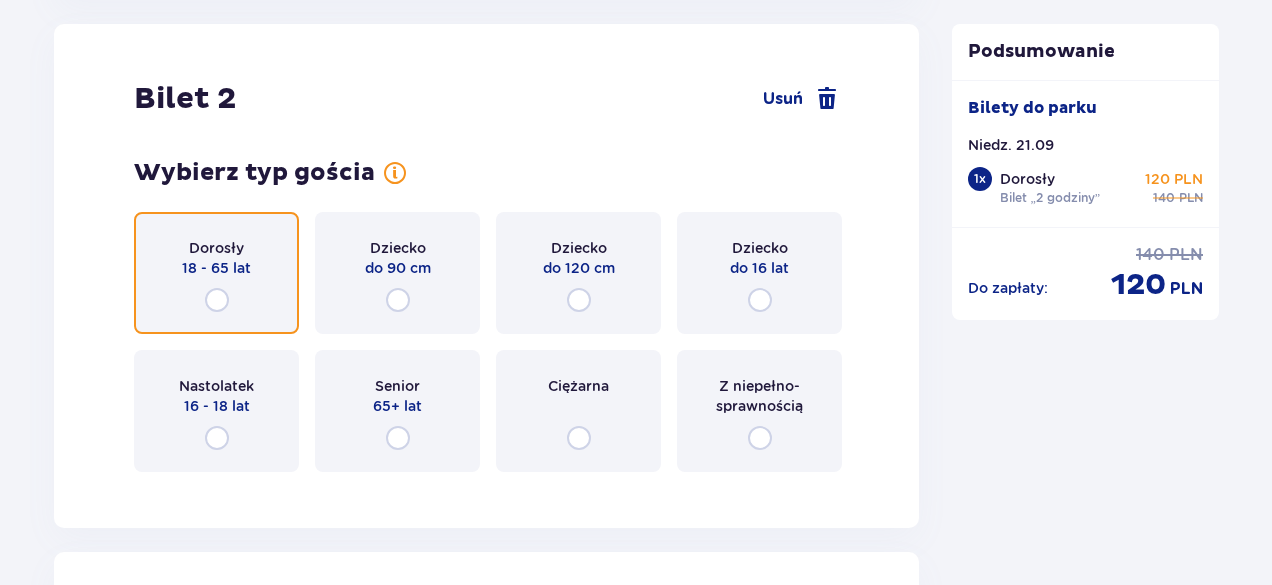 click at bounding box center [217, 300] 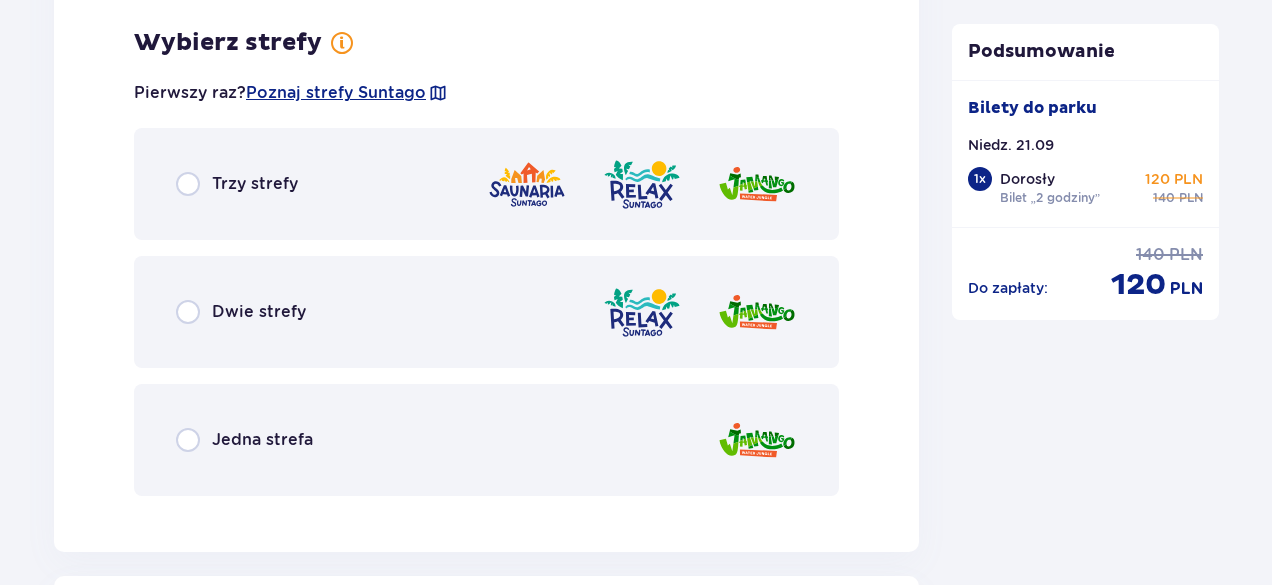 scroll, scrollTop: 3009, scrollLeft: 0, axis: vertical 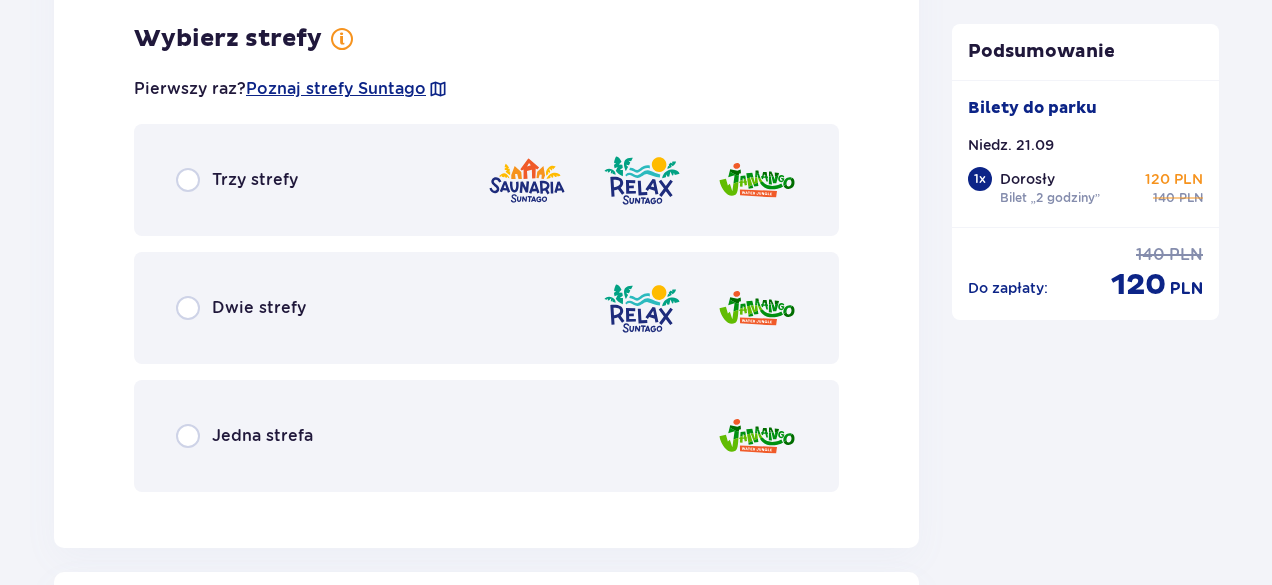 click on "Dwie strefy" at bounding box center [259, 308] 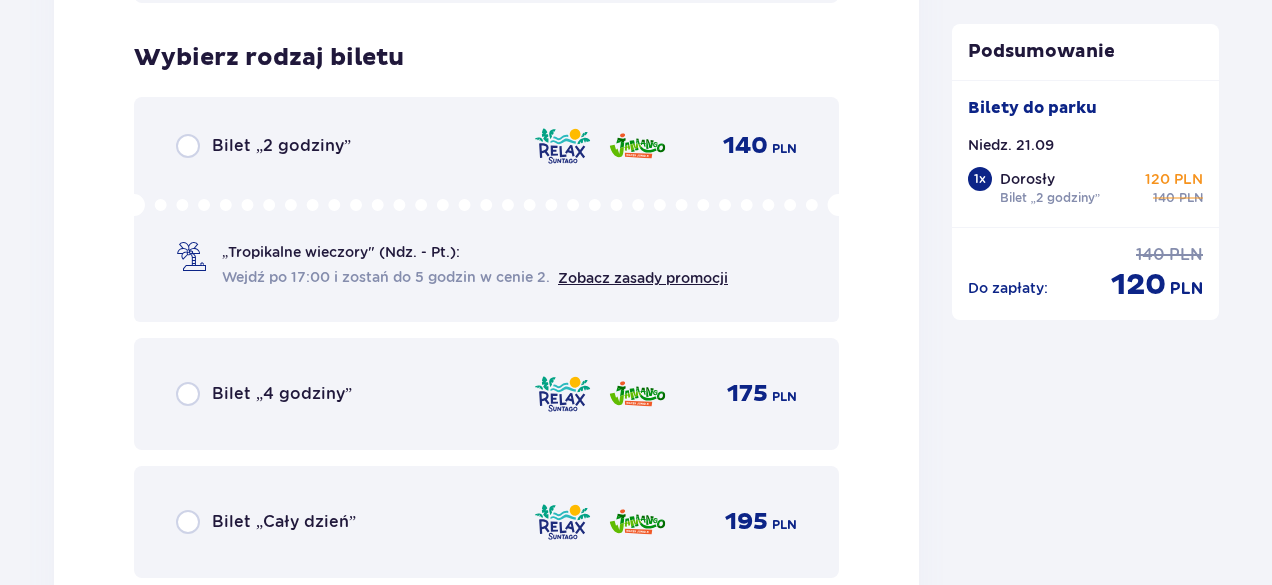 scroll, scrollTop: 3517, scrollLeft: 0, axis: vertical 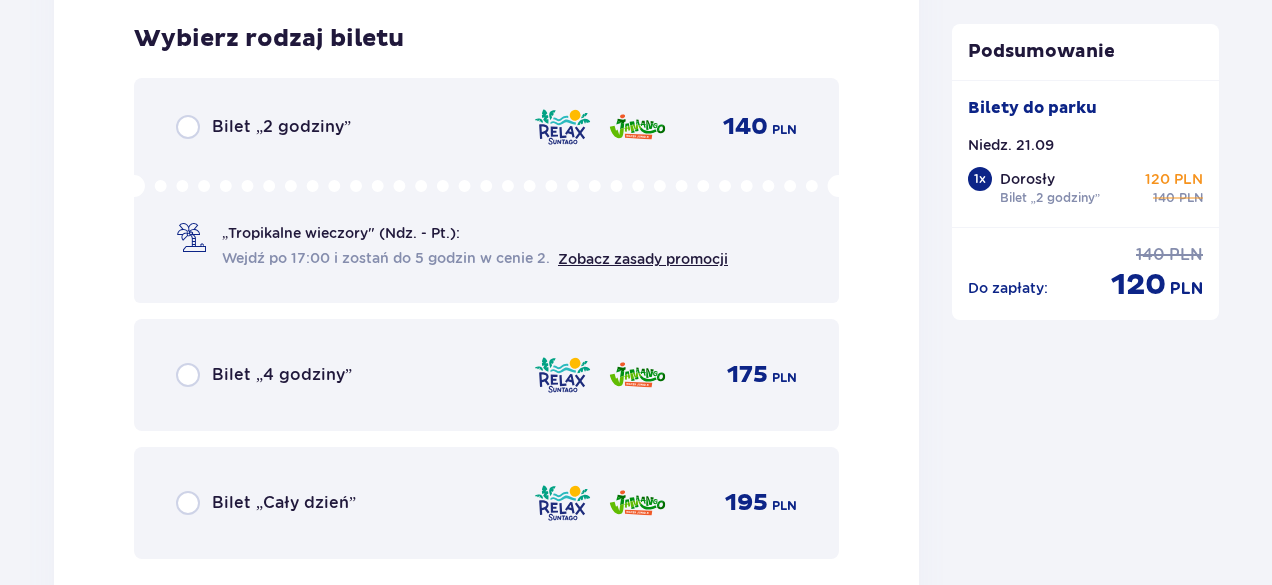 click on "Bilet „2 godziny” 140 PLN „Tropikalne wieczory" (Ndz. - Pt.): Wejdź po 17:00 i zostań do 5 godzin w cenie 2. Zobacz zasady promocji" at bounding box center [486, 190] 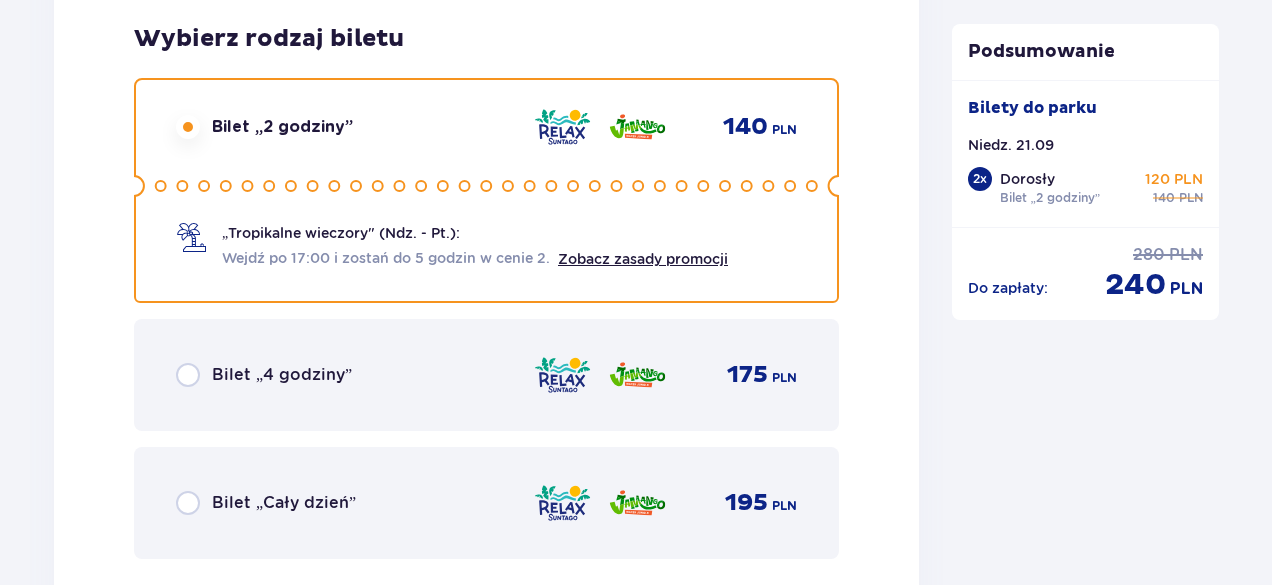 scroll, scrollTop: 4132, scrollLeft: 0, axis: vertical 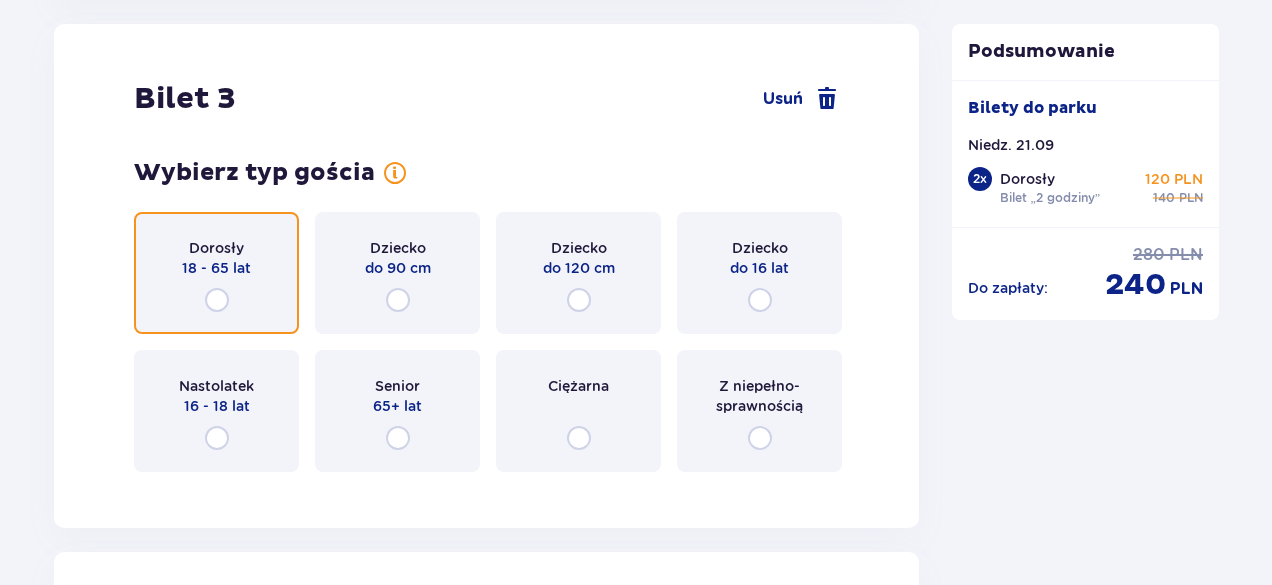 click at bounding box center [217, 300] 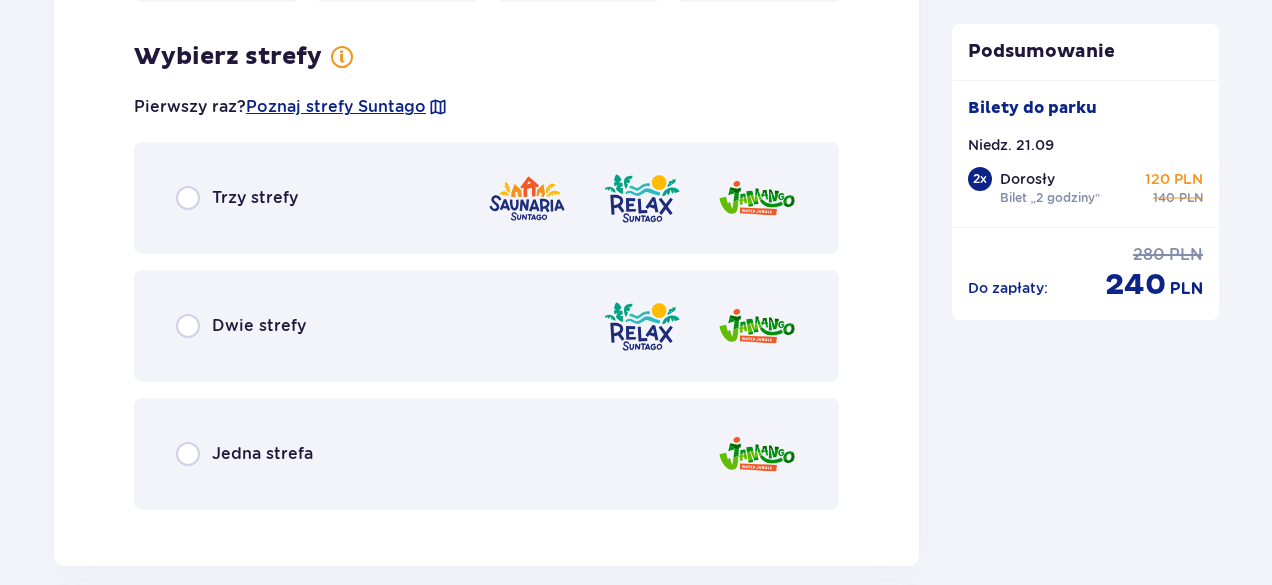 scroll, scrollTop: 4620, scrollLeft: 0, axis: vertical 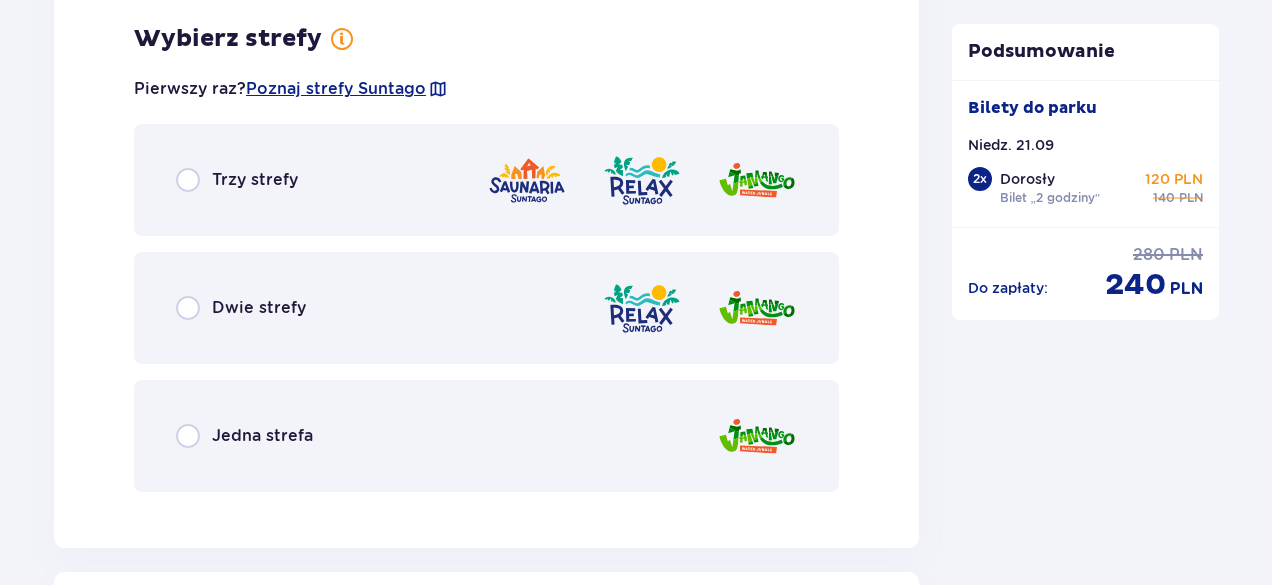 click on "Dwie strefy" at bounding box center (486, 308) 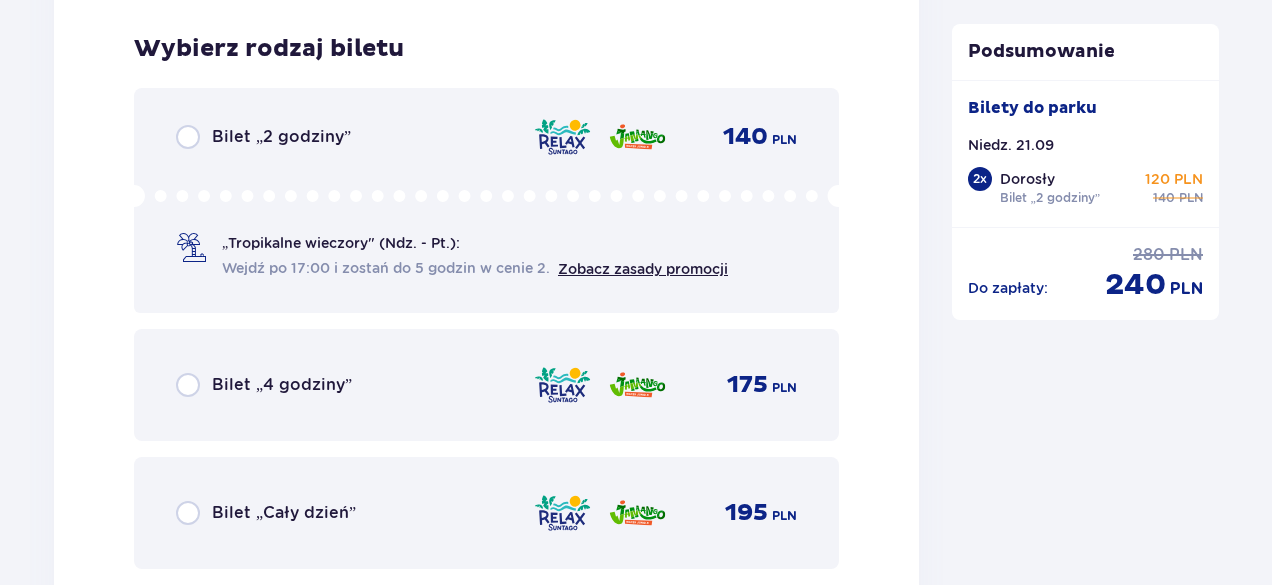 scroll, scrollTop: 5128, scrollLeft: 0, axis: vertical 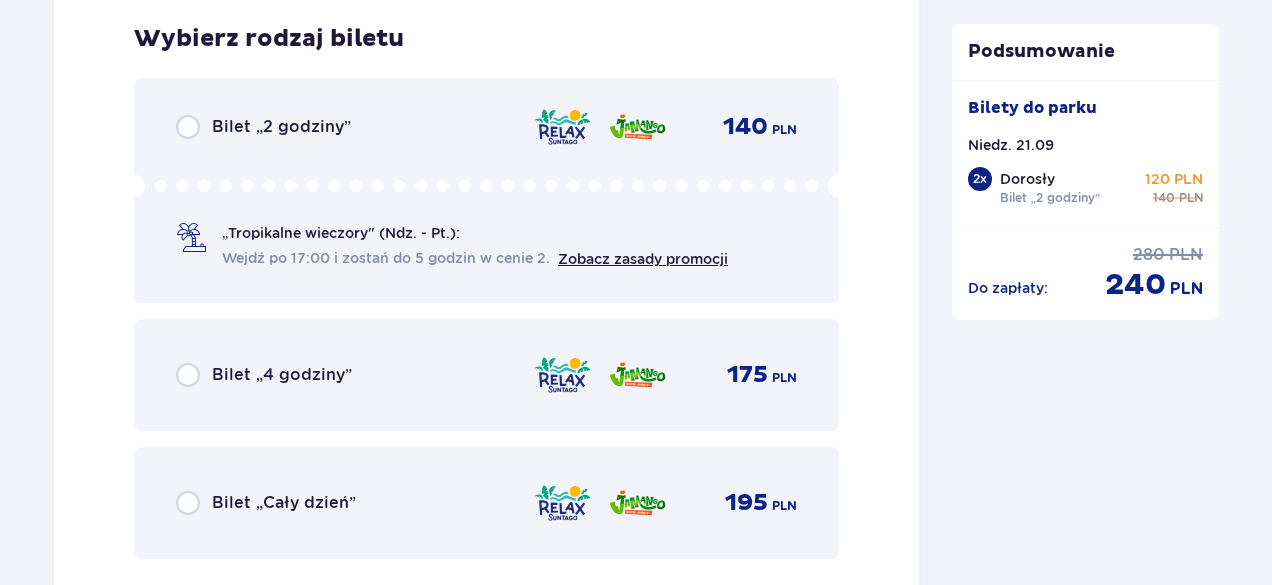 click on "Bilet „2 godziny”" at bounding box center (281, 127) 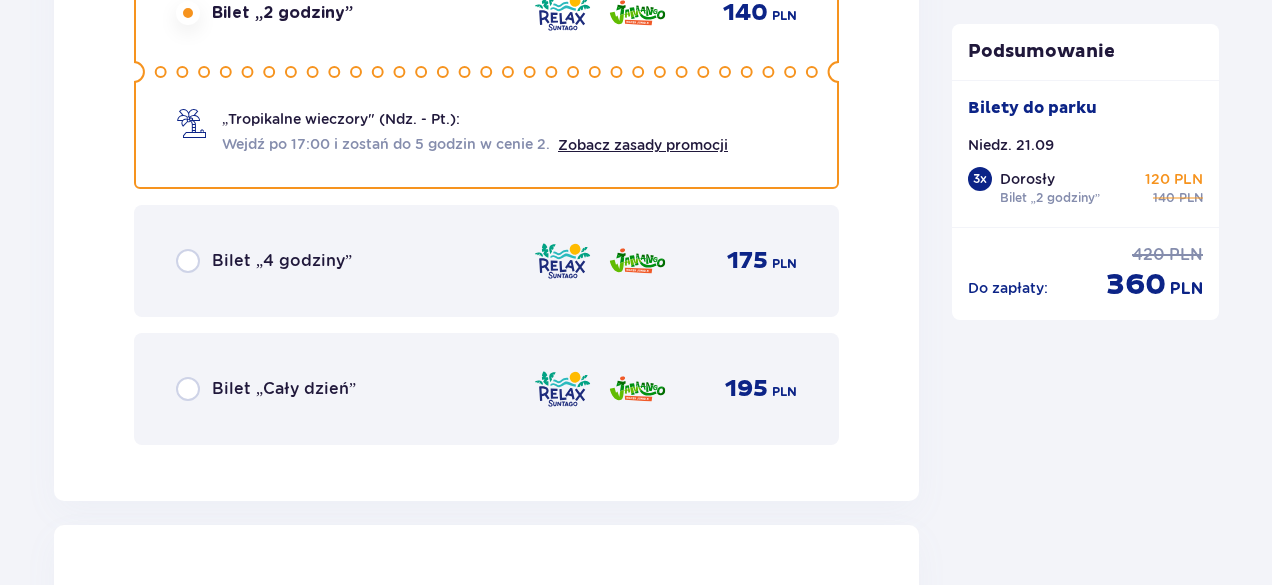 scroll, scrollTop: 5743, scrollLeft: 0, axis: vertical 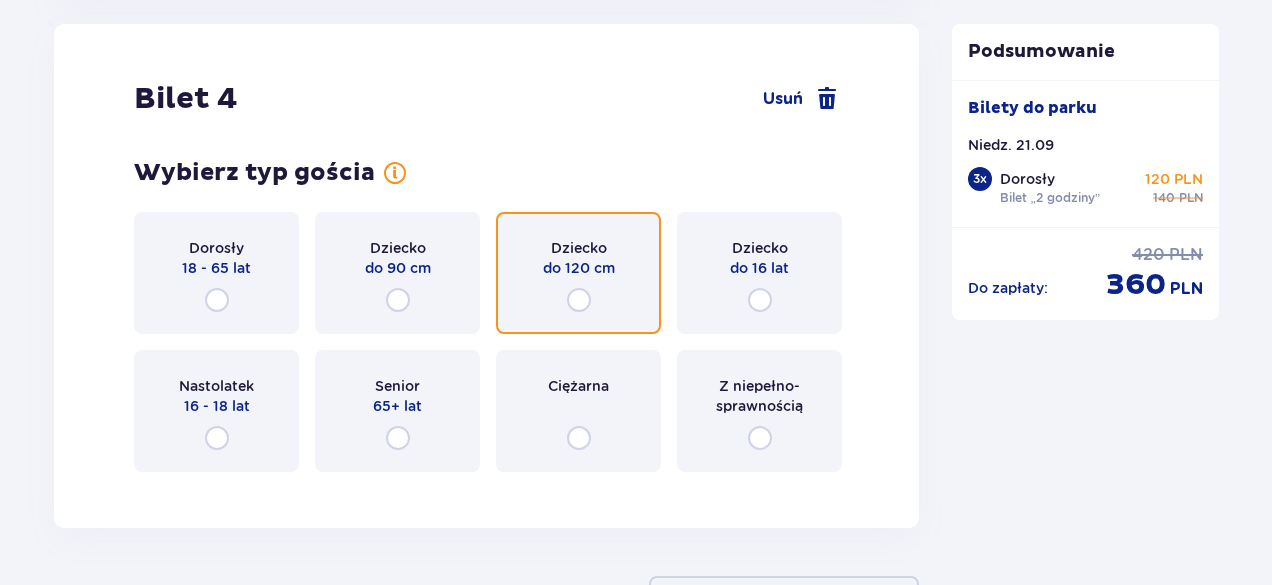 click at bounding box center (579, 300) 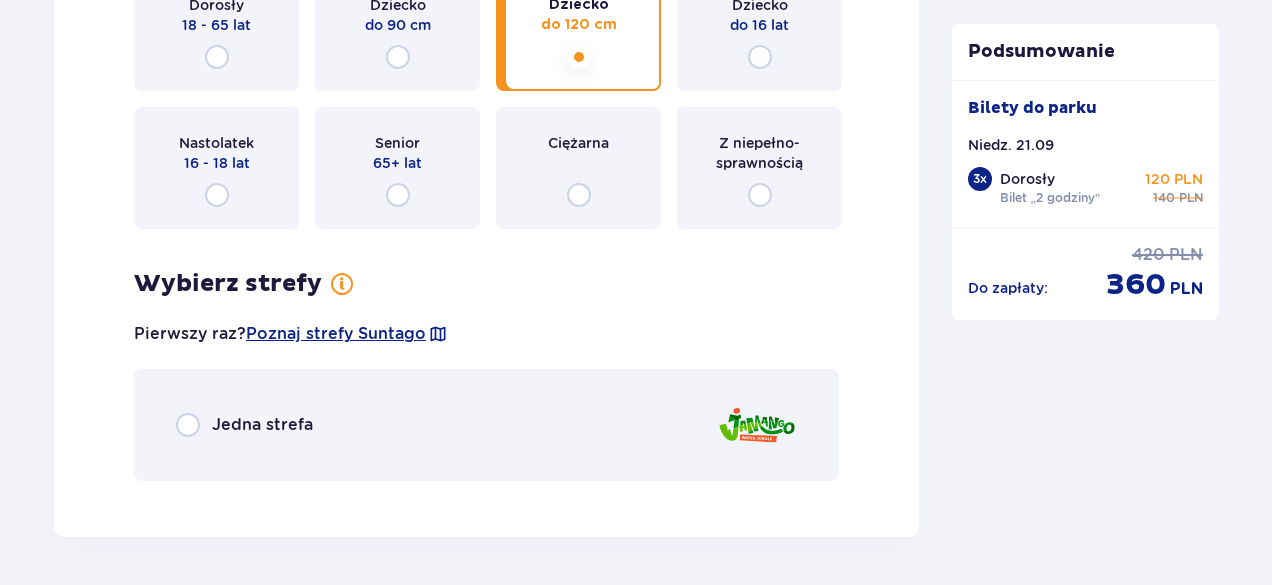 scroll, scrollTop: 5954, scrollLeft: 0, axis: vertical 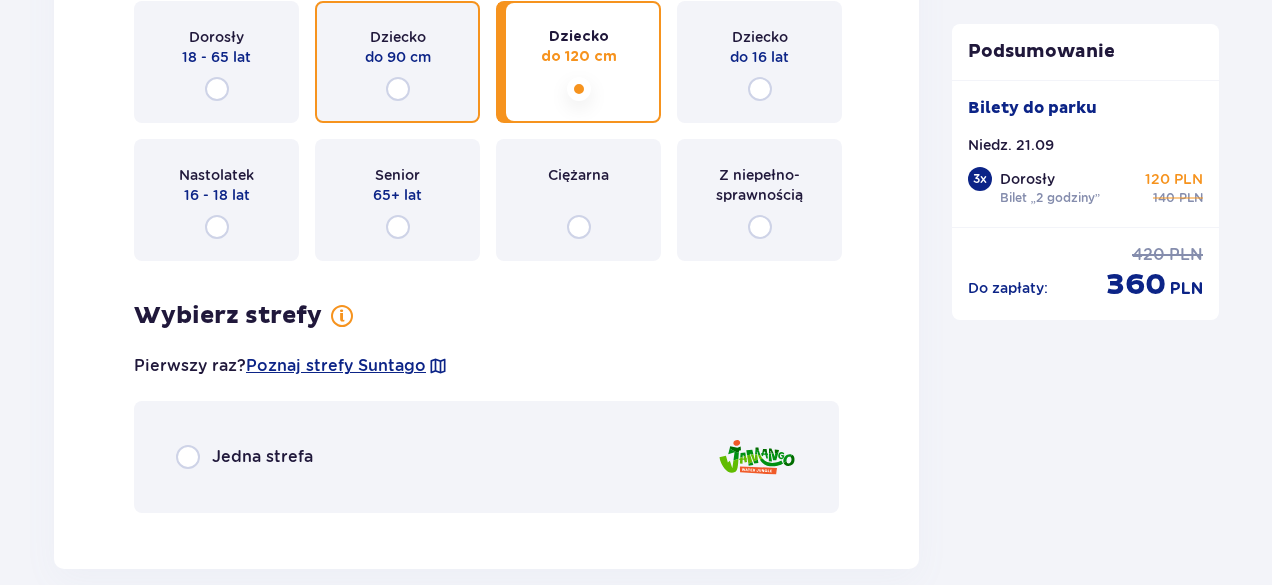 click at bounding box center [398, 89] 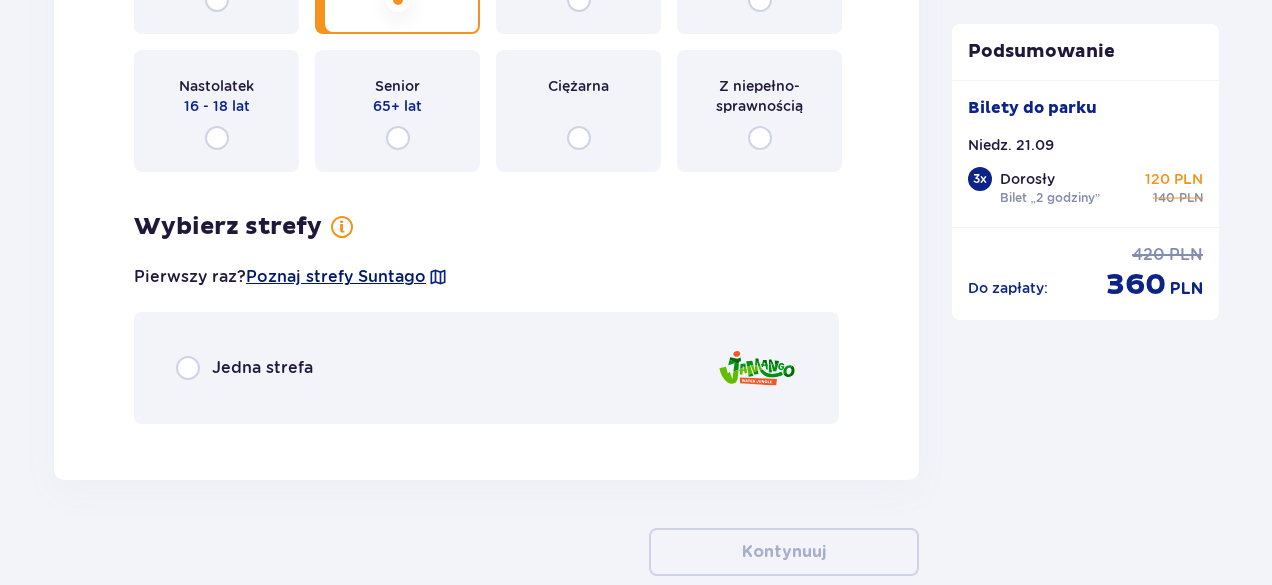 scroll, scrollTop: 5954, scrollLeft: 0, axis: vertical 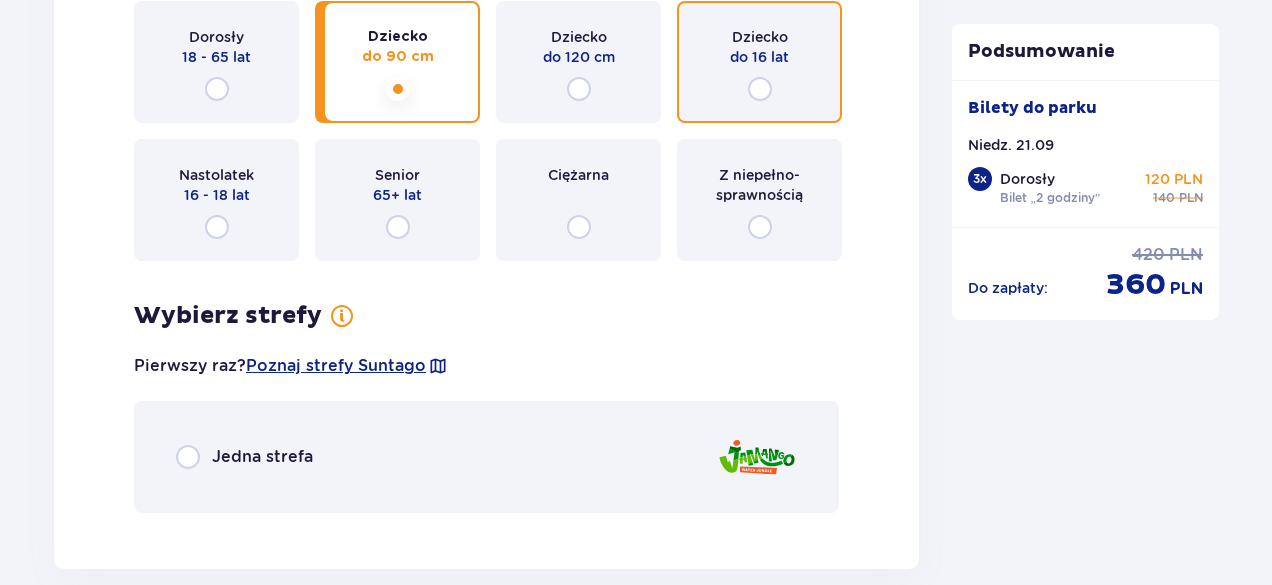 click at bounding box center [760, 89] 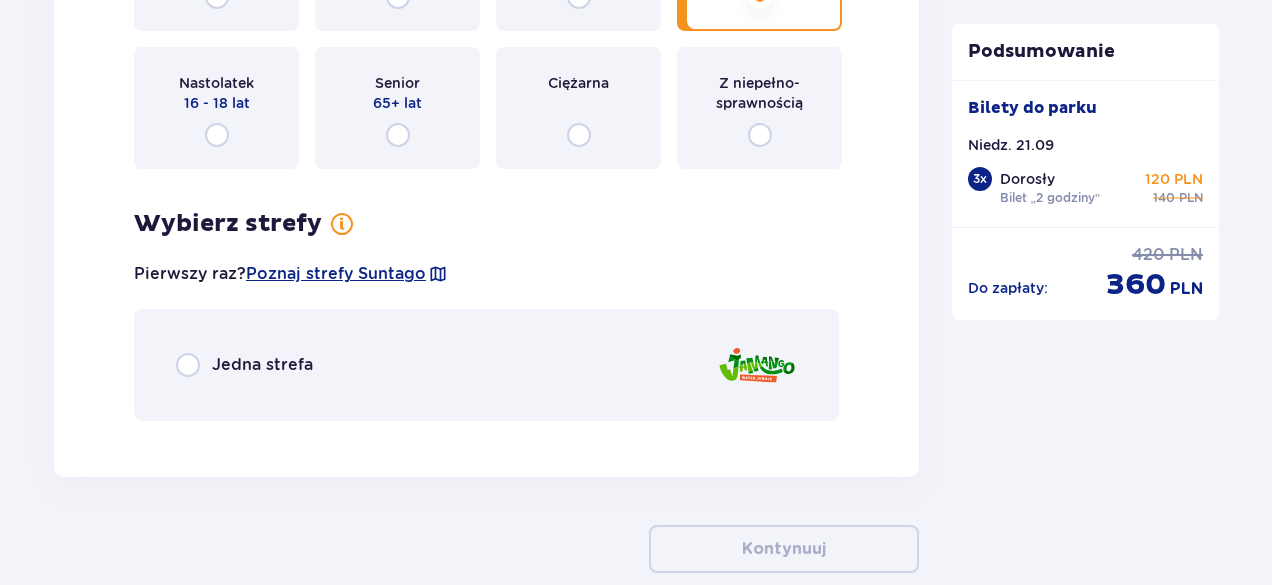 scroll, scrollTop: 5954, scrollLeft: 0, axis: vertical 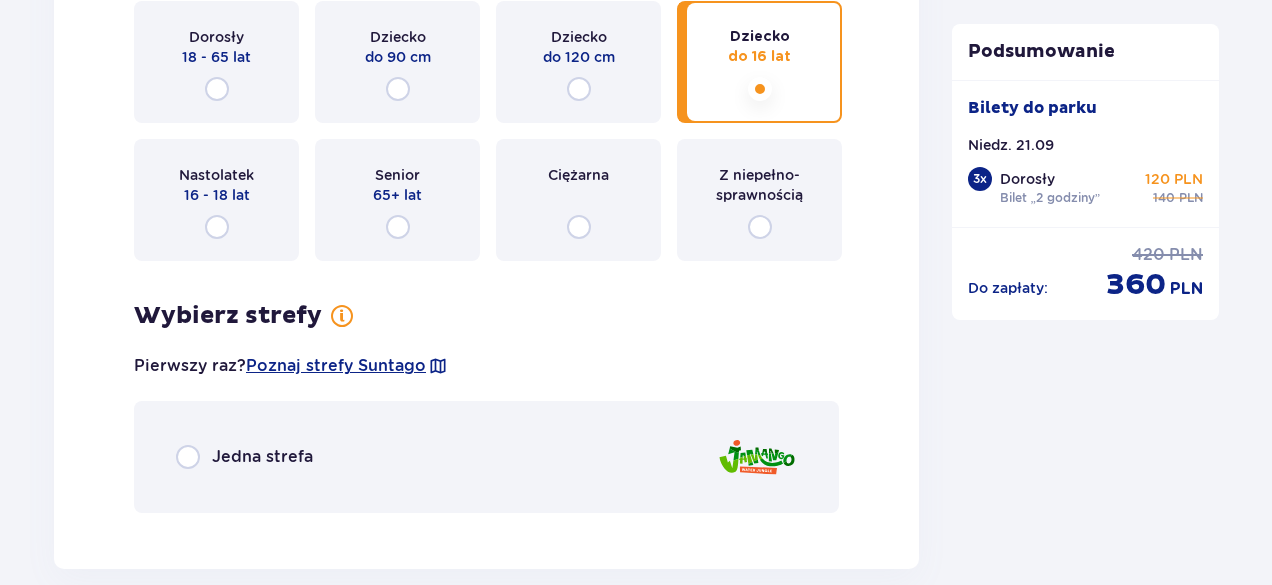 click on "Jedna strefa" at bounding box center [262, 457] 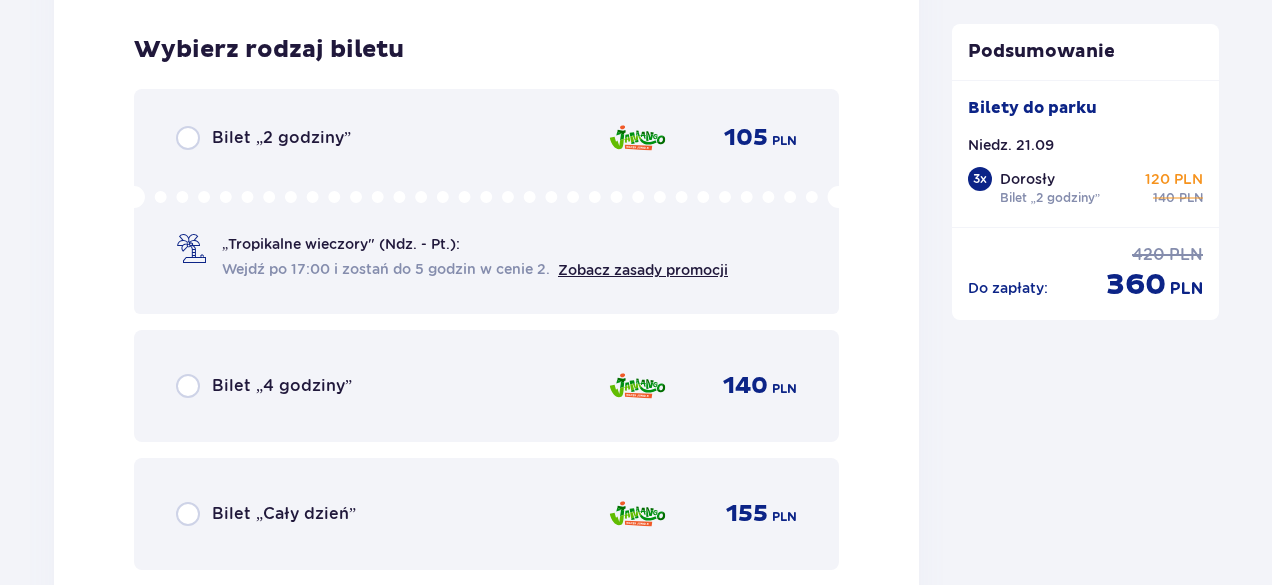 scroll, scrollTop: 6483, scrollLeft: 0, axis: vertical 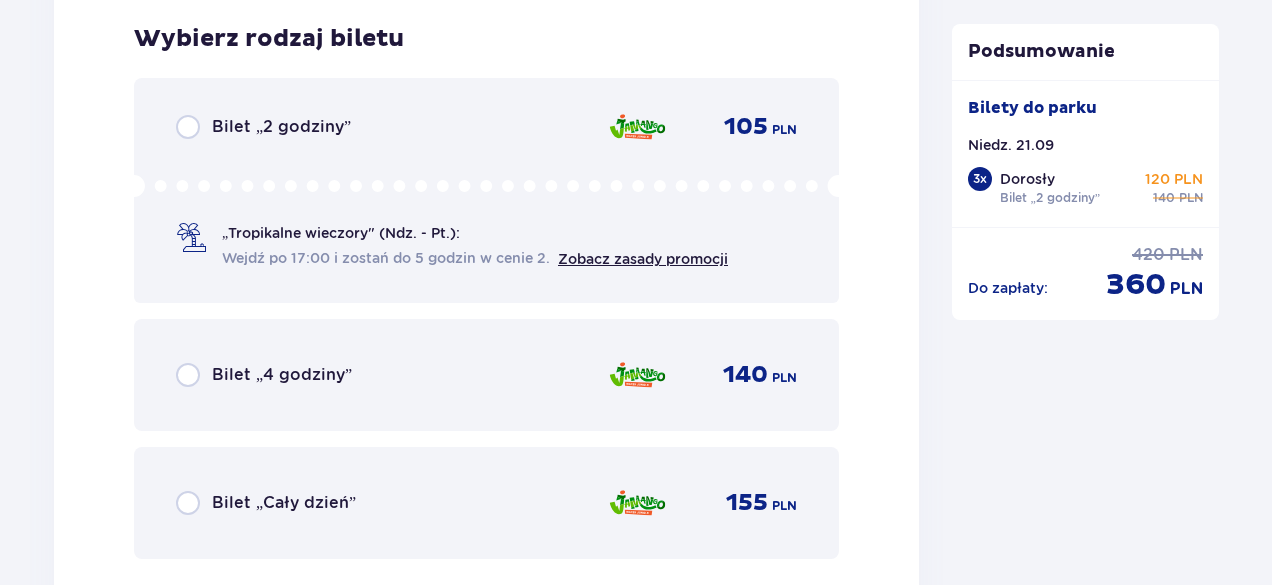 click on "Bilet „2 godziny” 105 PLN" at bounding box center [486, 127] 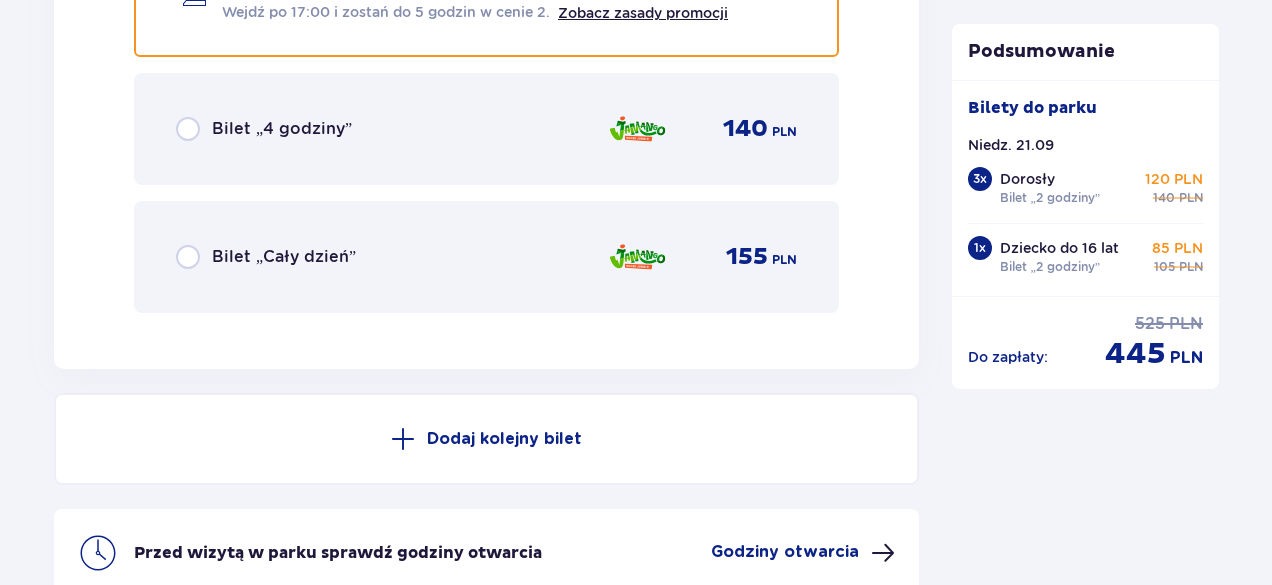 scroll, scrollTop: 6732, scrollLeft: 0, axis: vertical 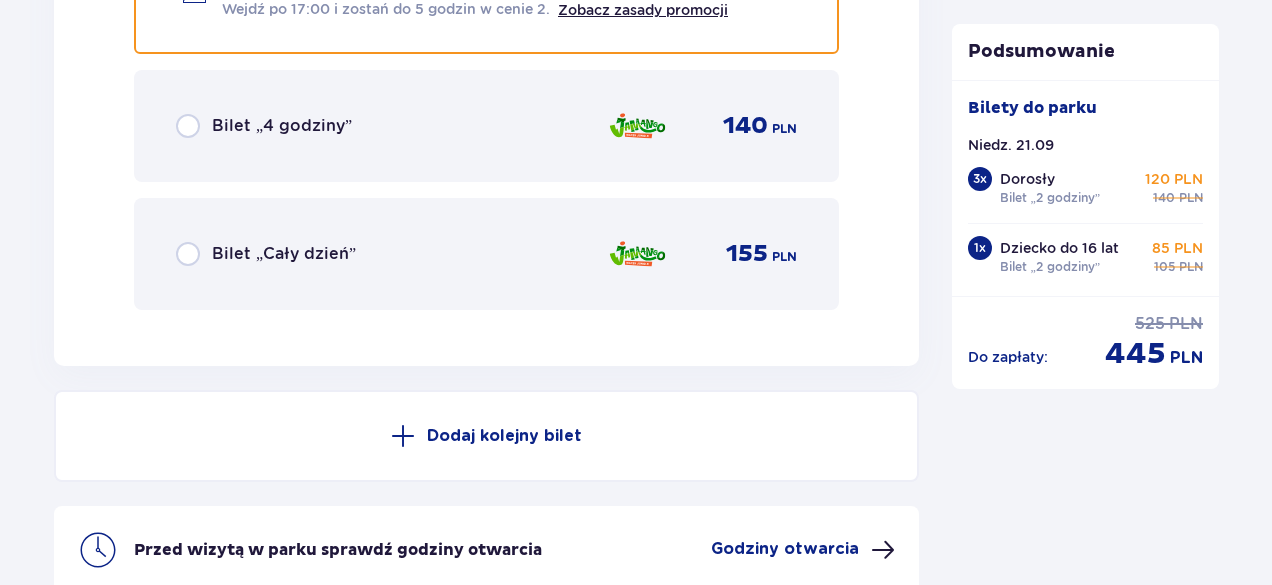 click on "Dodaj kolejny bilet" at bounding box center [504, 436] 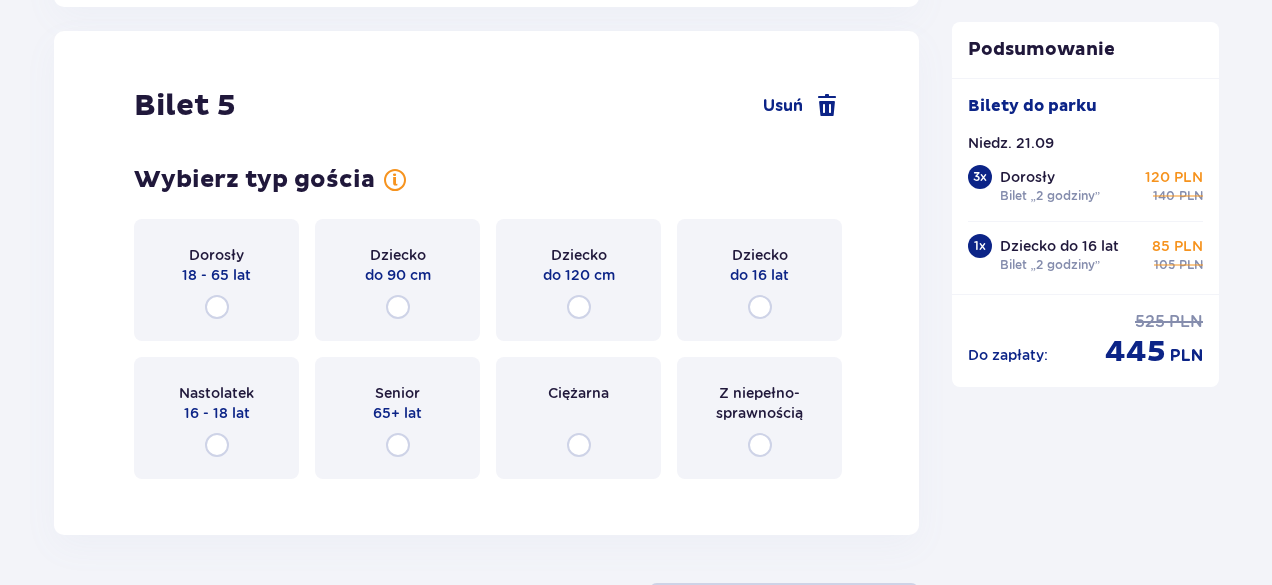 scroll, scrollTop: 7098, scrollLeft: 0, axis: vertical 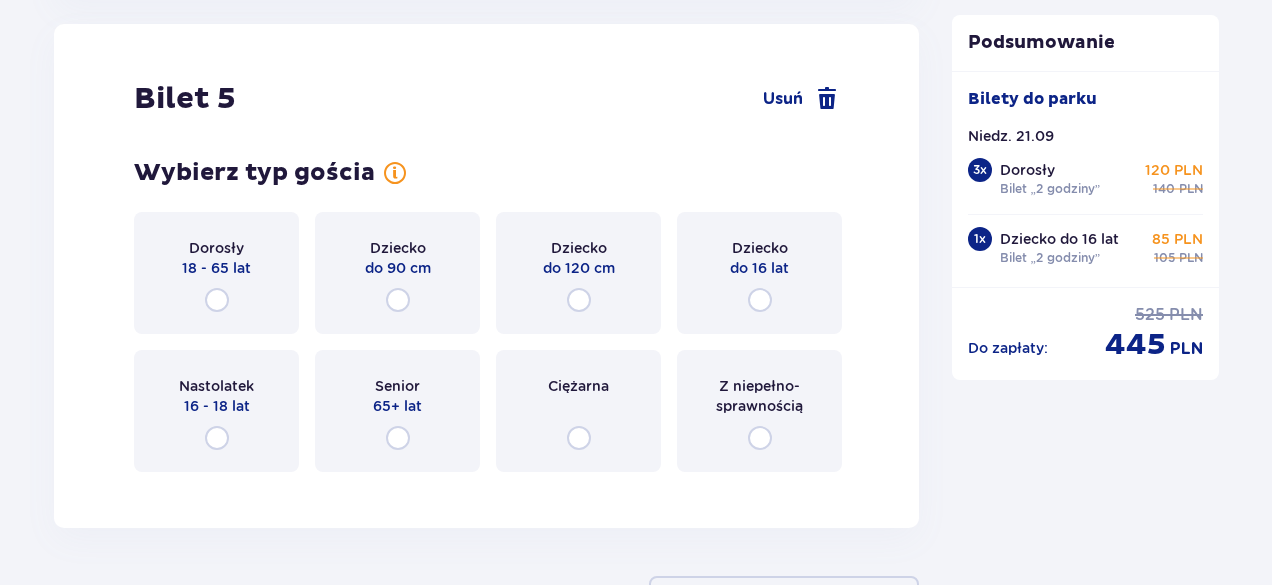 click on "Dorosły 18 - 65 lat" at bounding box center [216, 273] 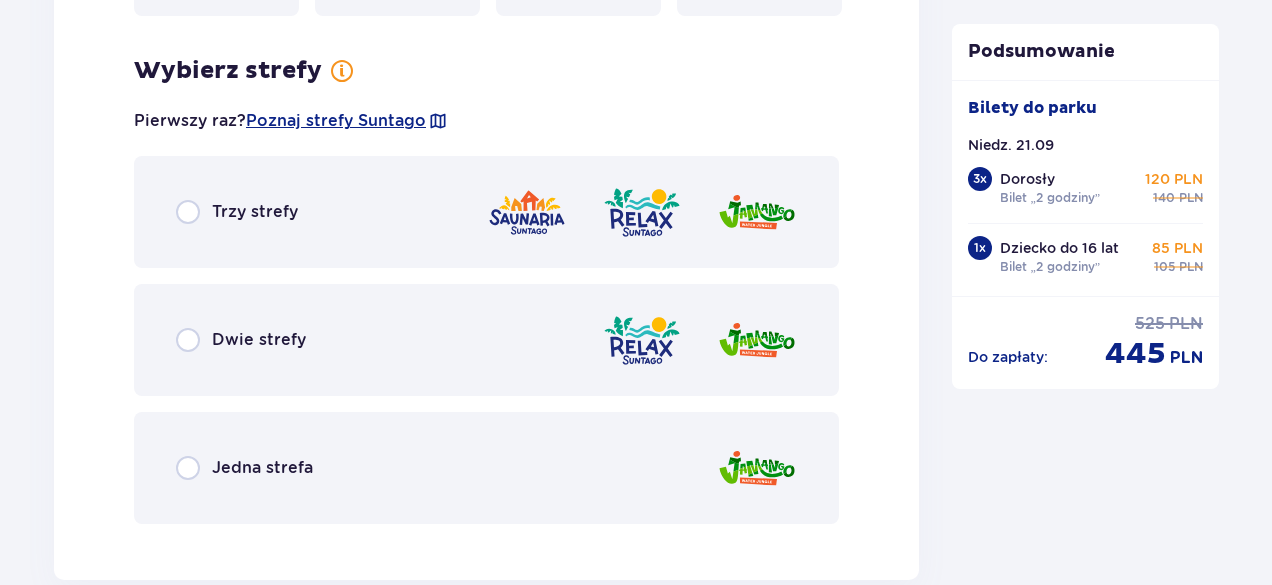 scroll, scrollTop: 7586, scrollLeft: 0, axis: vertical 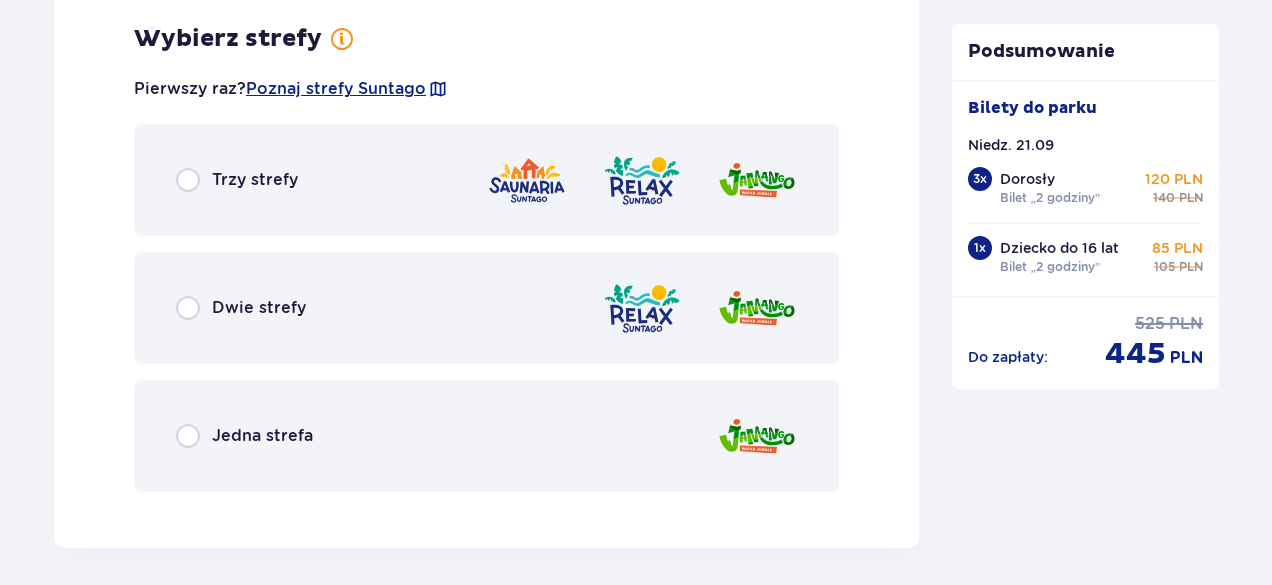 click on "Dwie strefy" at bounding box center (486, 308) 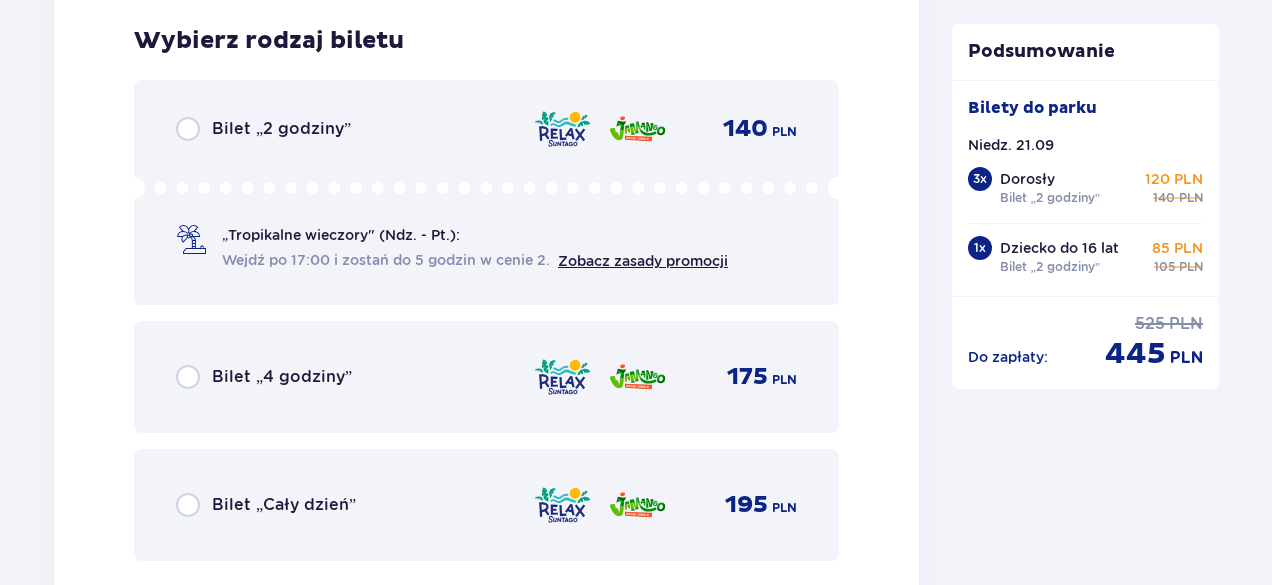 scroll, scrollTop: 8094, scrollLeft: 0, axis: vertical 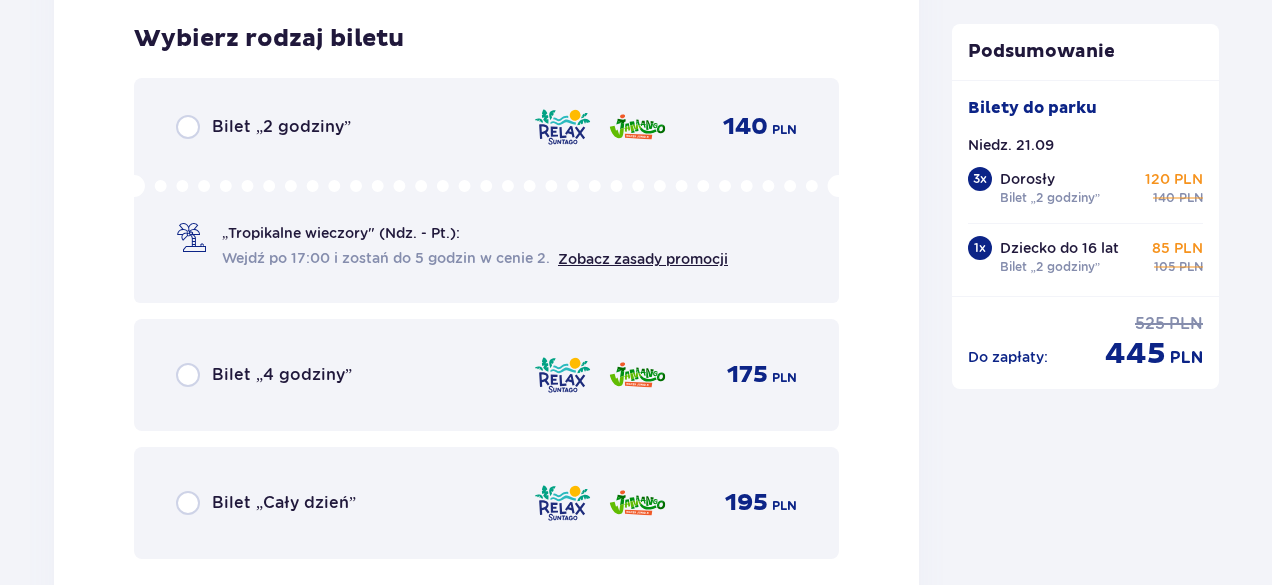 click on "„Tropikalne wieczory" (Ndz. - Pt.):" at bounding box center [341, 233] 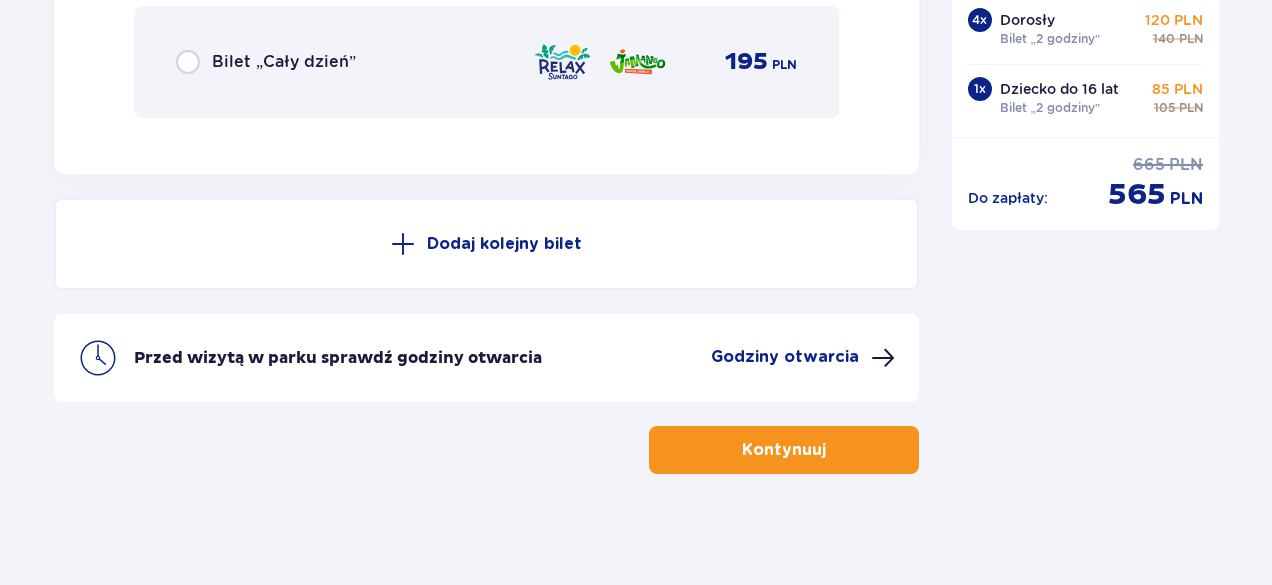 scroll, scrollTop: 8544, scrollLeft: 0, axis: vertical 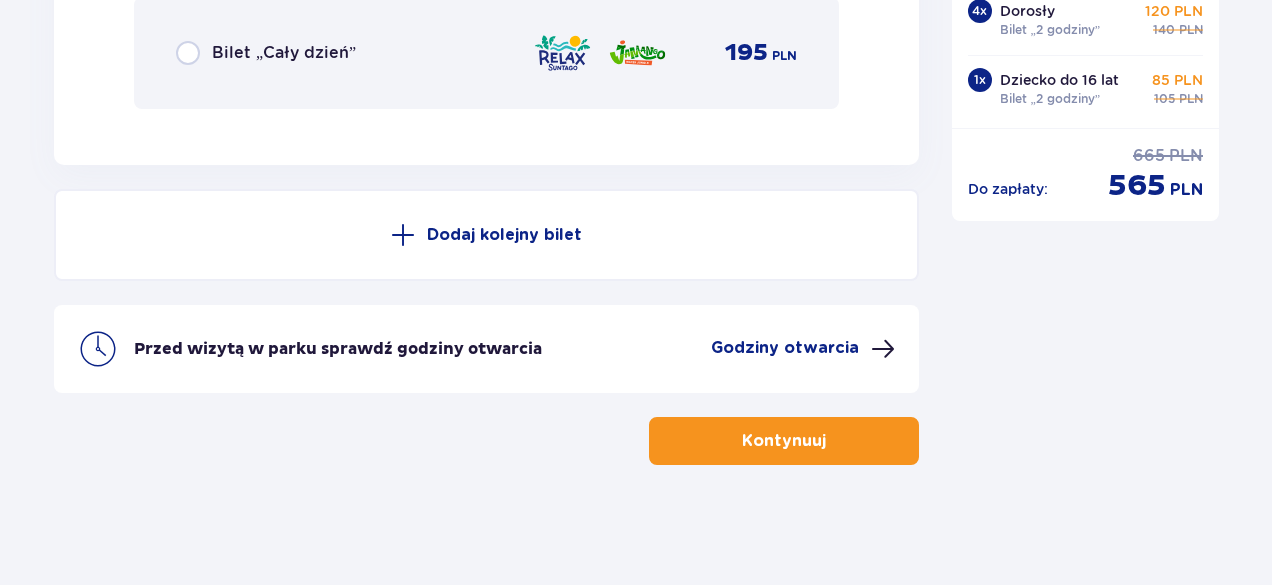 click on "Kontynuuj" at bounding box center [784, 441] 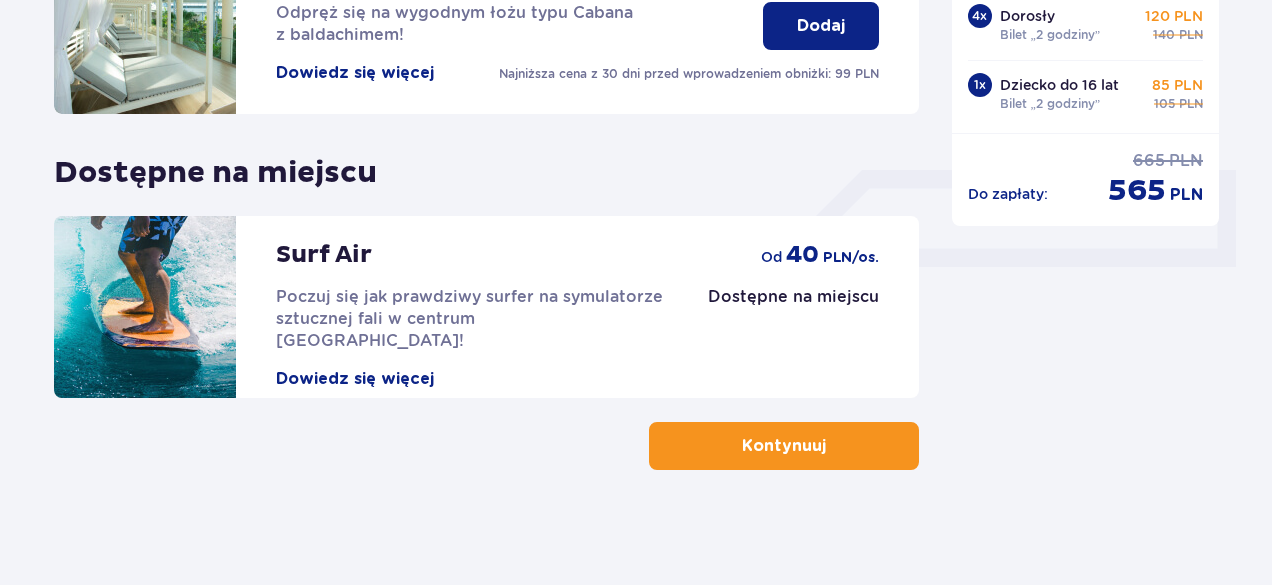 scroll, scrollTop: 770, scrollLeft: 0, axis: vertical 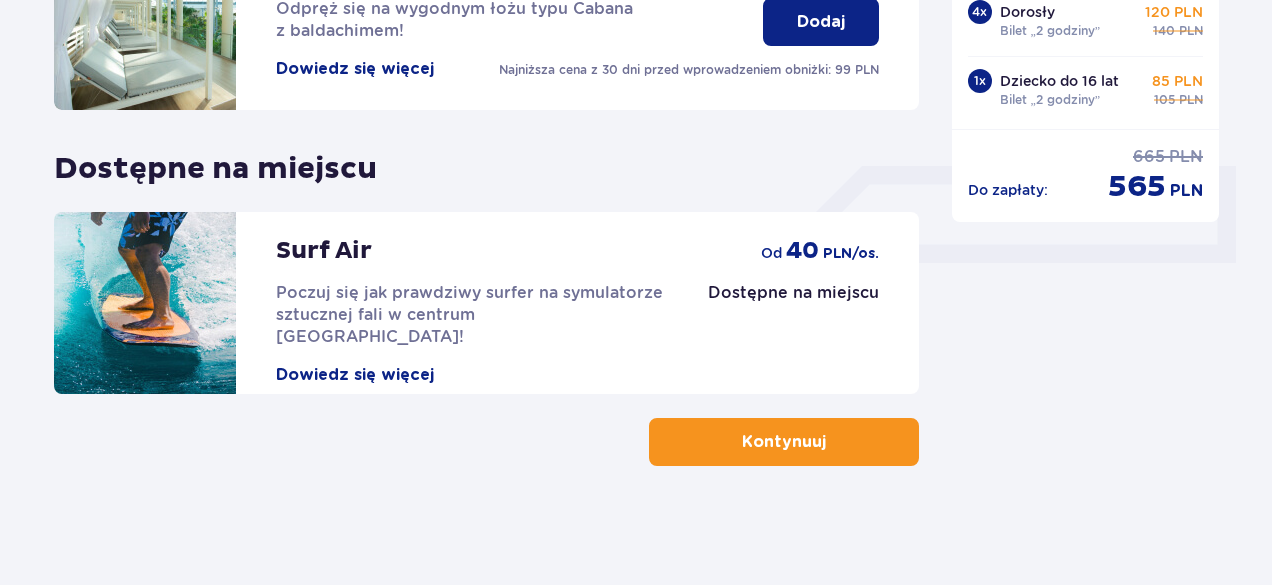 click on "Kontynuuj" at bounding box center (784, 442) 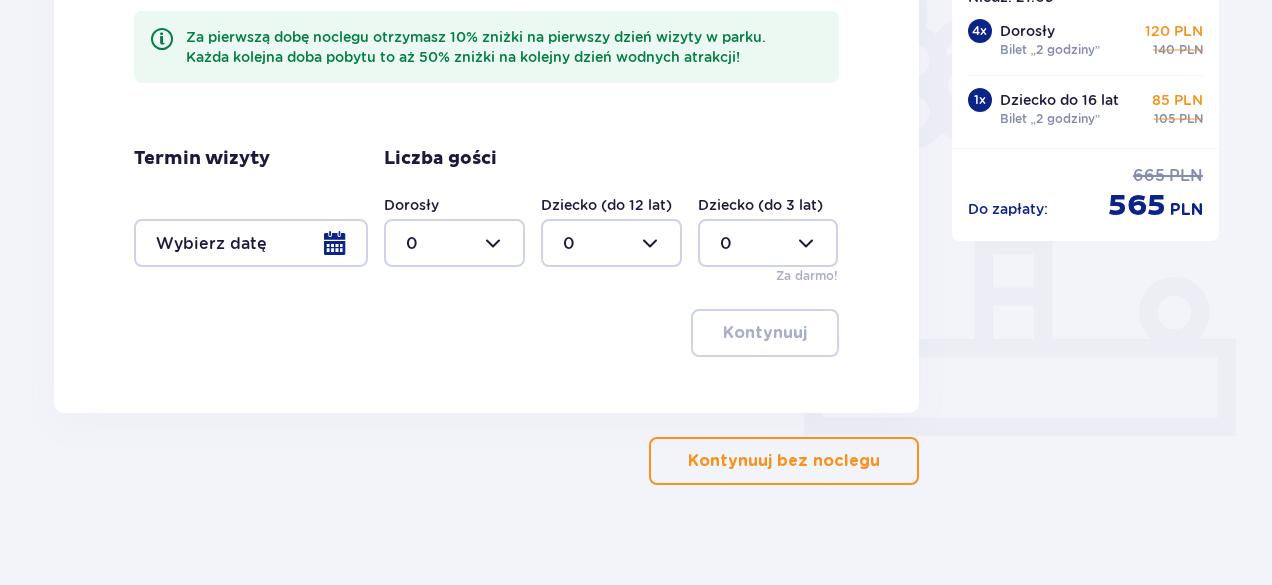 scroll, scrollTop: 616, scrollLeft: 0, axis: vertical 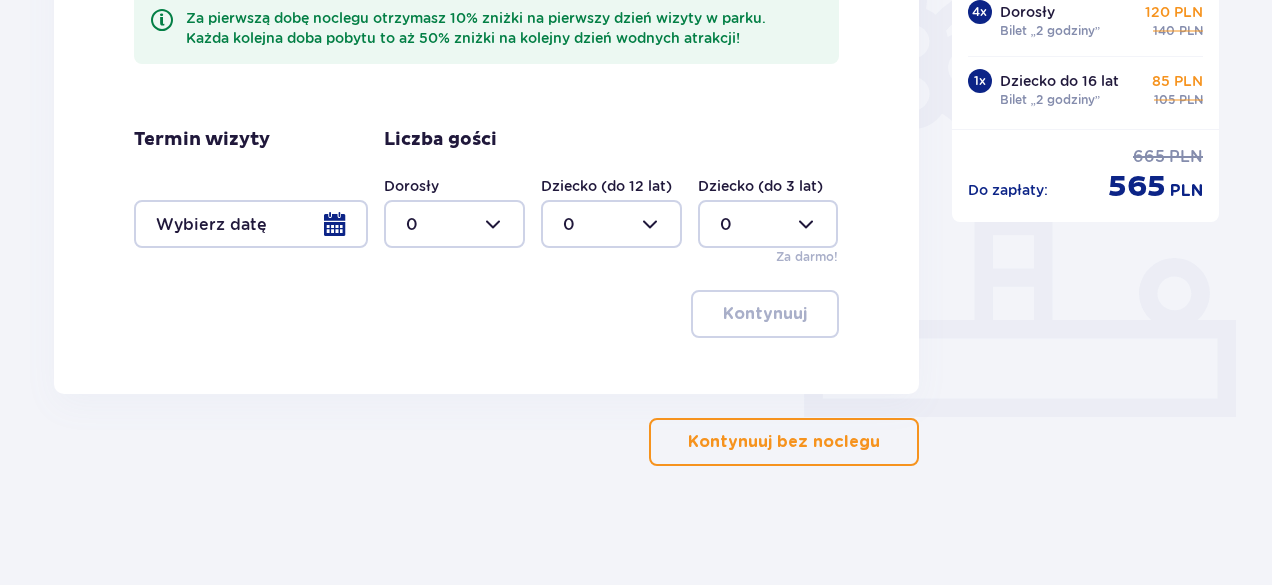 click on "Kontynuuj bez noclegu" at bounding box center [784, 442] 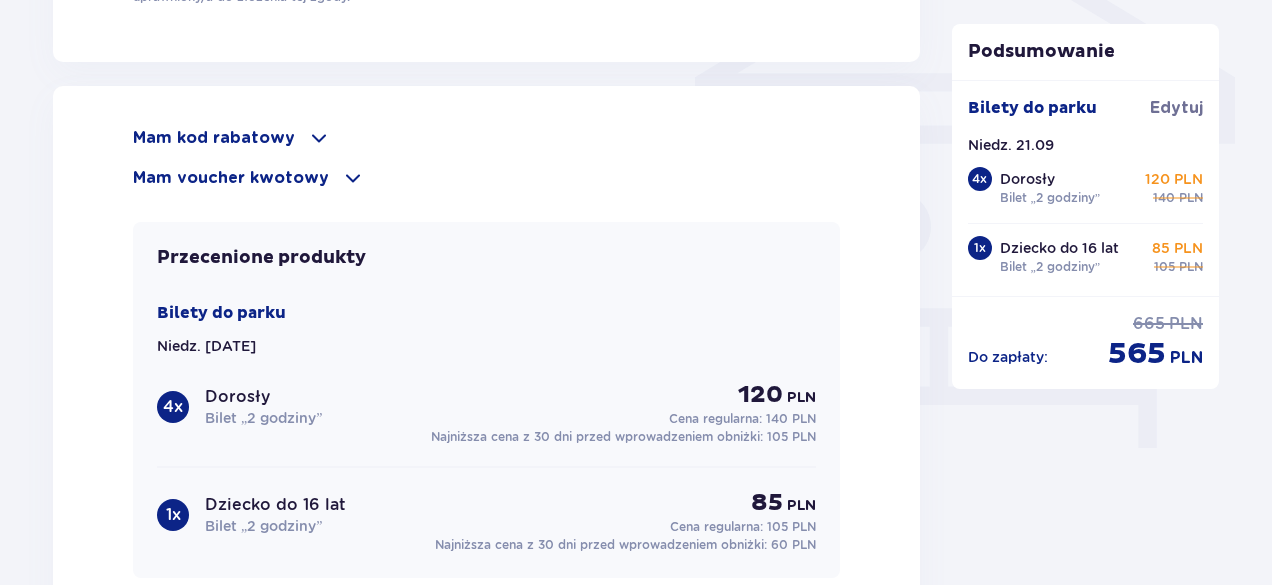 scroll, scrollTop: 1700, scrollLeft: 0, axis: vertical 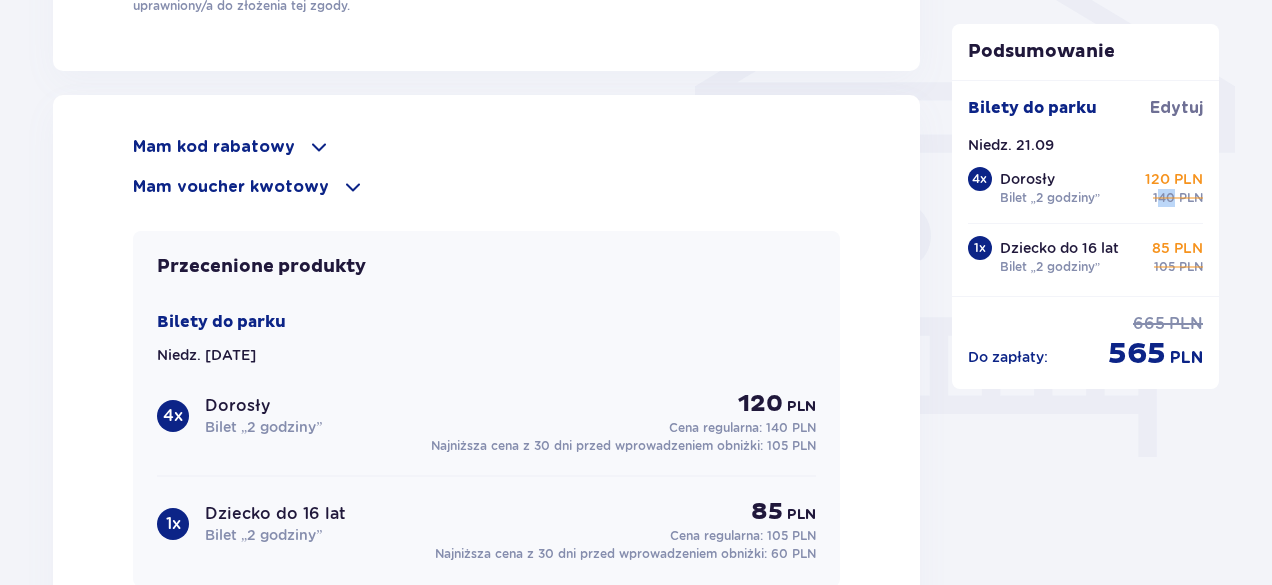 drag, startPoint x: 1158, startPoint y: 213, endPoint x: 1166, endPoint y: 183, distance: 31.04835 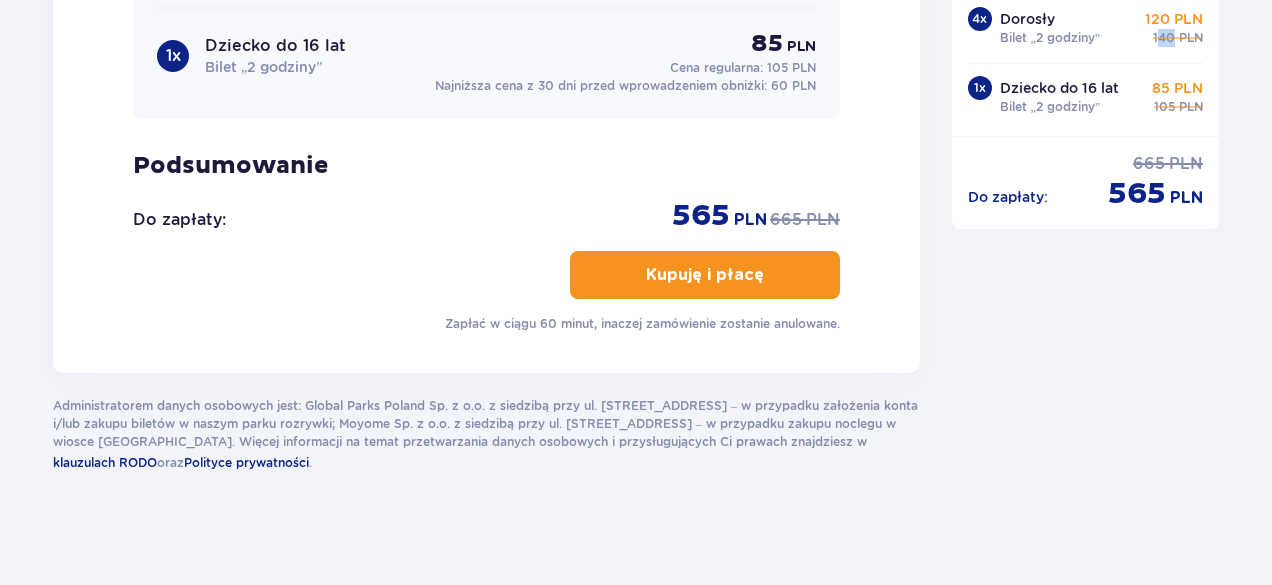 scroll, scrollTop: 2170, scrollLeft: 0, axis: vertical 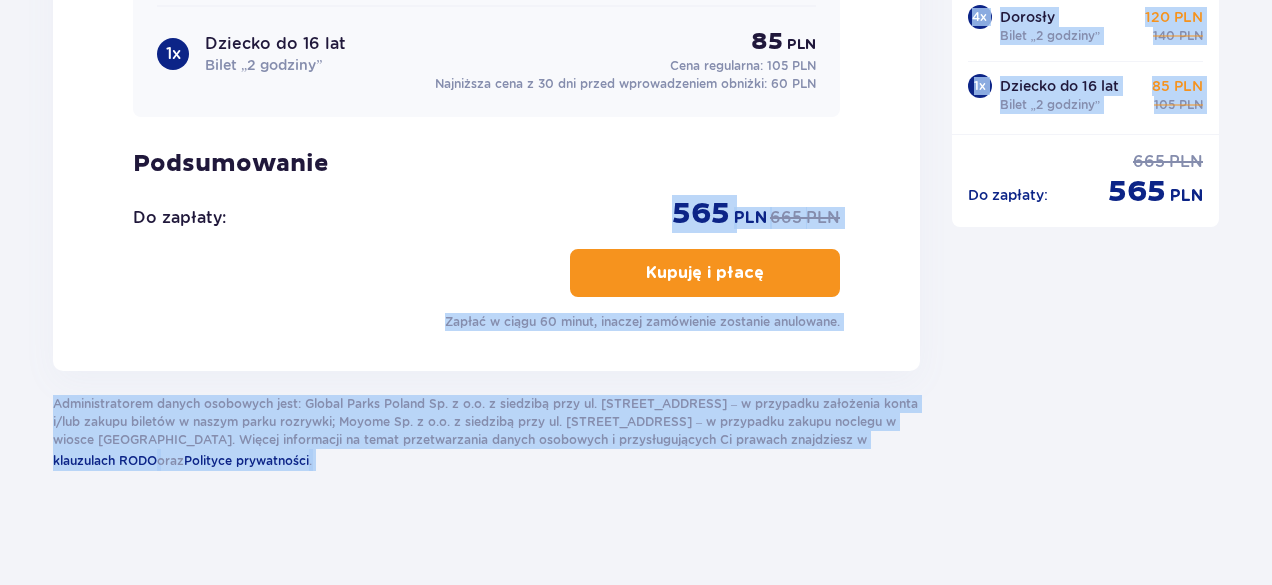 drag, startPoint x: 659, startPoint y: 214, endPoint x: 945, endPoint y: 197, distance: 286.5048 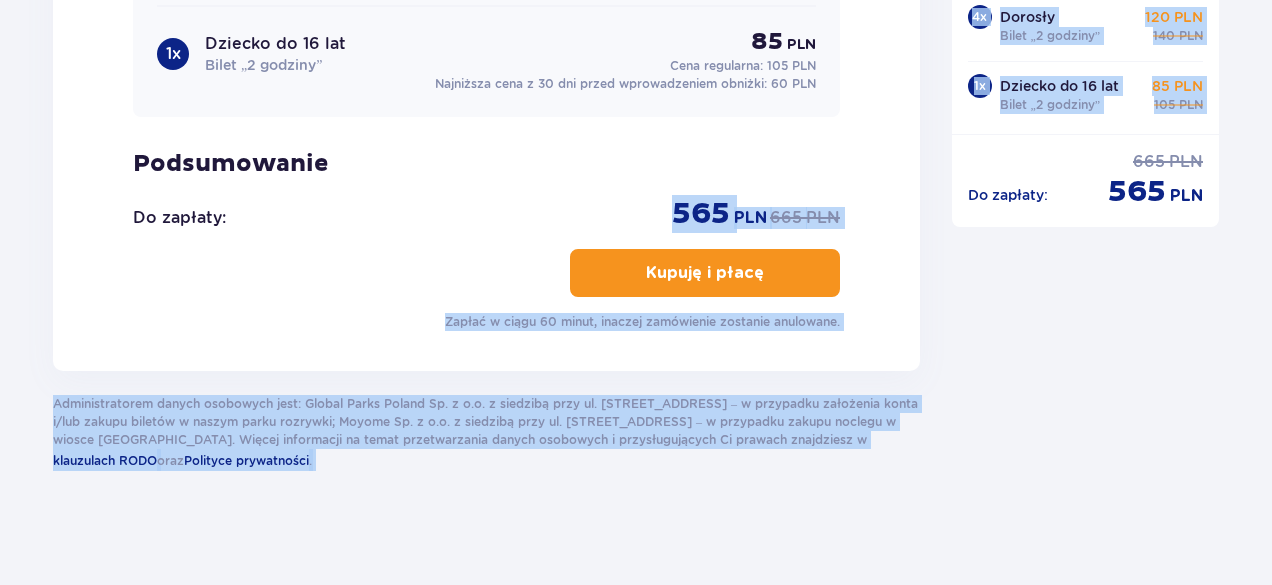 click on "PLN" at bounding box center (750, 218) 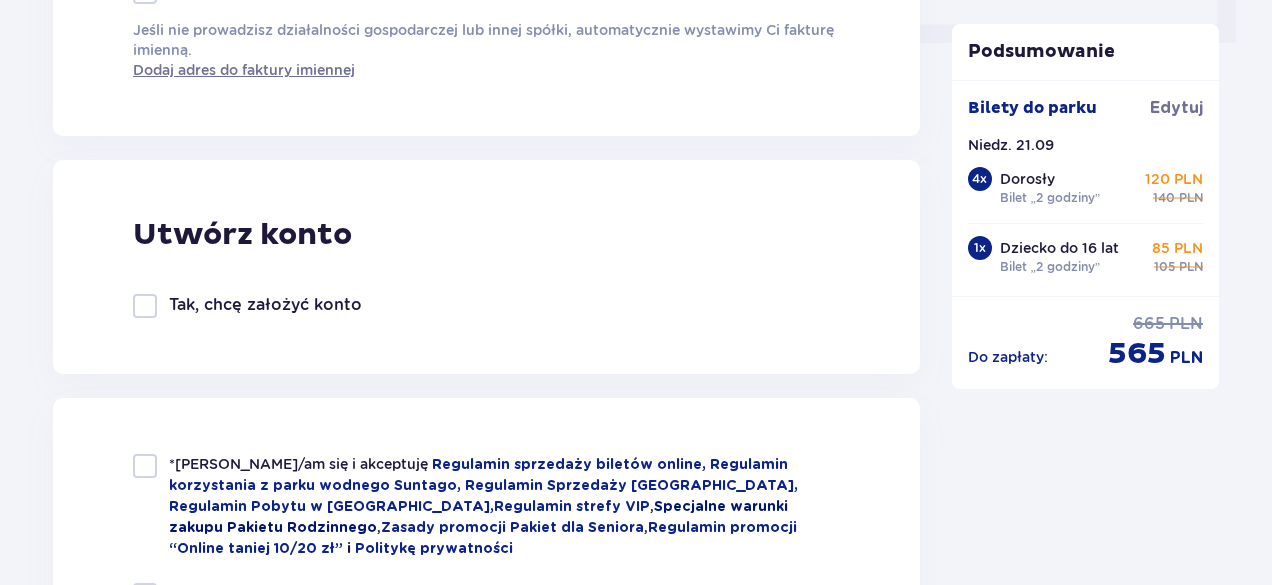 scroll, scrollTop: 770, scrollLeft: 0, axis: vertical 